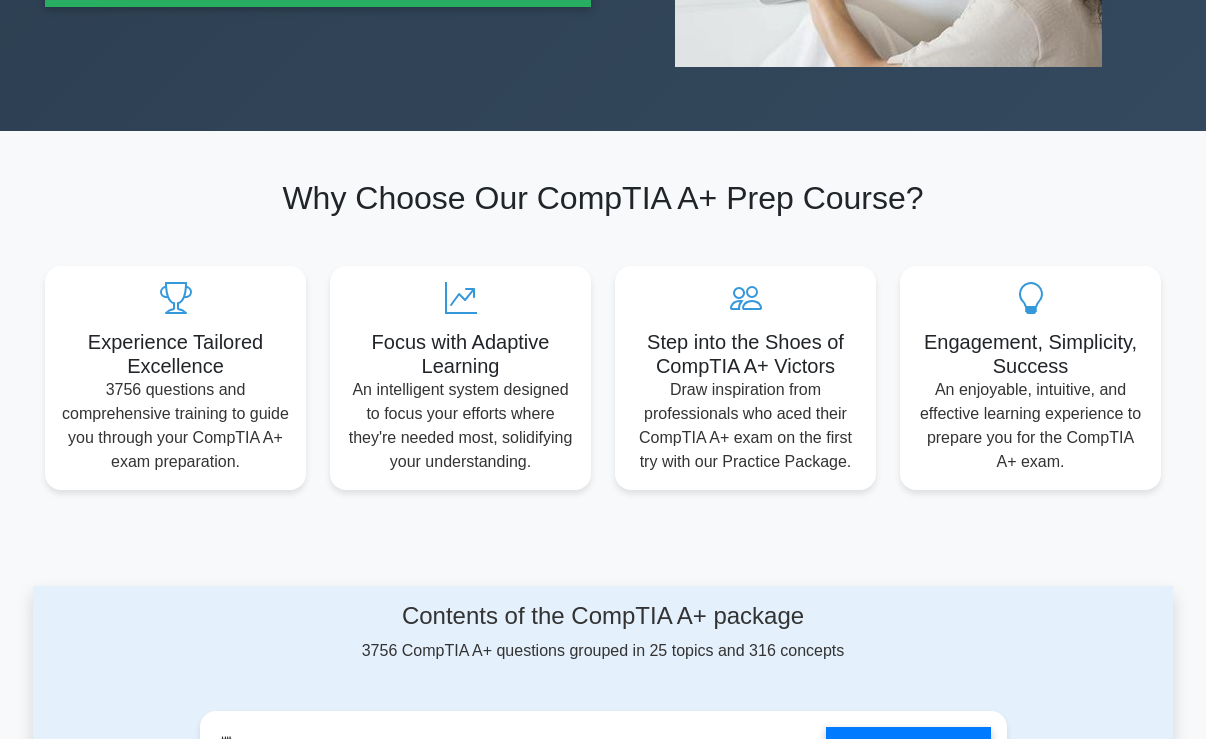 scroll, scrollTop: 0, scrollLeft: 0, axis: both 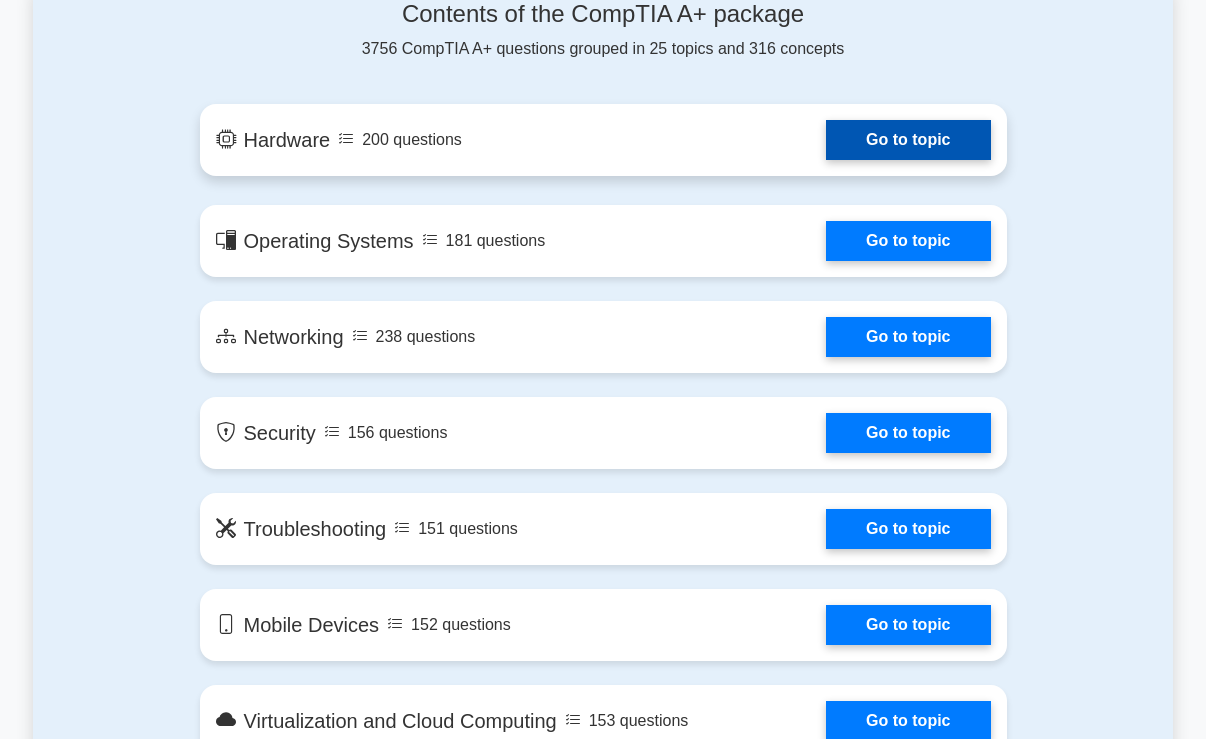 click on "Go to topic" at bounding box center (908, 140) 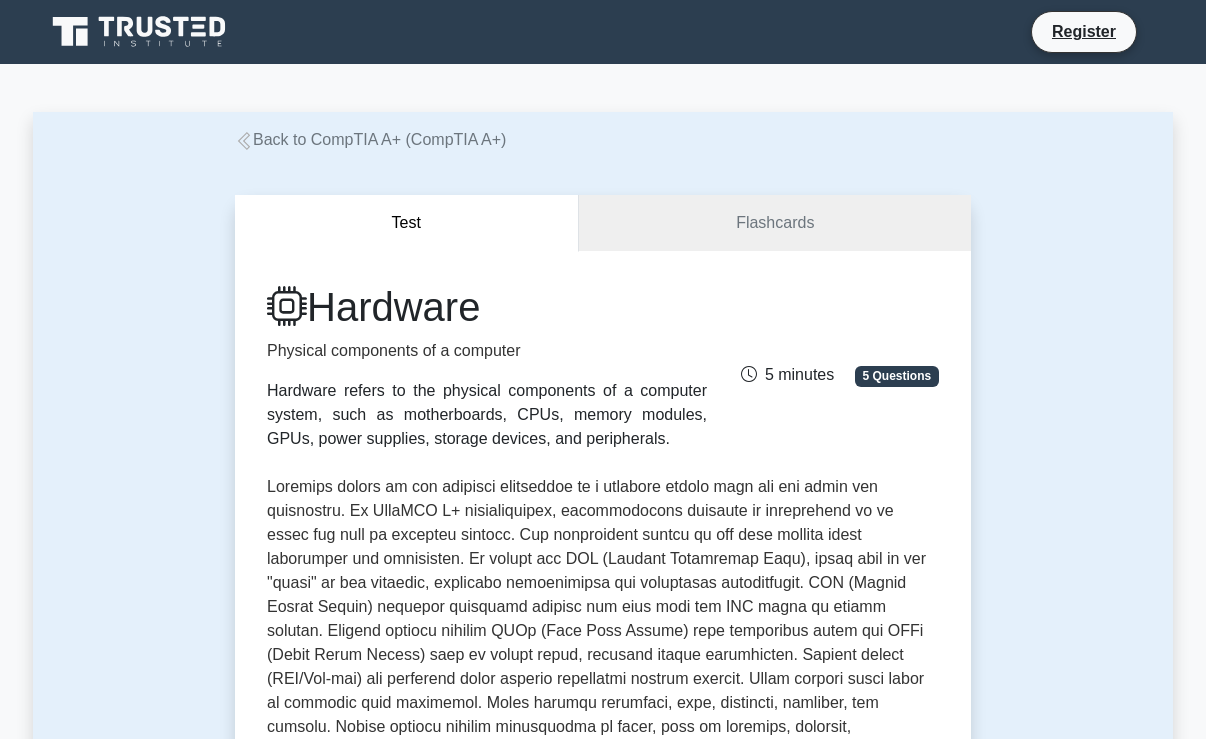 scroll, scrollTop: 0, scrollLeft: 0, axis: both 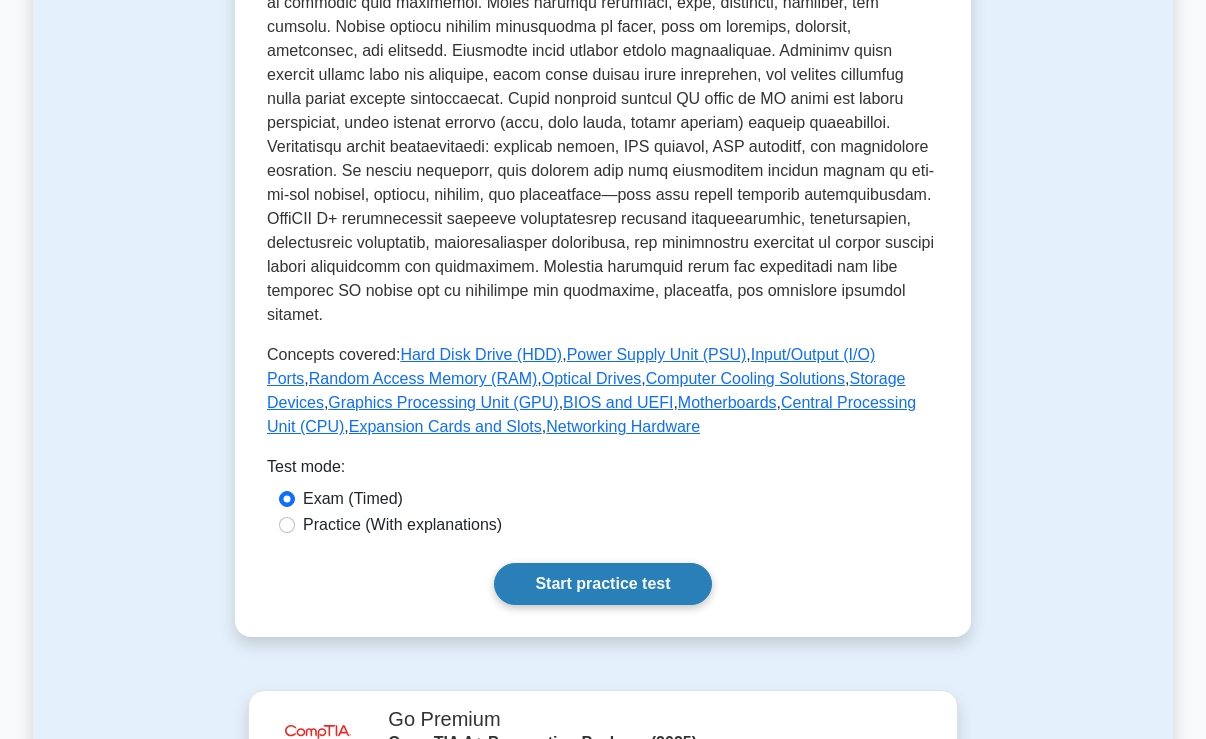 click on "Start practice test" at bounding box center [602, 584] 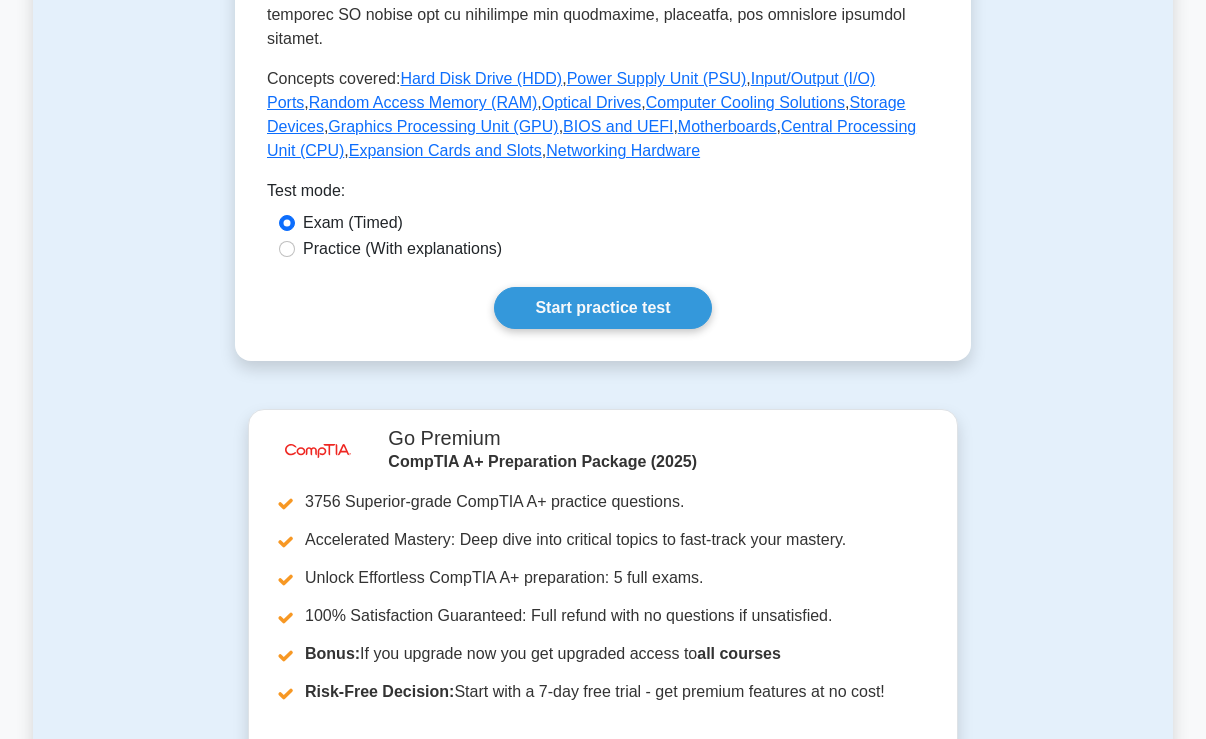 scroll, scrollTop: 1000, scrollLeft: 0, axis: vertical 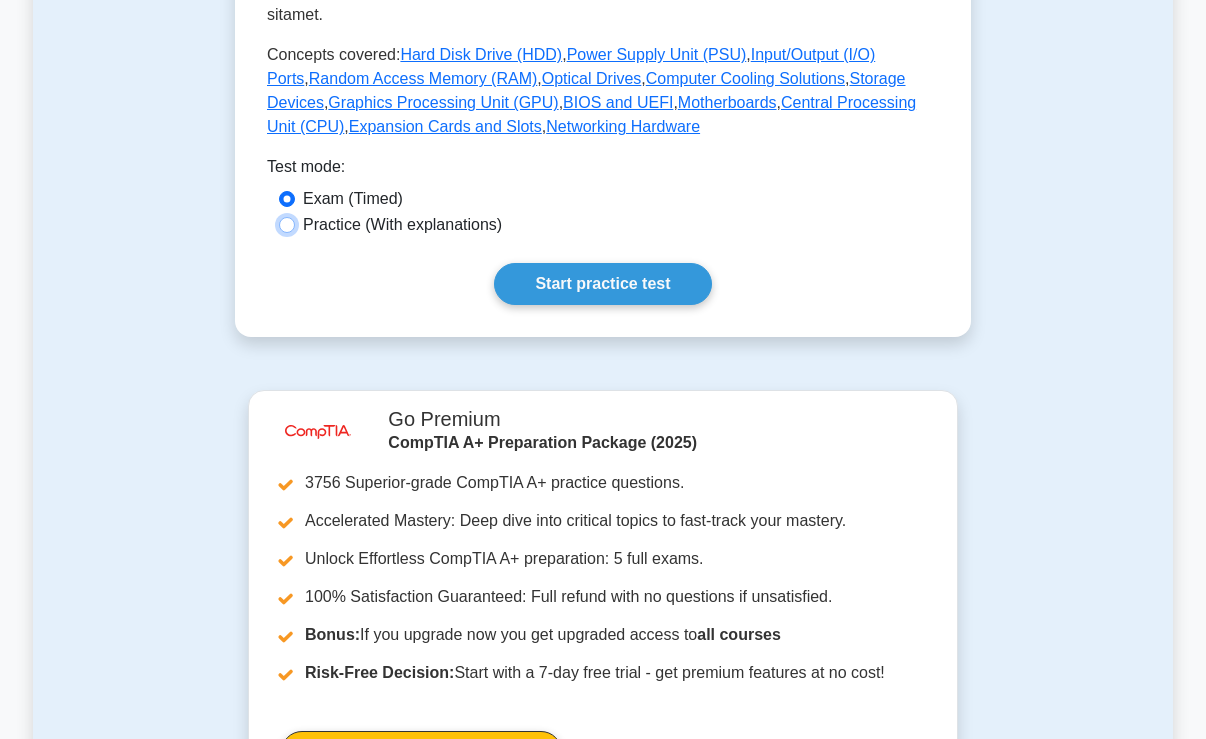 click on "Practice (With explanations)" at bounding box center [287, 225] 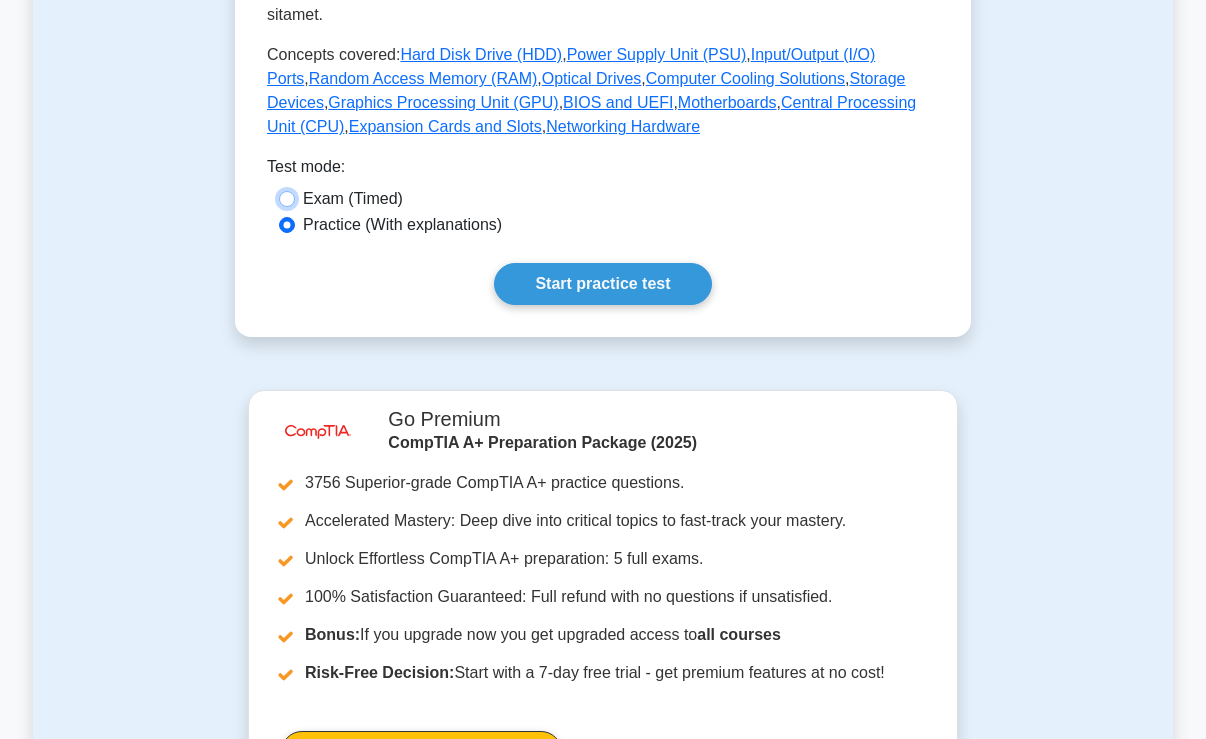 click on "Exam (Timed)" at bounding box center (287, 199) 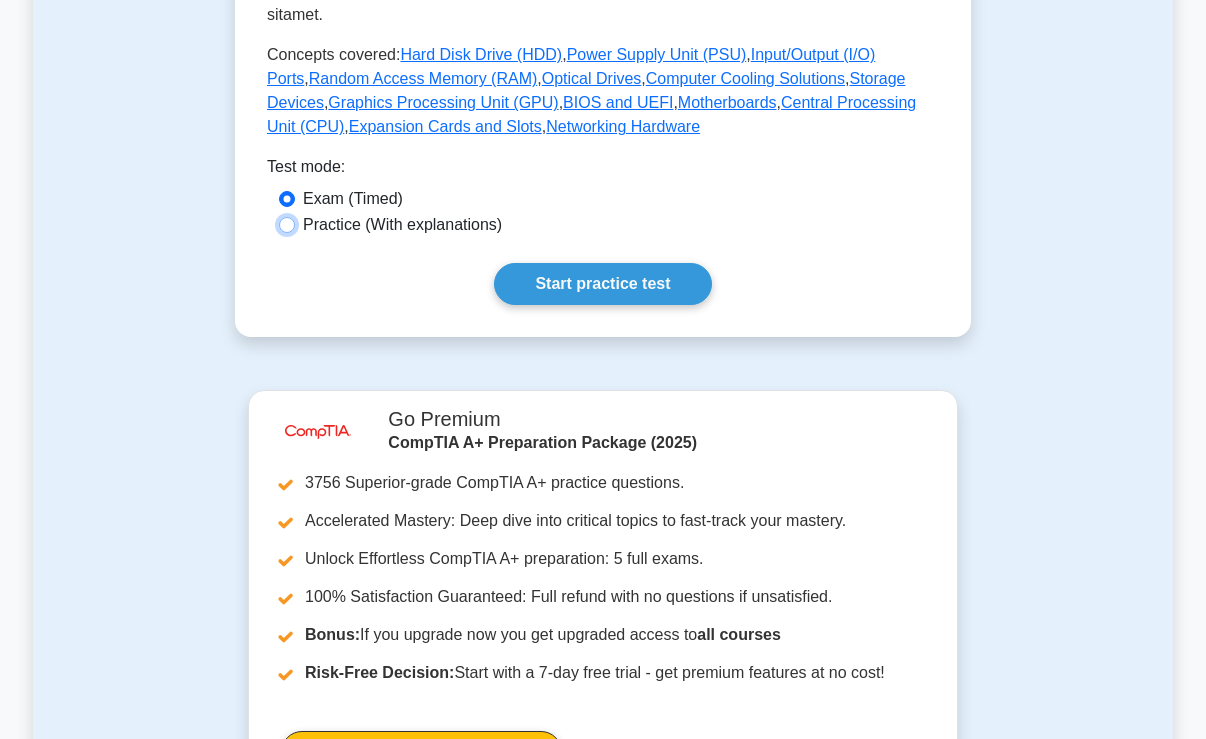 click on "Practice (With explanations)" at bounding box center [287, 225] 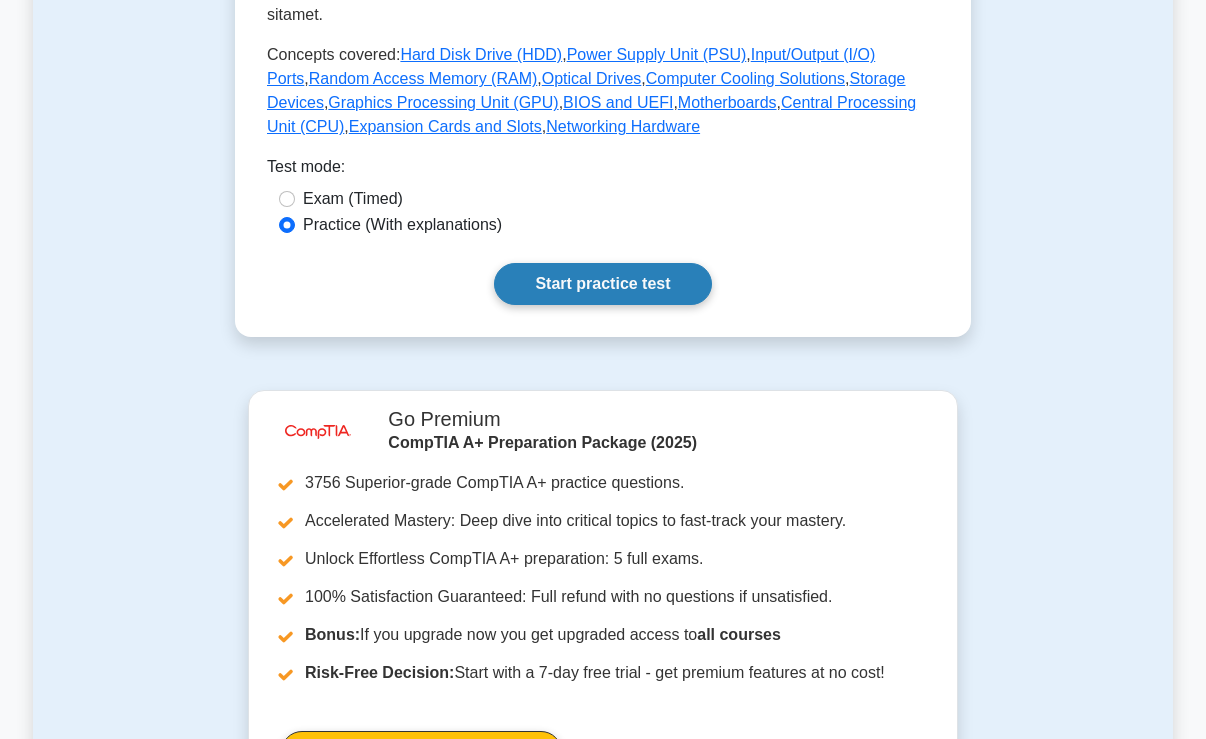 click on "Start practice test" at bounding box center (602, 284) 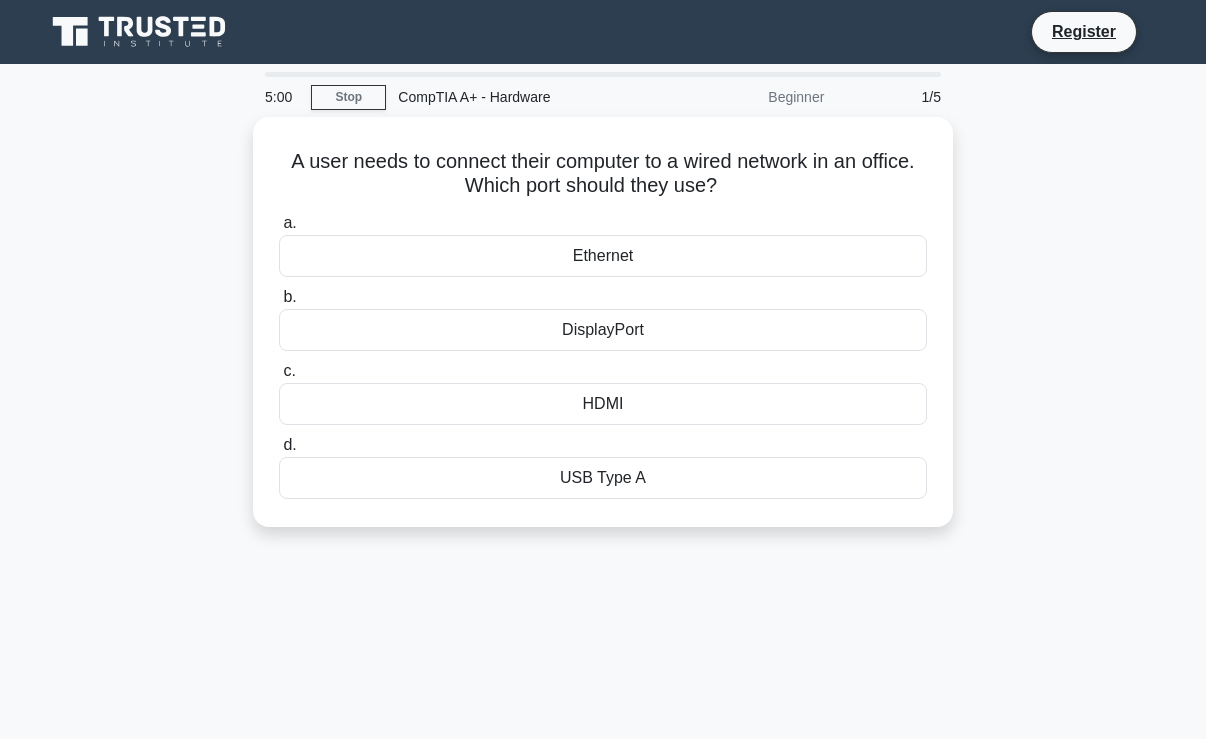 scroll, scrollTop: 0, scrollLeft: 0, axis: both 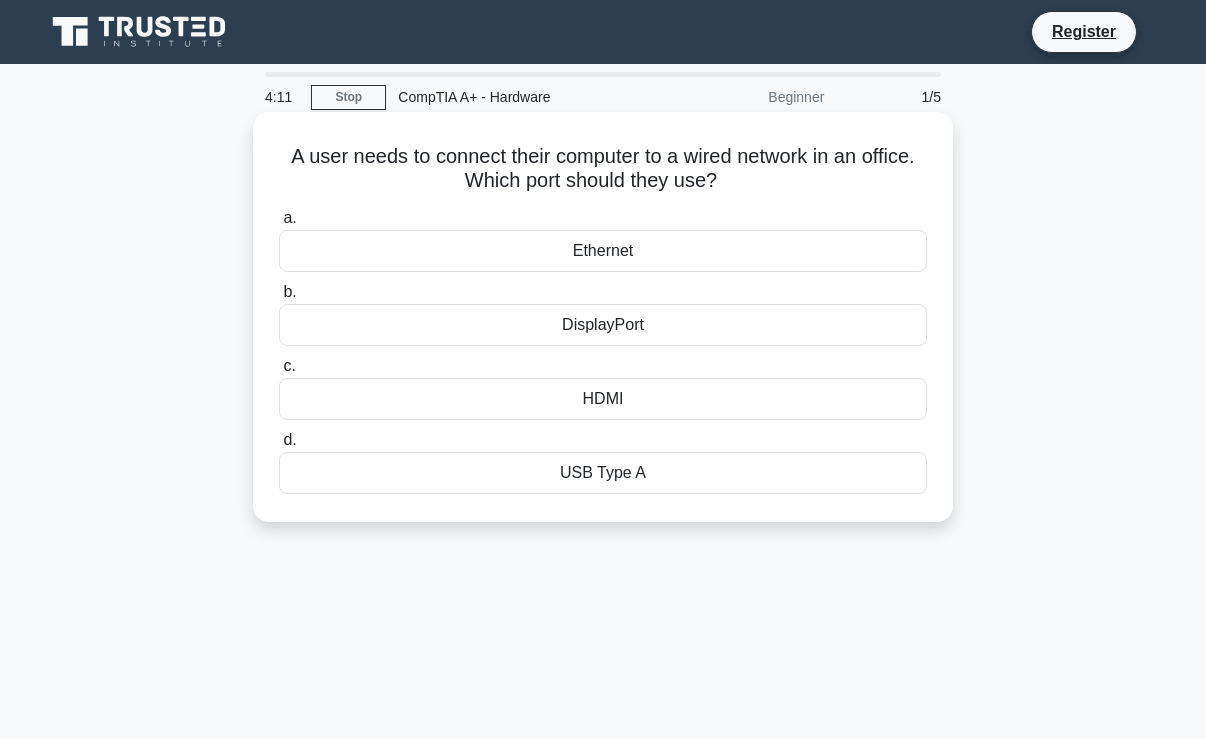 click on "Ethernet" at bounding box center (603, 251) 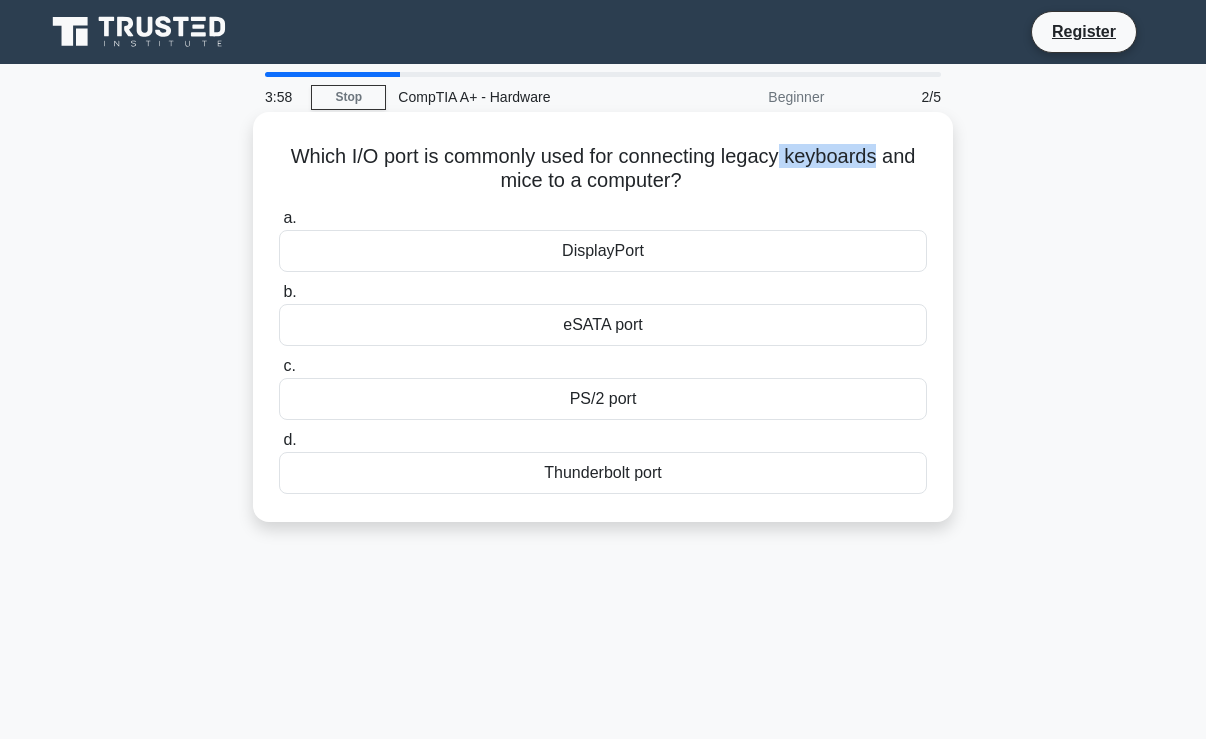 drag, startPoint x: 789, startPoint y: 165, endPoint x: 885, endPoint y: 160, distance: 96.13012 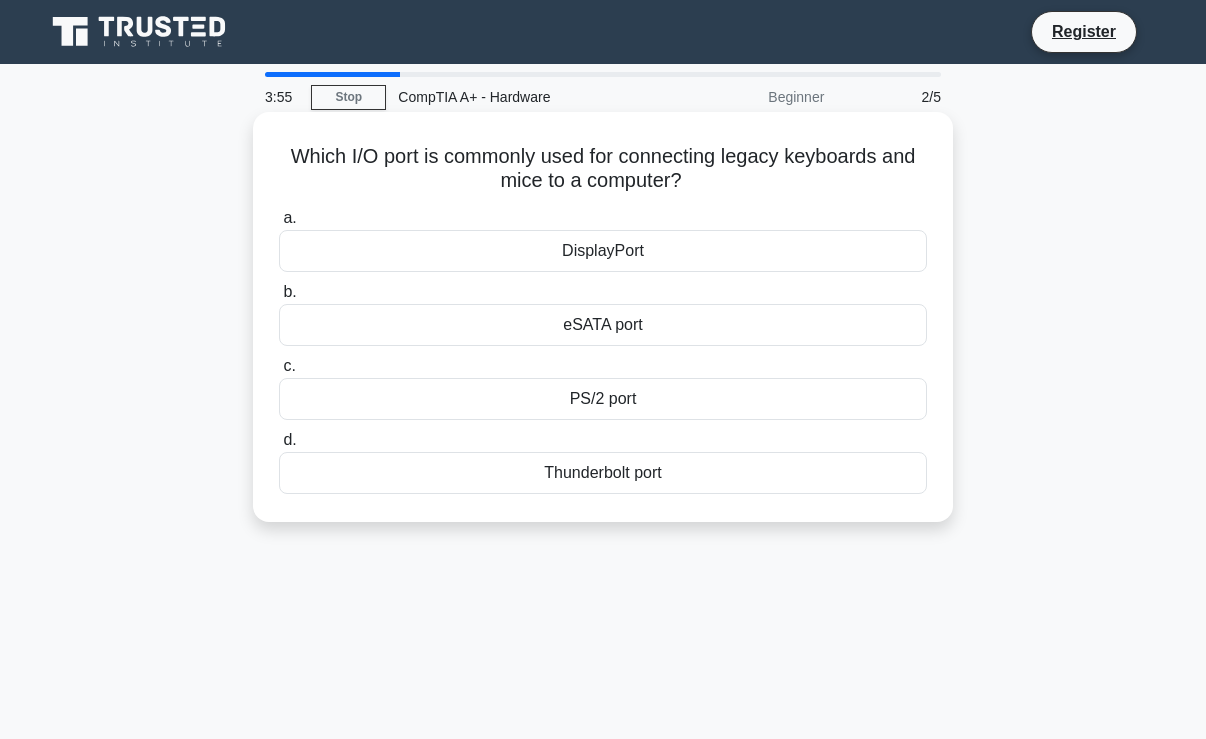 click on "Which I/O port is commonly used for connecting legacy keyboards and mice to a computer?
.spinner_0XTQ{transform-origin:center;animation:spinner_y6GP .75s linear infinite}@keyframes spinner_y6GP{100%{transform:rotate(360deg)}}" at bounding box center (603, 169) 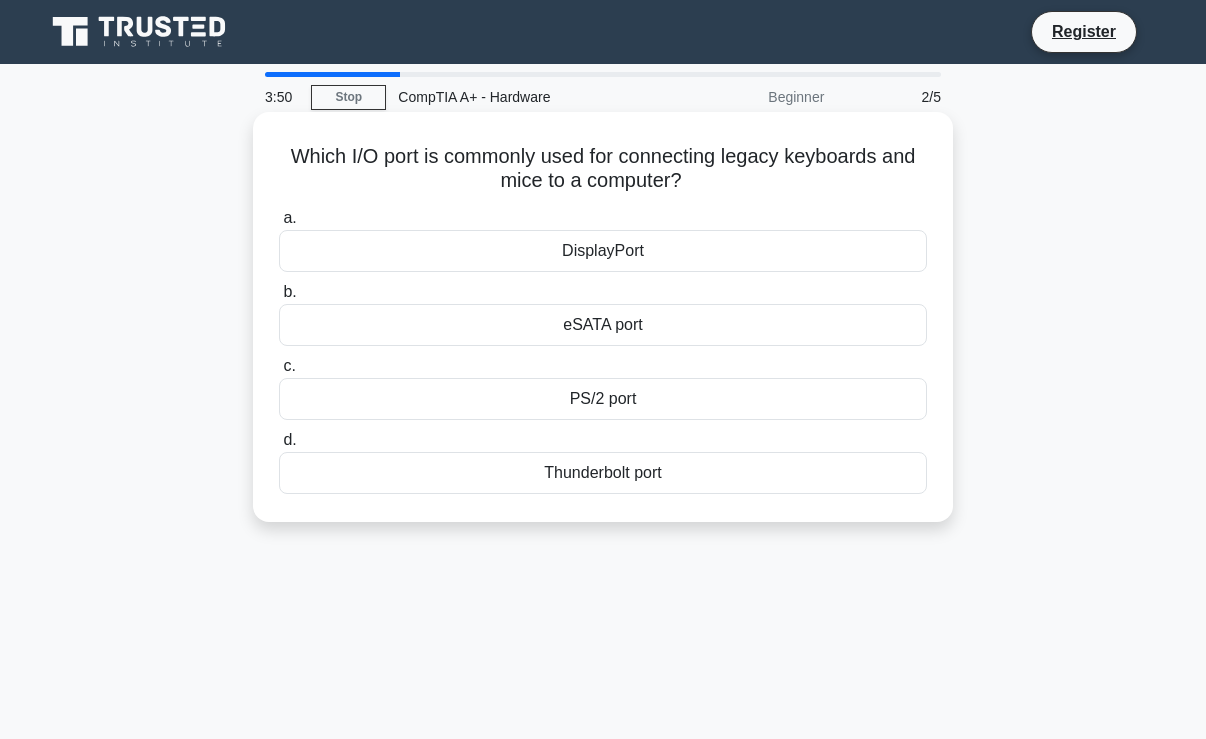 click on "PS/2 port" at bounding box center (603, 399) 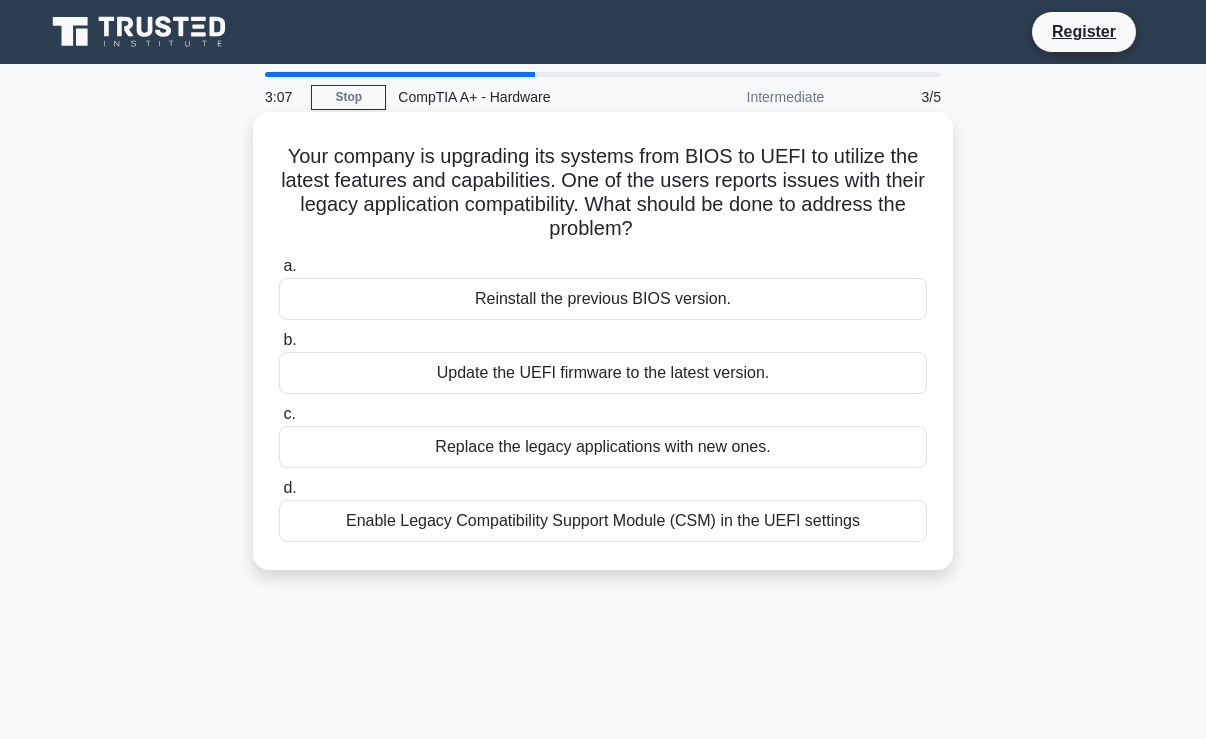 click on "Replace the legacy applications with new ones." at bounding box center (603, 447) 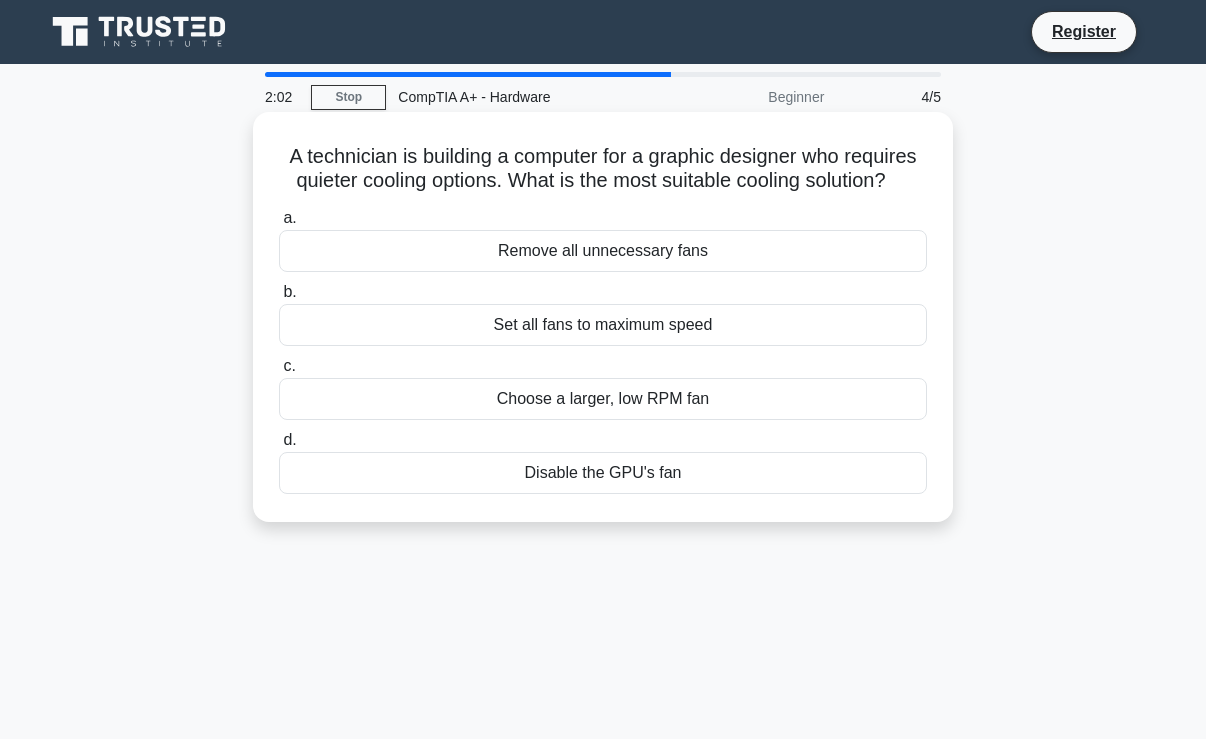 click on "Choose a larger, low RPM fan" at bounding box center (603, 399) 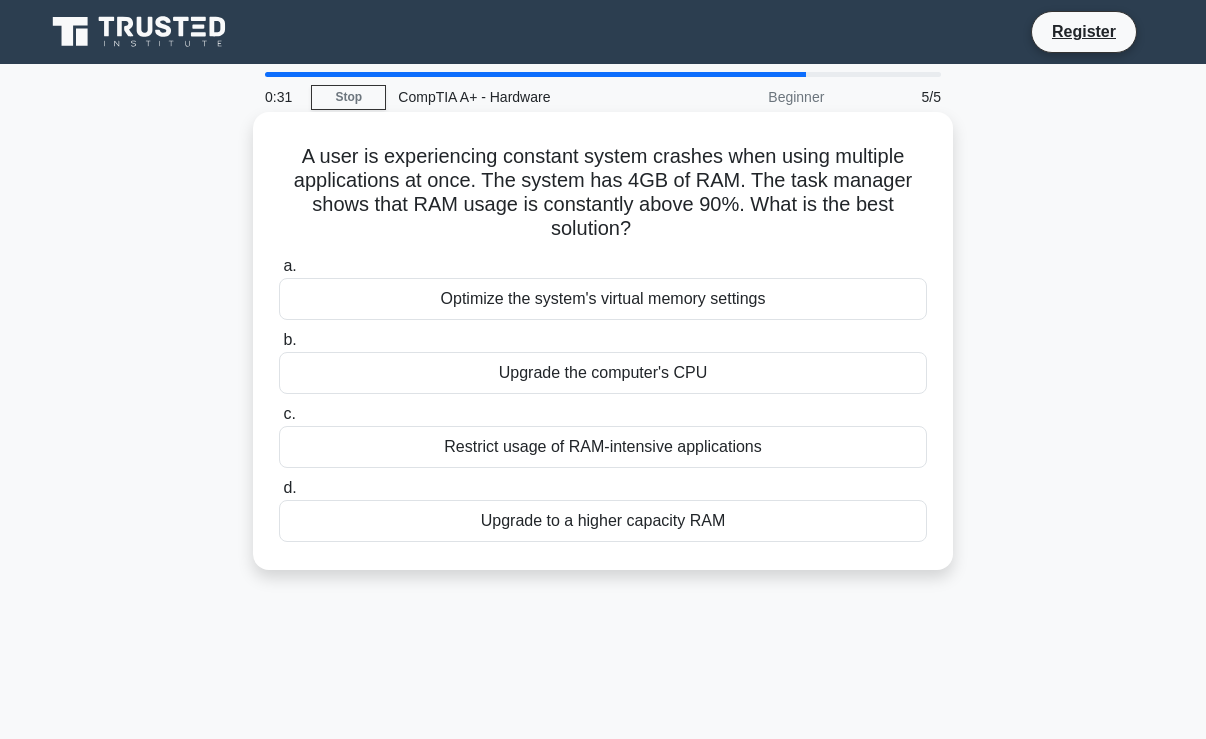 click on "Upgrade to a higher capacity RAM" at bounding box center [603, 521] 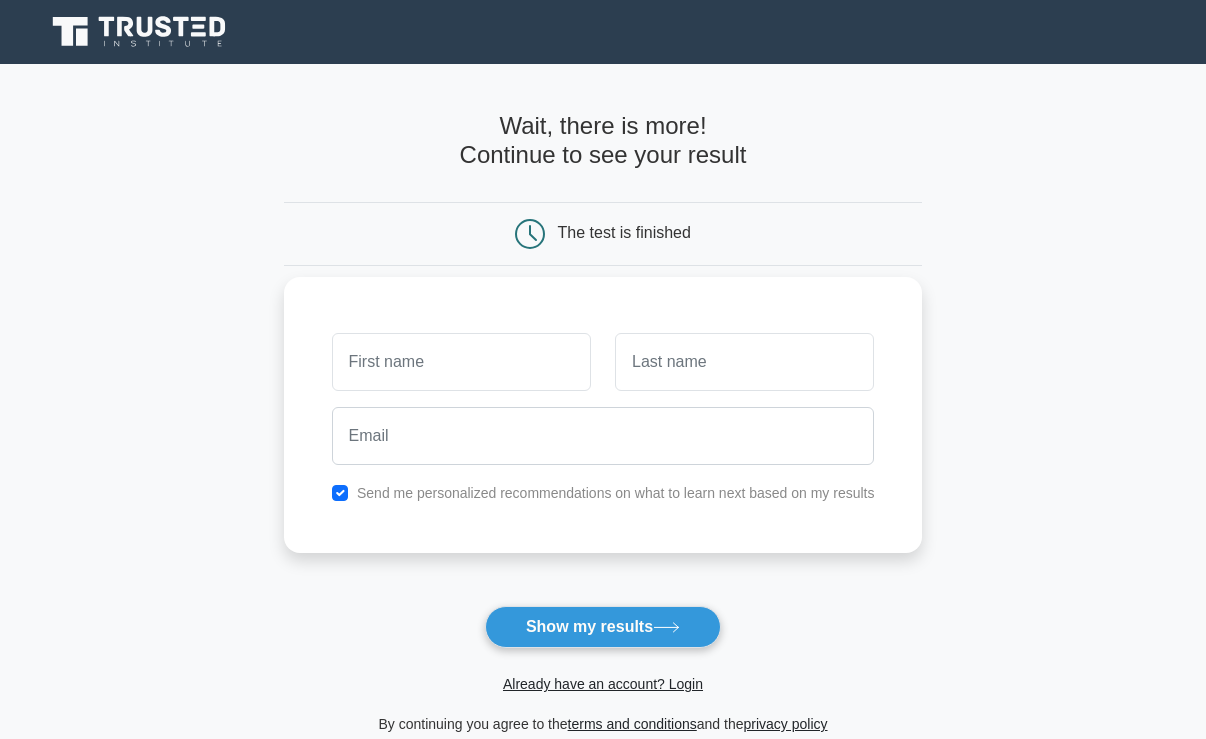 scroll, scrollTop: 0, scrollLeft: 0, axis: both 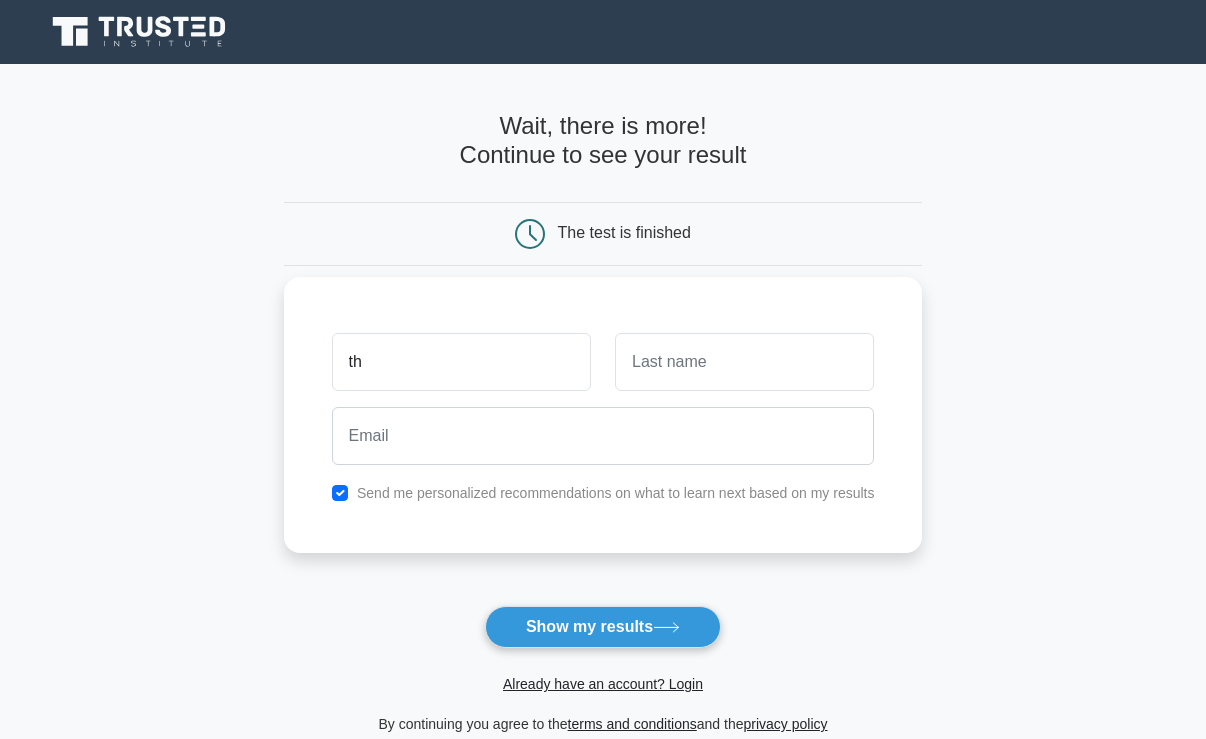type on "t" 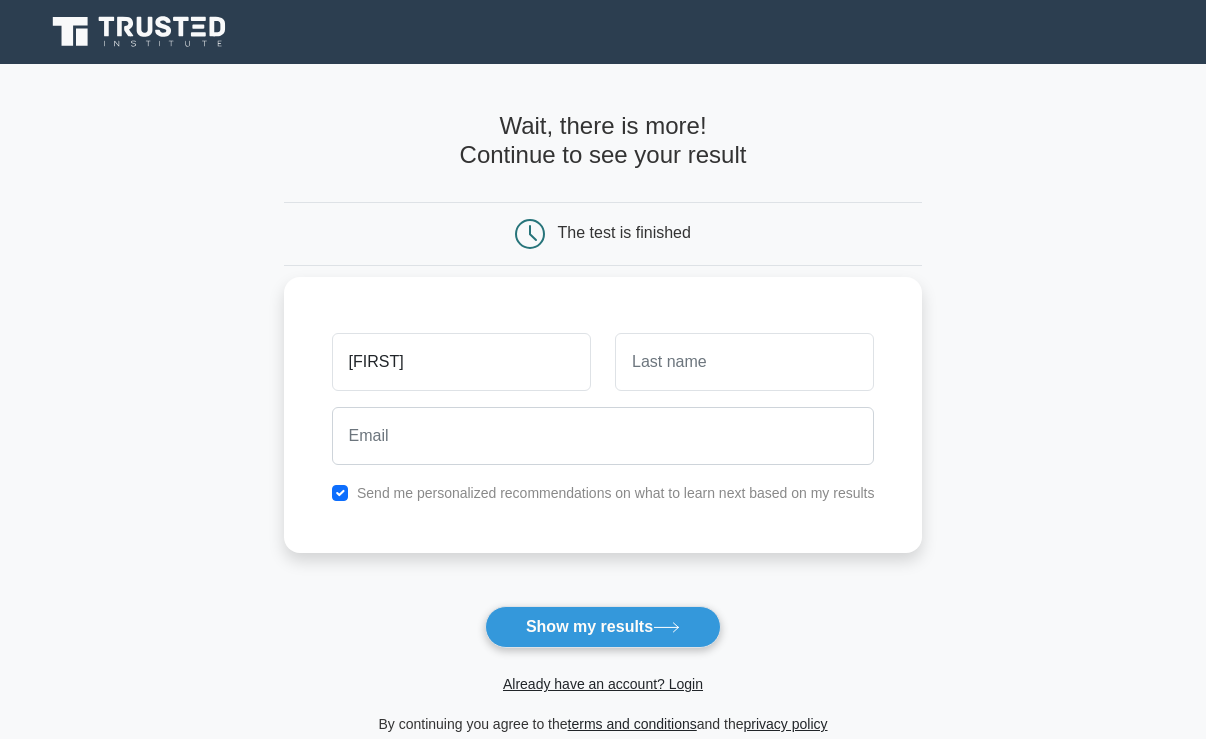 type on "[FIRST]" 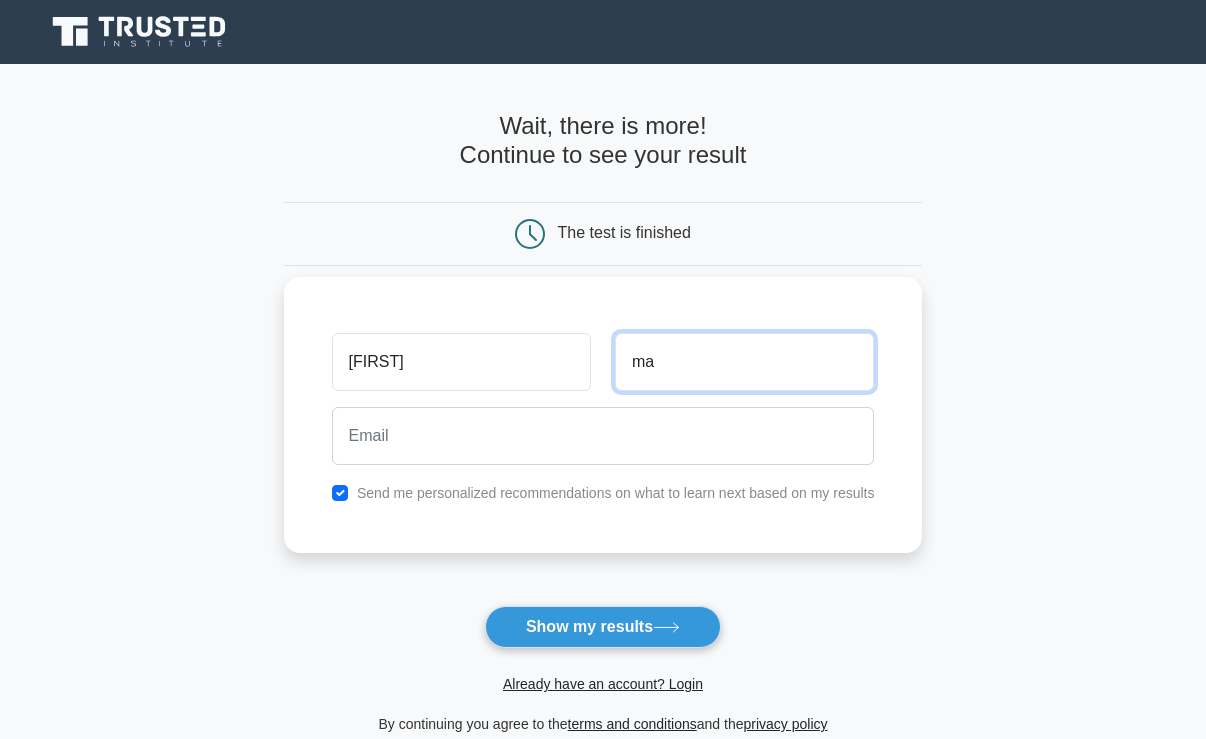 type on "m" 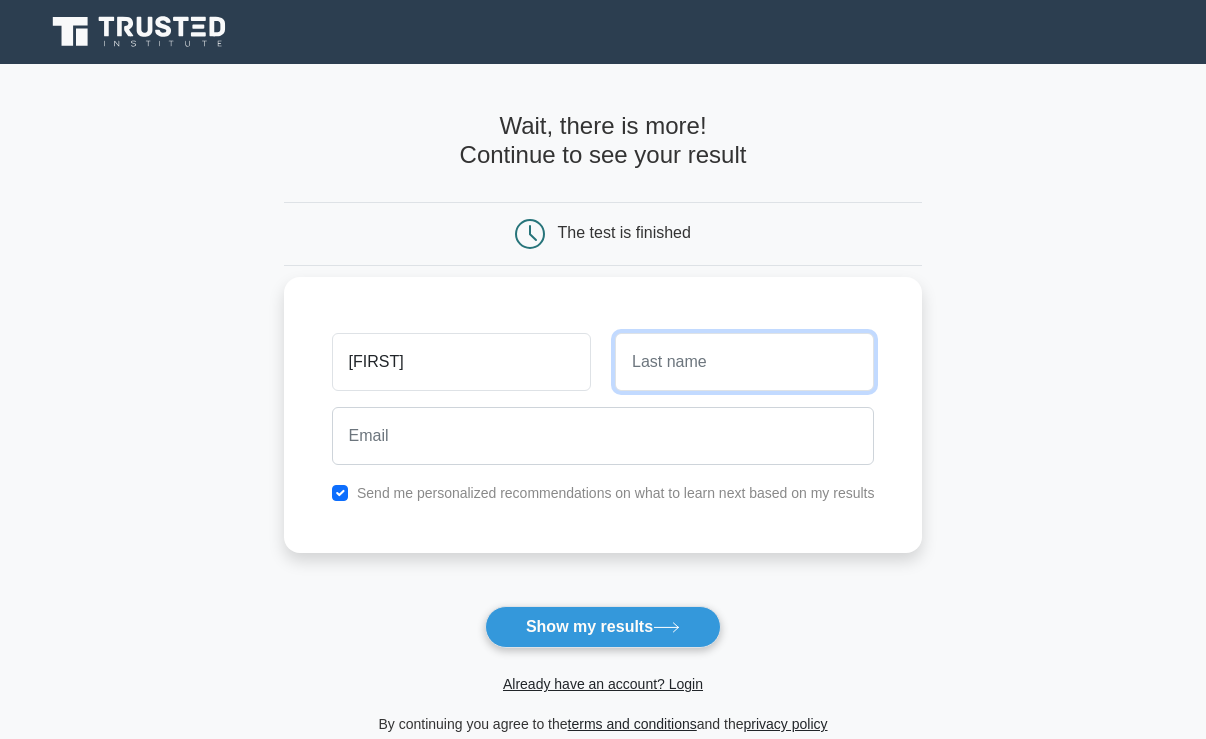 type on "S" 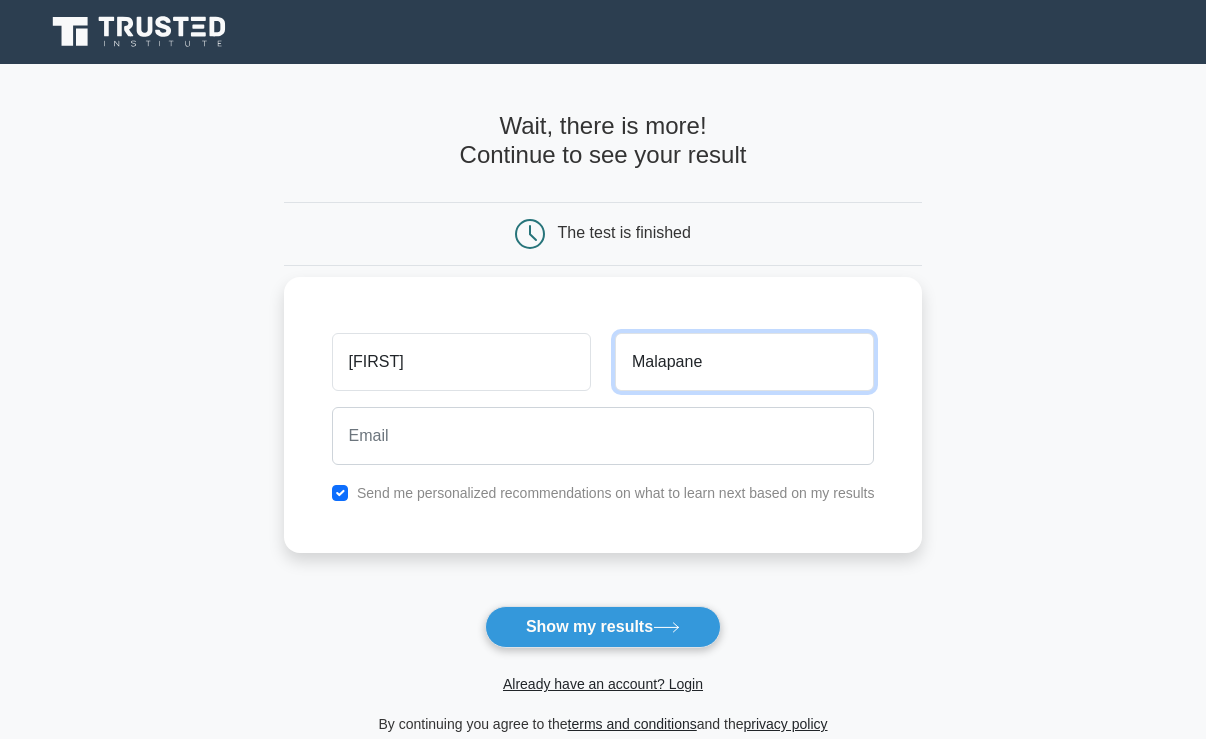 type on "Malapane" 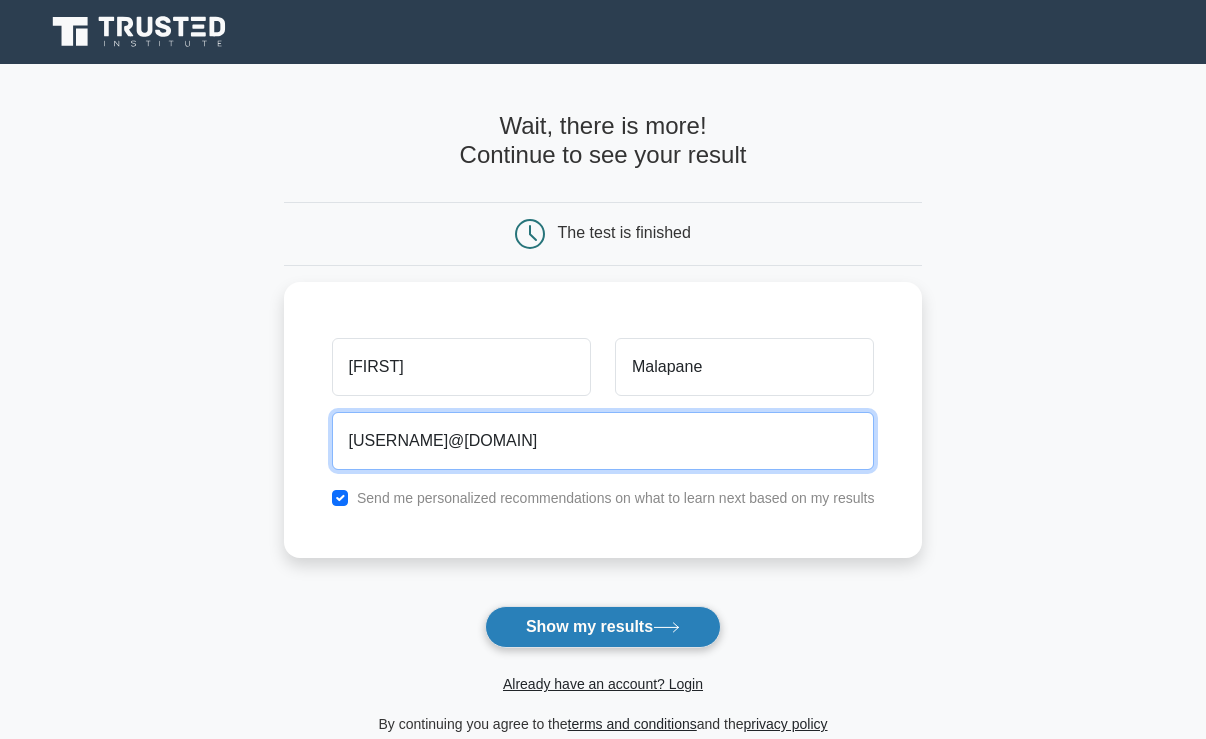 type on "[USERNAME]@[DOMAIN]" 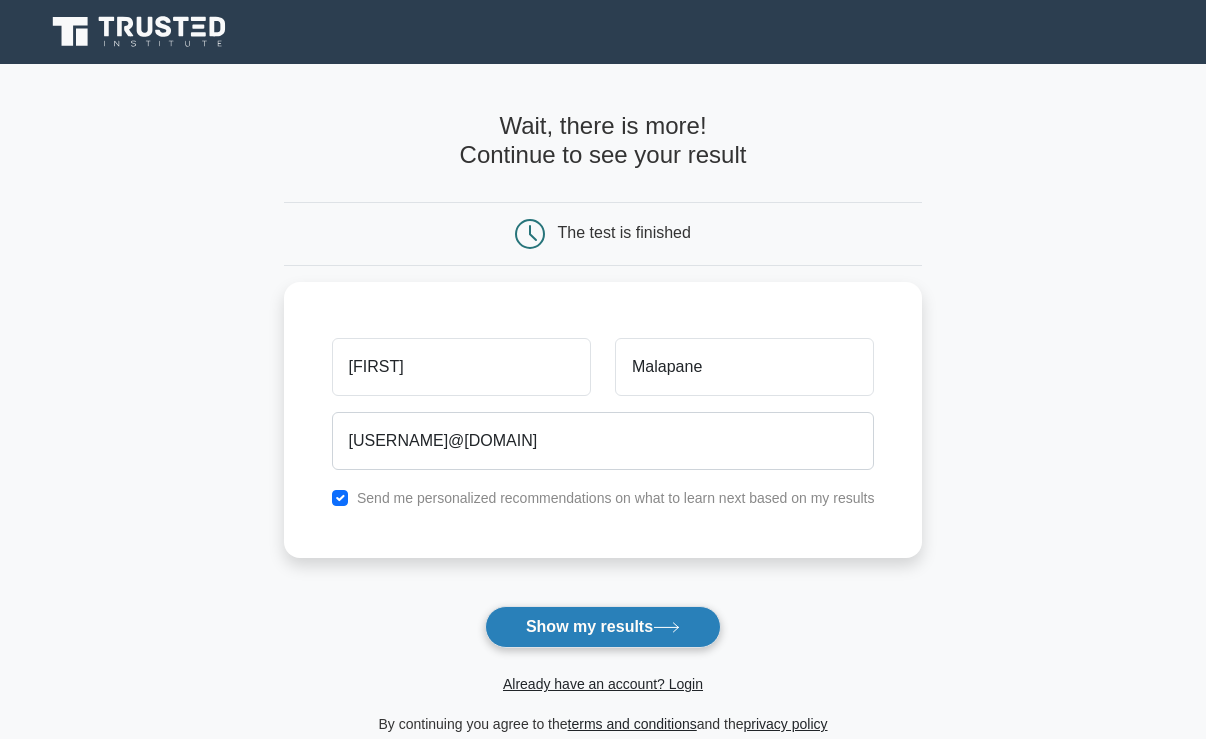 click on "Show my results" at bounding box center [603, 627] 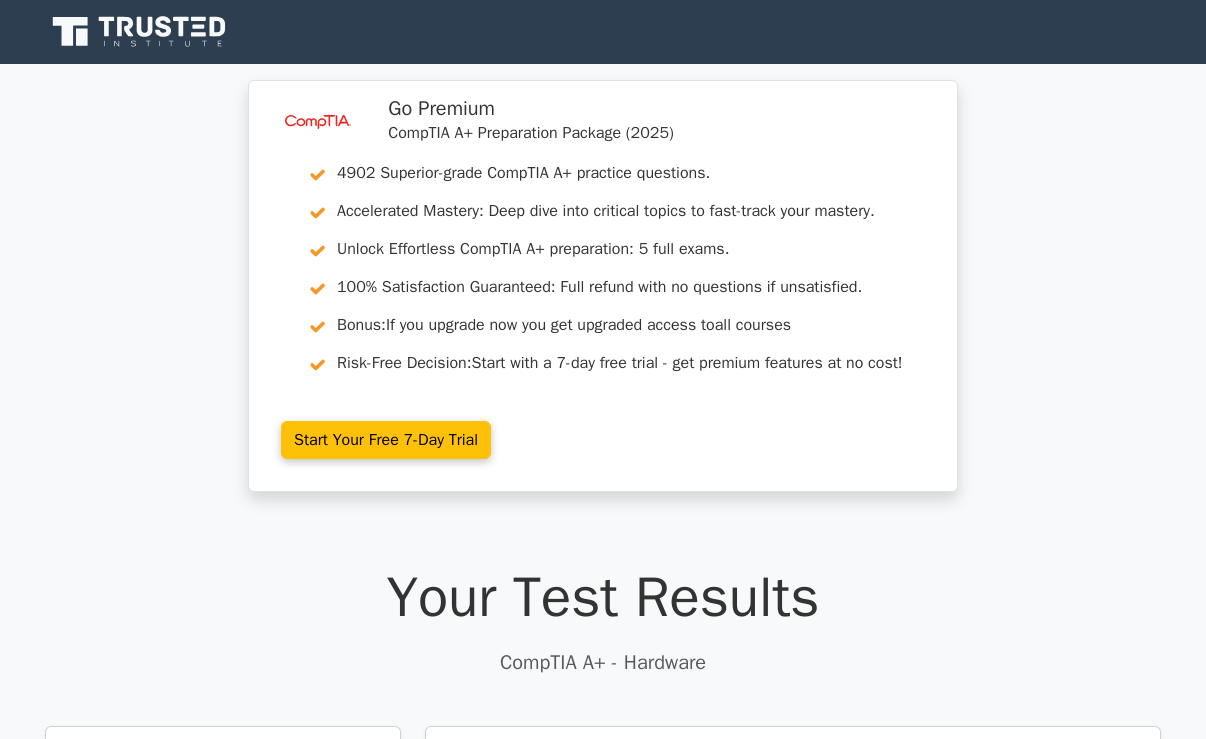 scroll, scrollTop: 0, scrollLeft: 0, axis: both 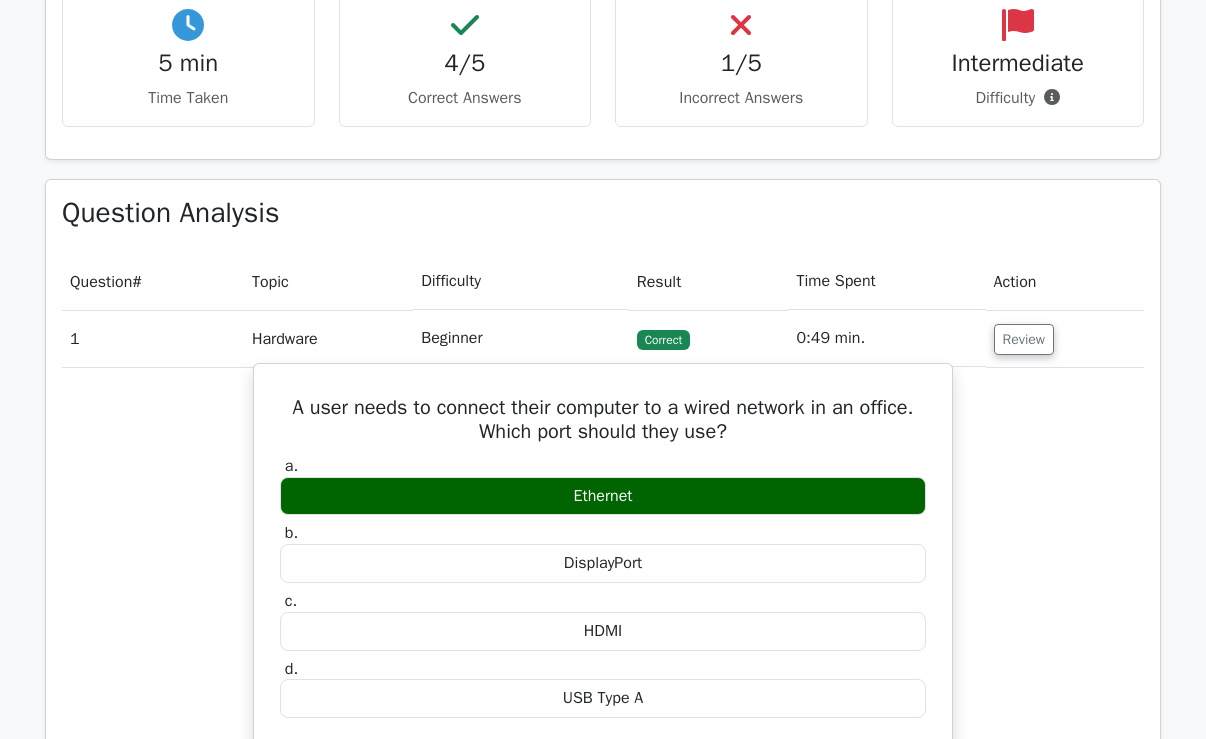 click on "DisplayPort" at bounding box center [603, 563] 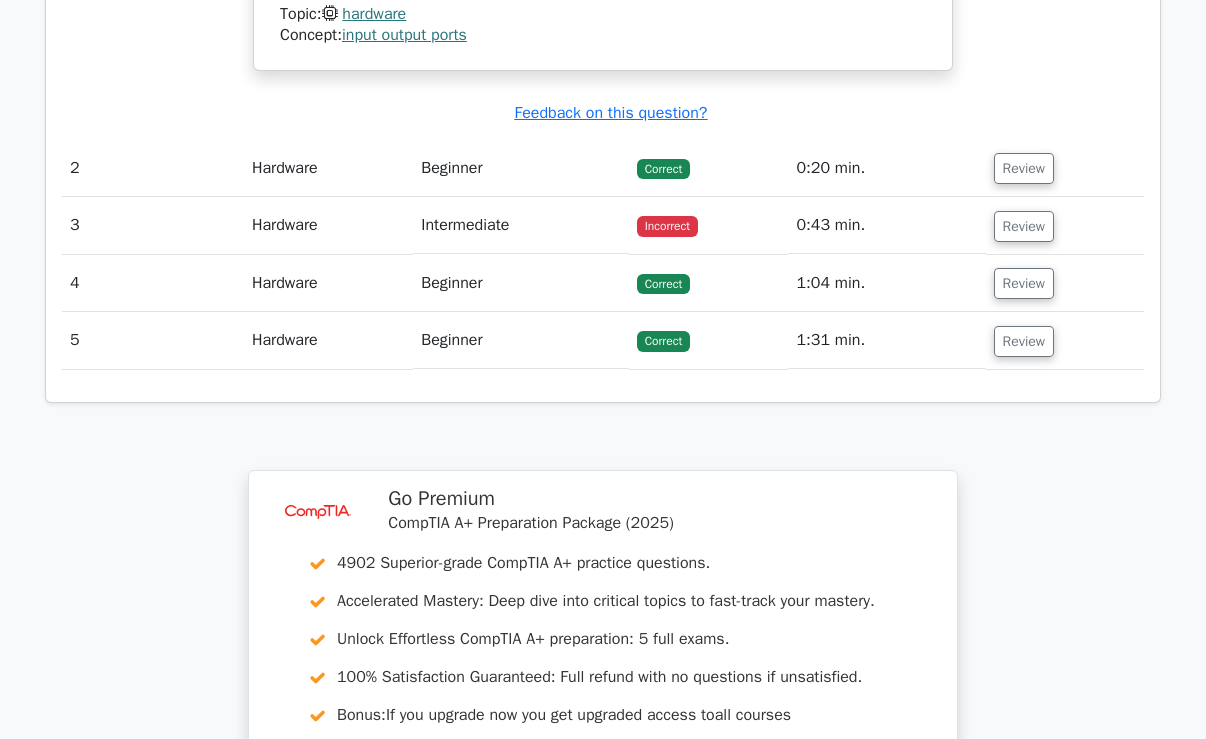 scroll, scrollTop: 2148, scrollLeft: 0, axis: vertical 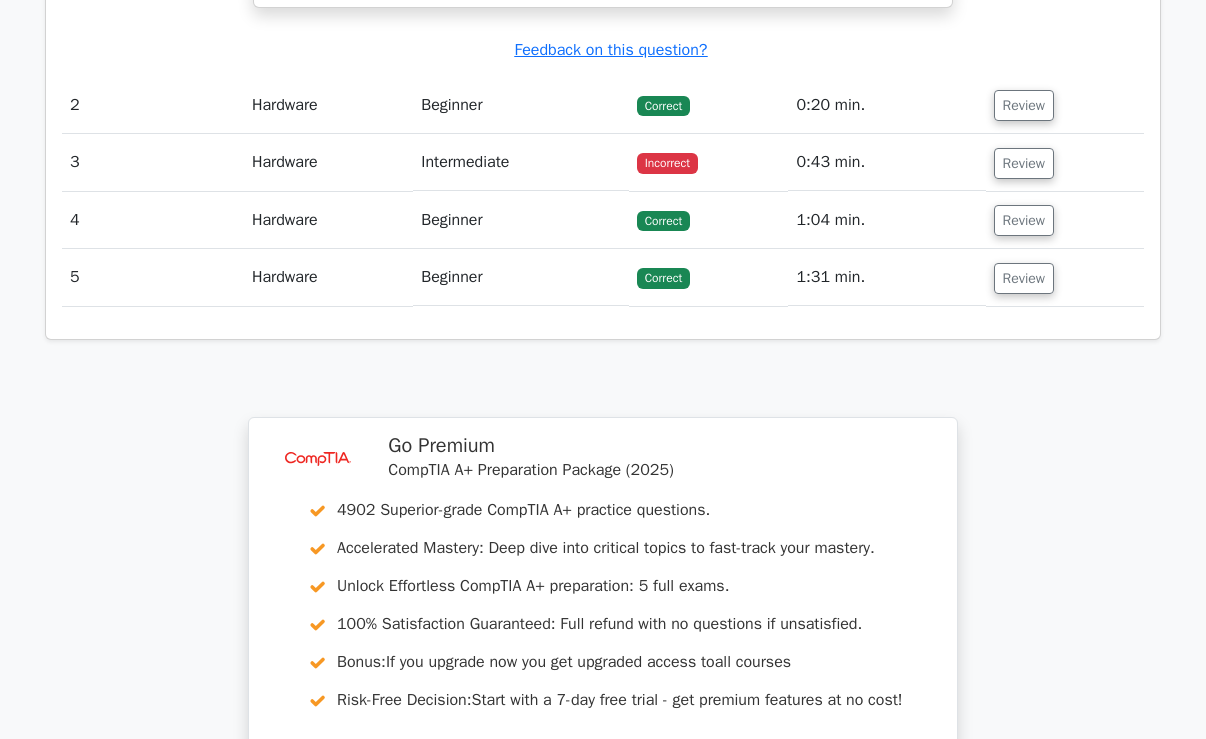 click on "Beginner" at bounding box center [521, 105] 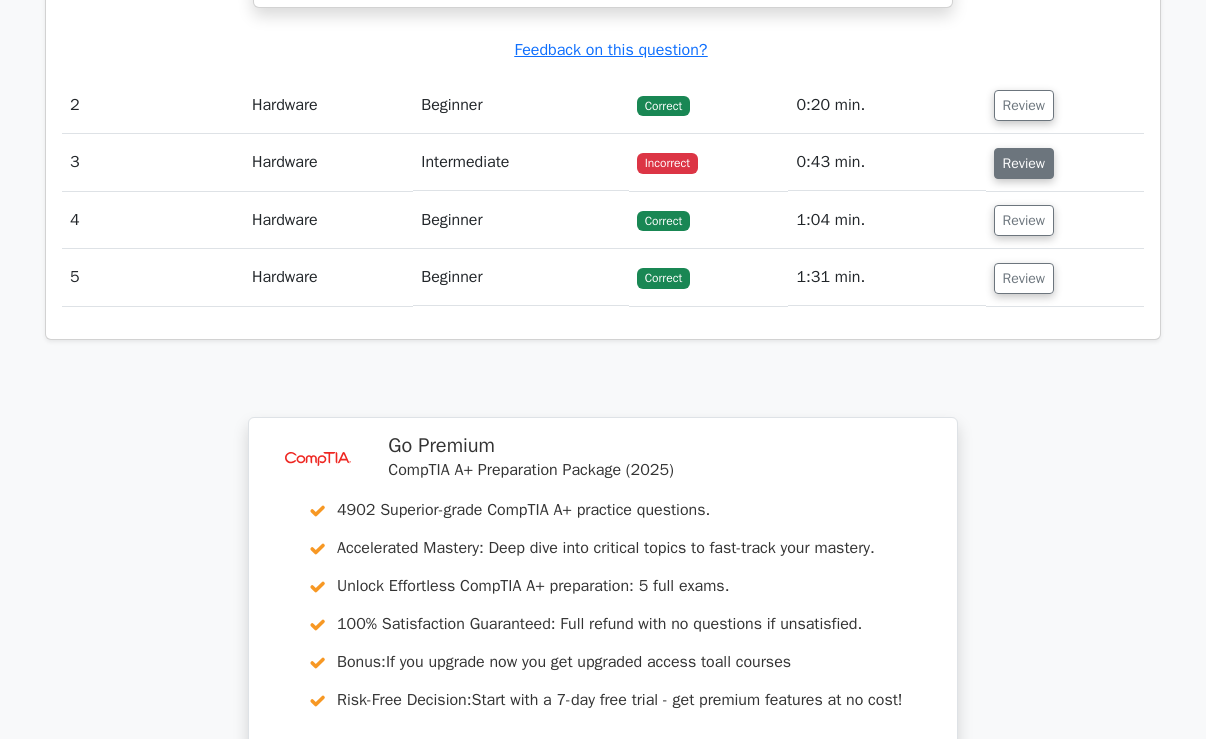 click on "Review" at bounding box center [1024, 163] 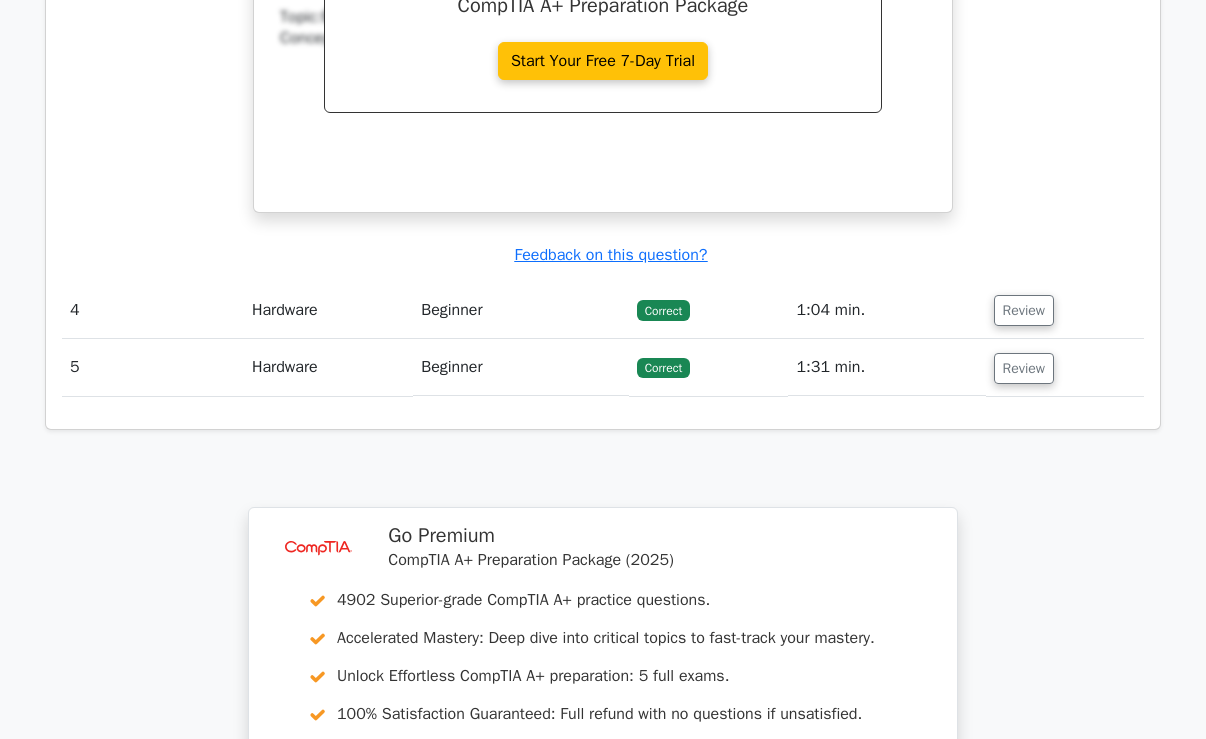 scroll, scrollTop: 2948, scrollLeft: 0, axis: vertical 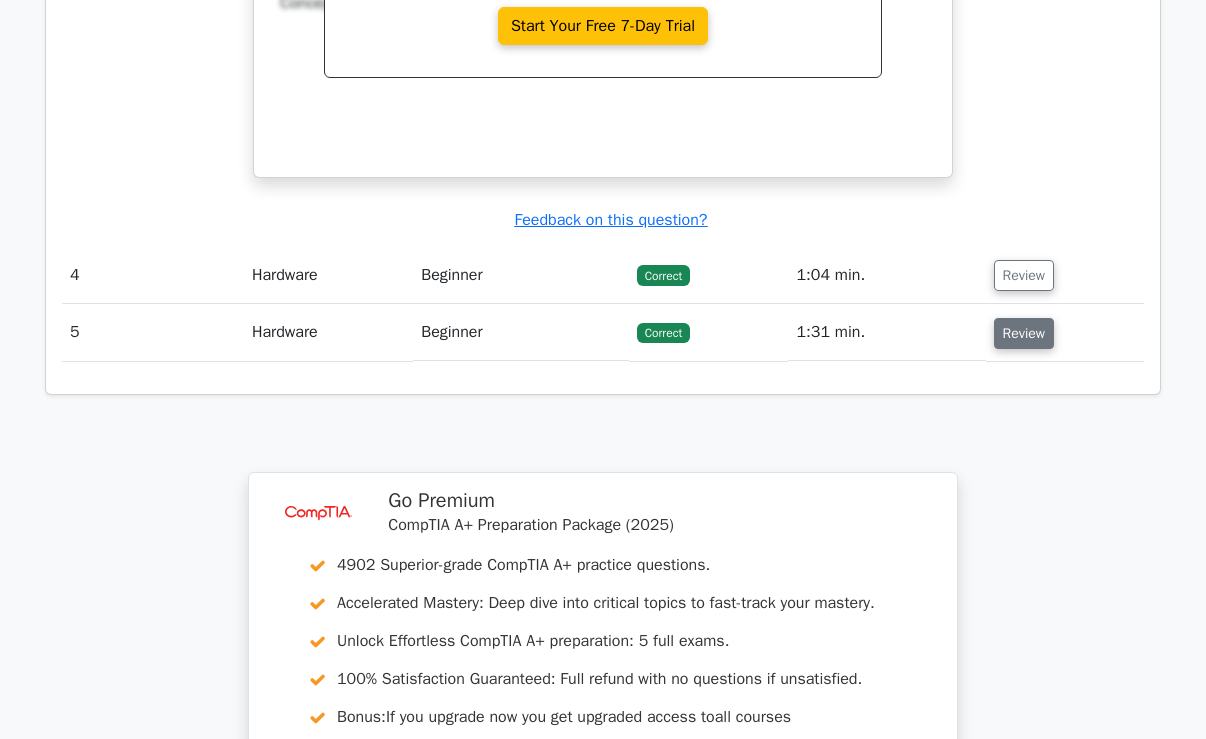 click on "Review" at bounding box center (1024, 333) 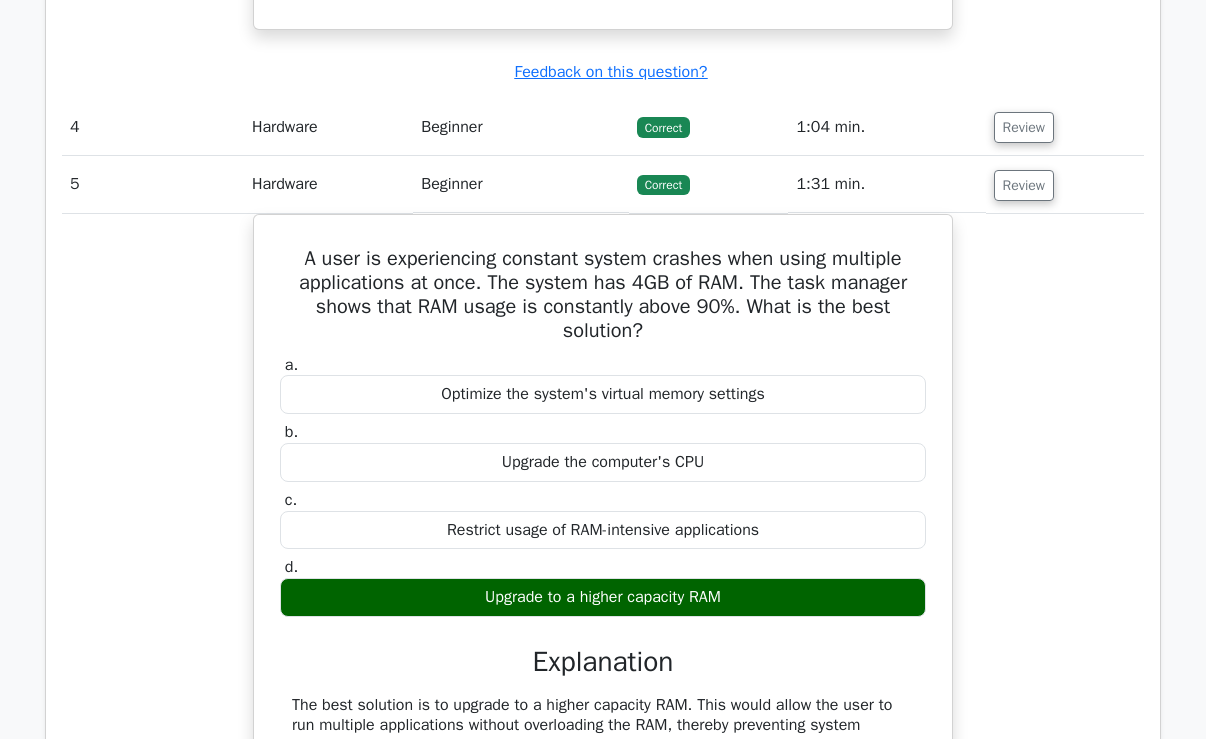 scroll, scrollTop: 3048, scrollLeft: 0, axis: vertical 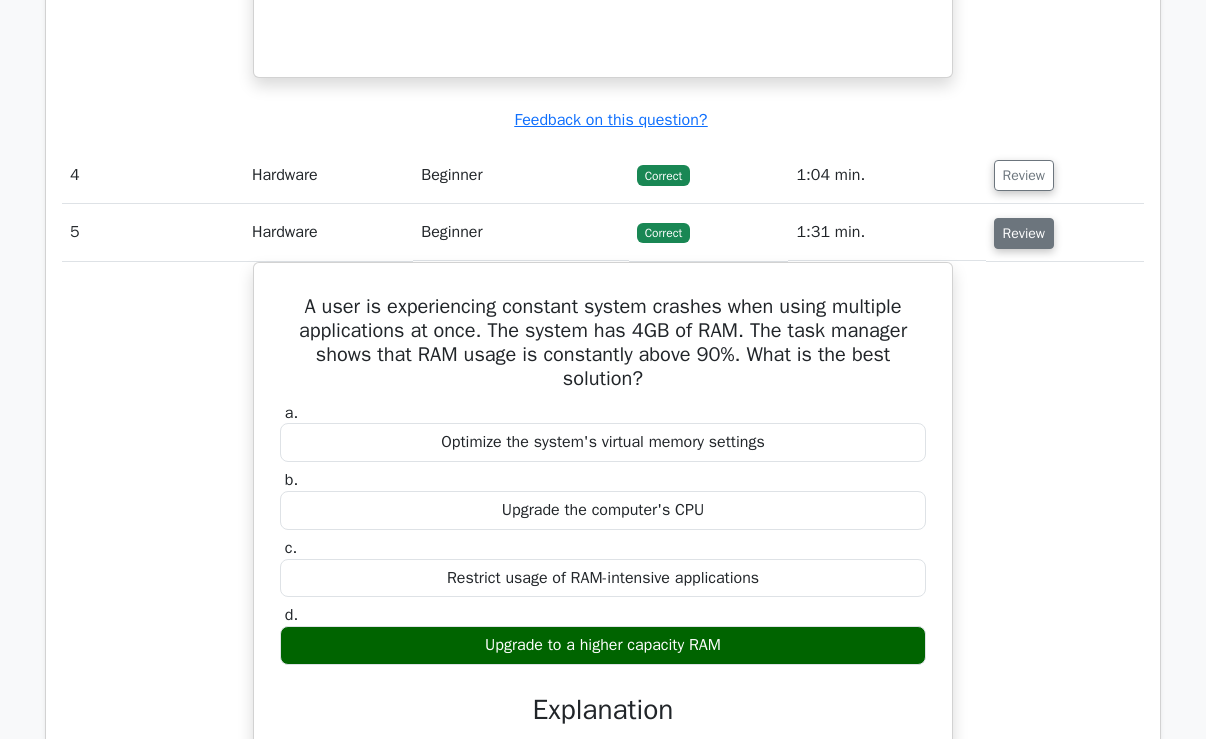 click on "Review" at bounding box center [1024, 233] 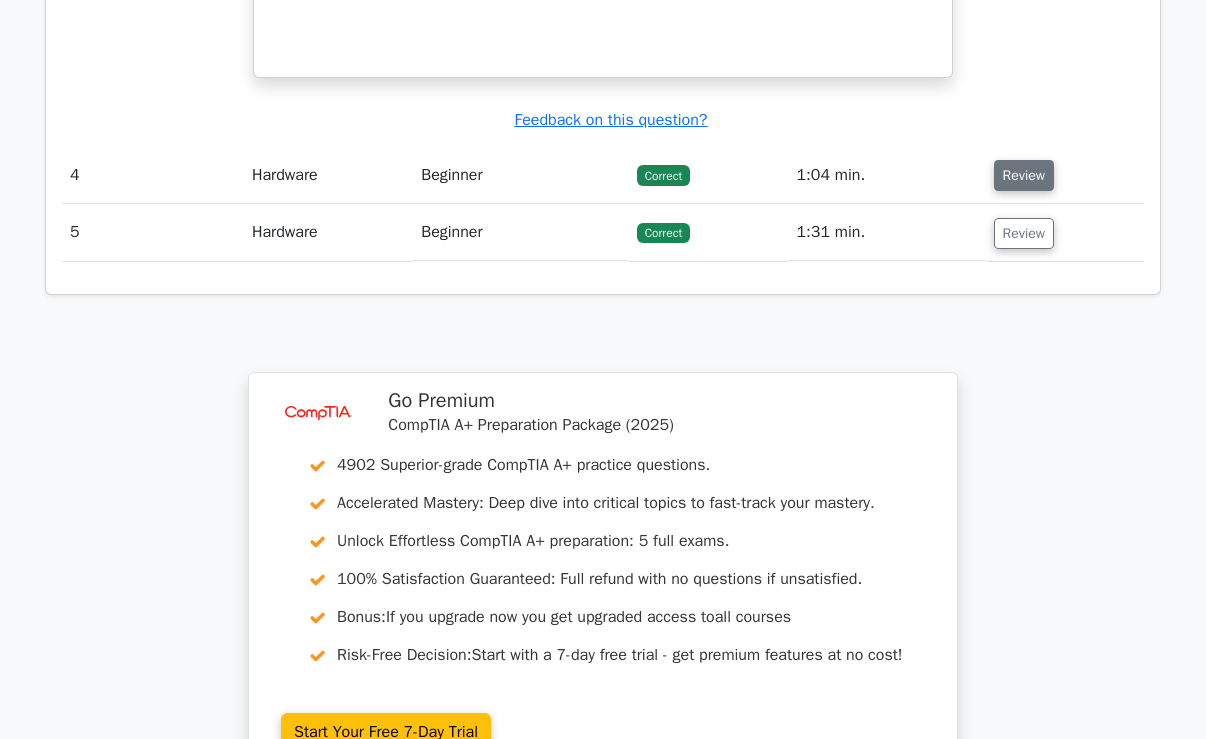 click on "Review" at bounding box center (1024, 175) 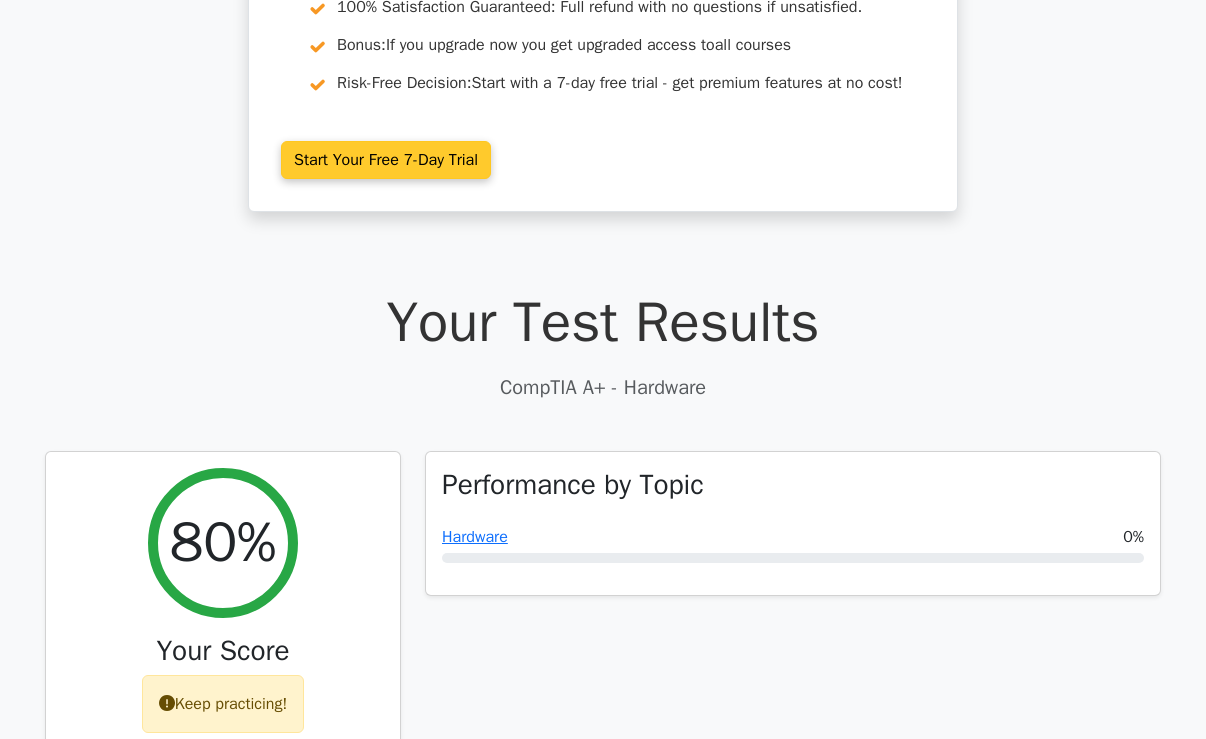 scroll, scrollTop: 0, scrollLeft: 0, axis: both 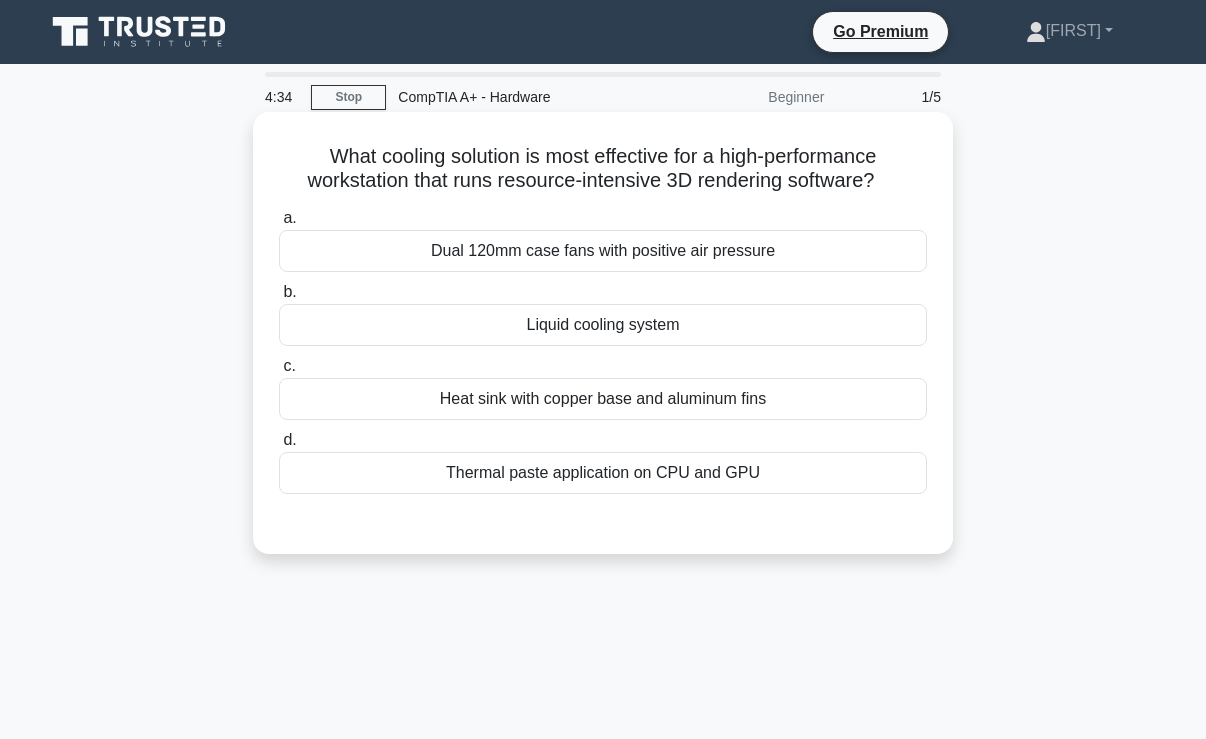 click on "Liquid cooling system" at bounding box center [603, 325] 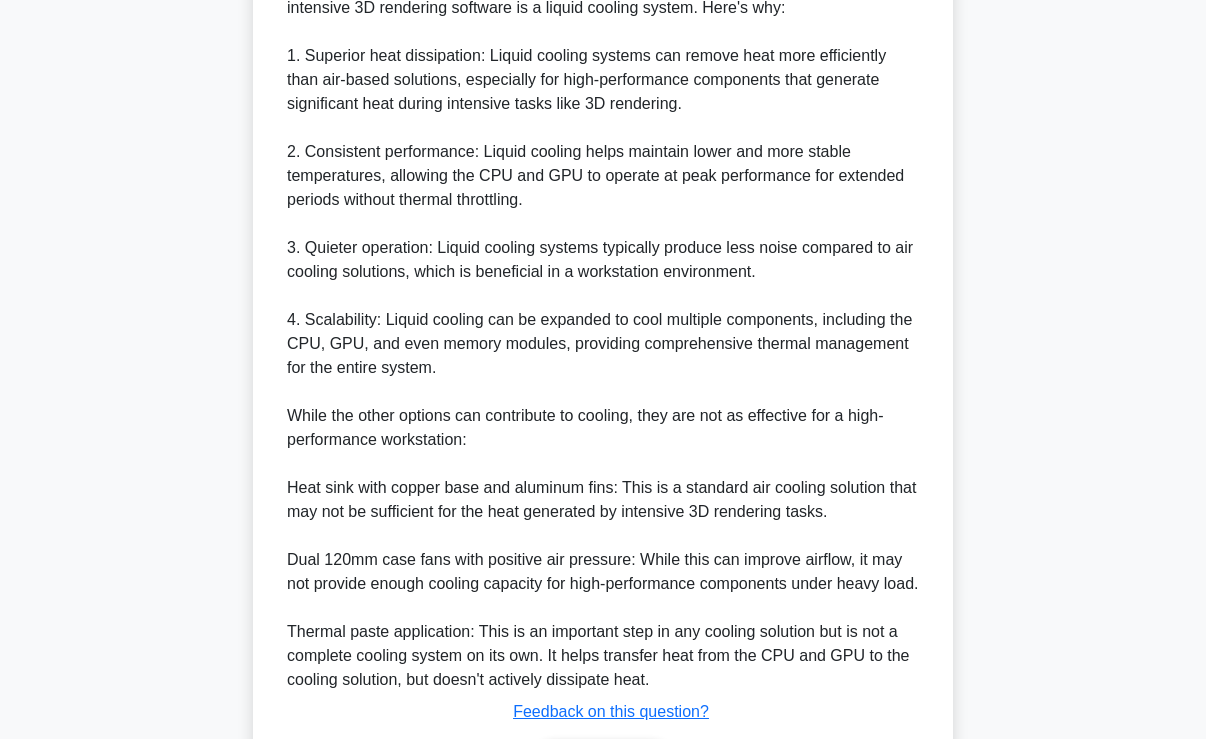 scroll, scrollTop: 759, scrollLeft: 0, axis: vertical 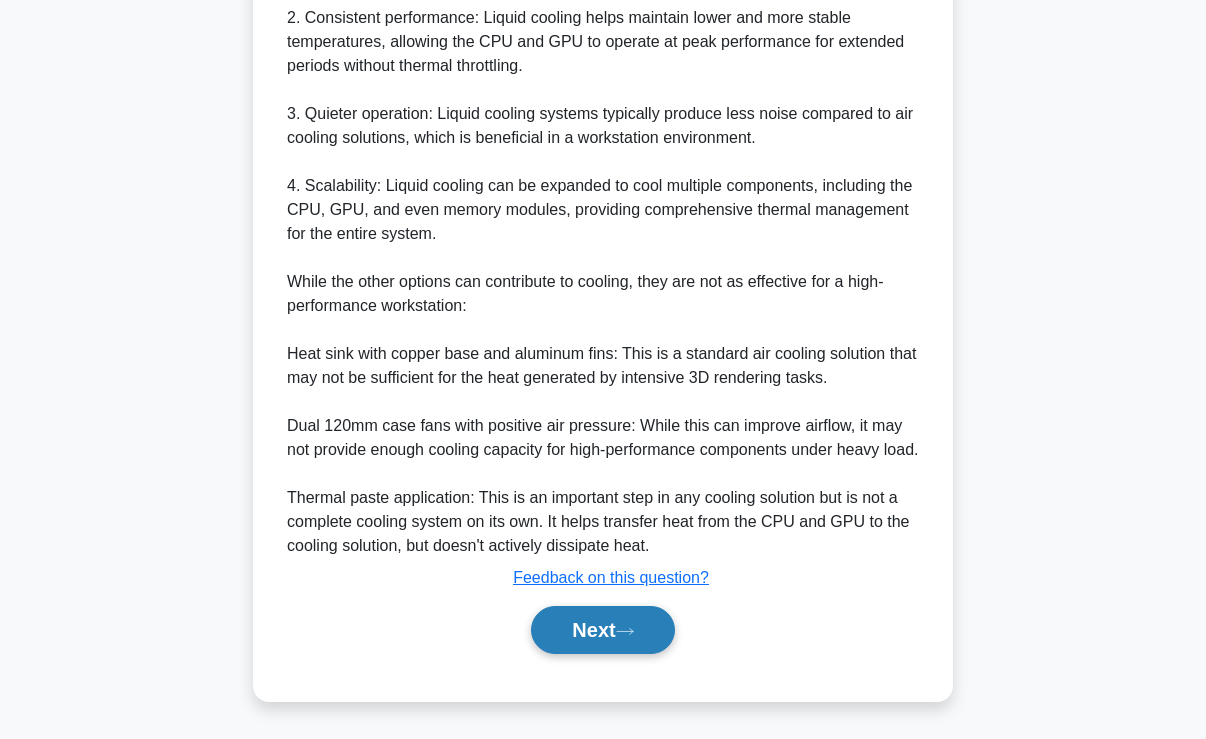 click on "Next" at bounding box center (602, 630) 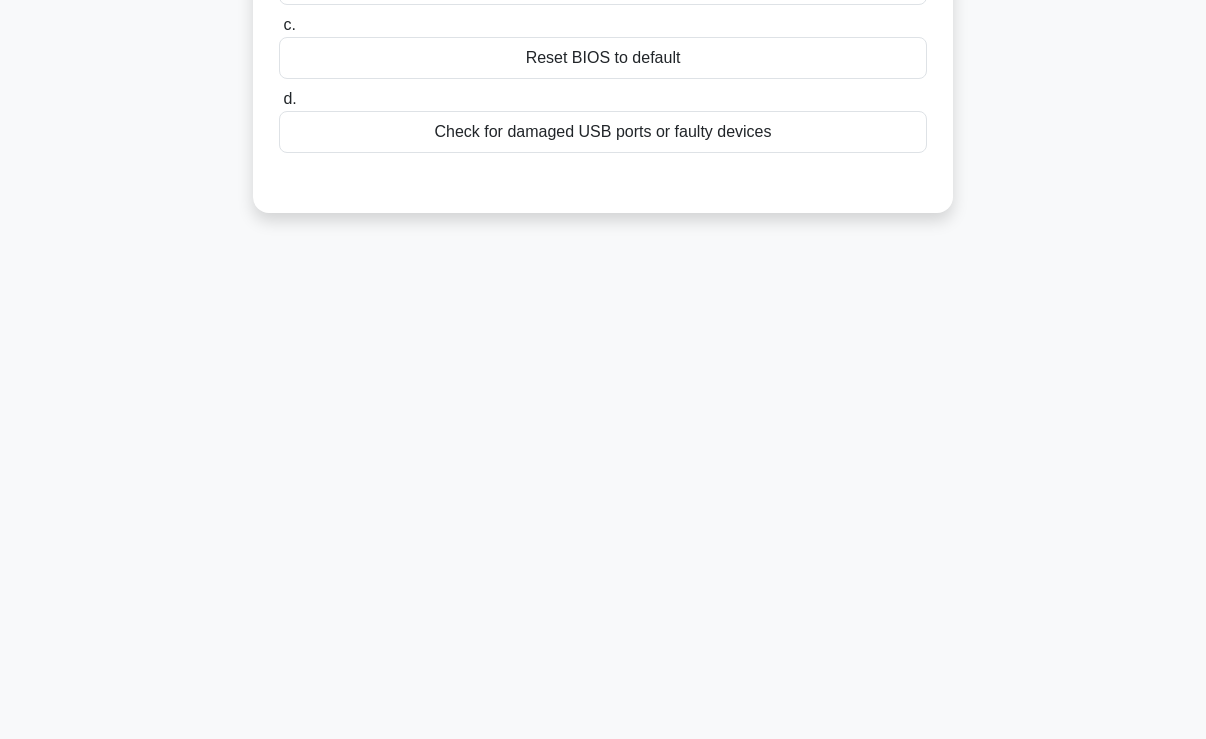 scroll, scrollTop: 0, scrollLeft: 0, axis: both 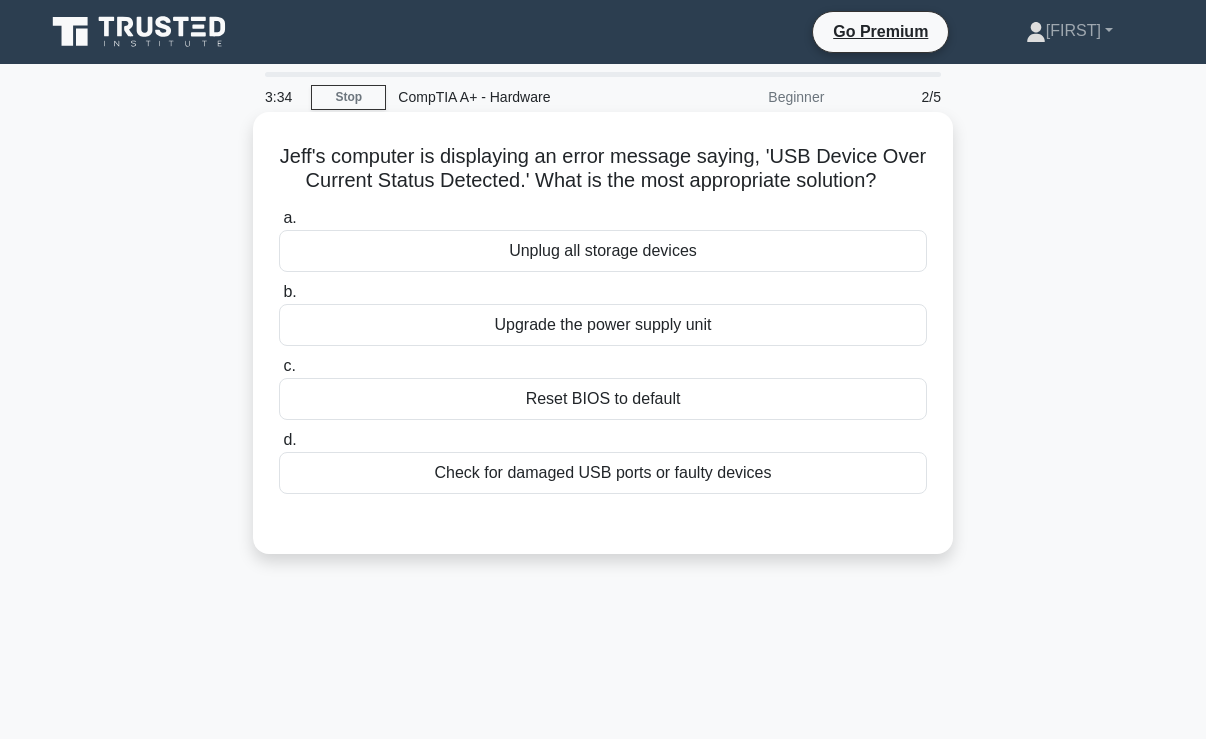 click on "Jeff's computer is displaying an error message saying, 'USB Device Over Current Status Detected.' What is the most appropriate solution?
.spinner_0XTQ{transform-origin:center;animation:spinner_y6GP .75s linear infinite}@keyframes spinner_y6GP{100%{transform:rotate(360deg)}}" at bounding box center (603, 169) 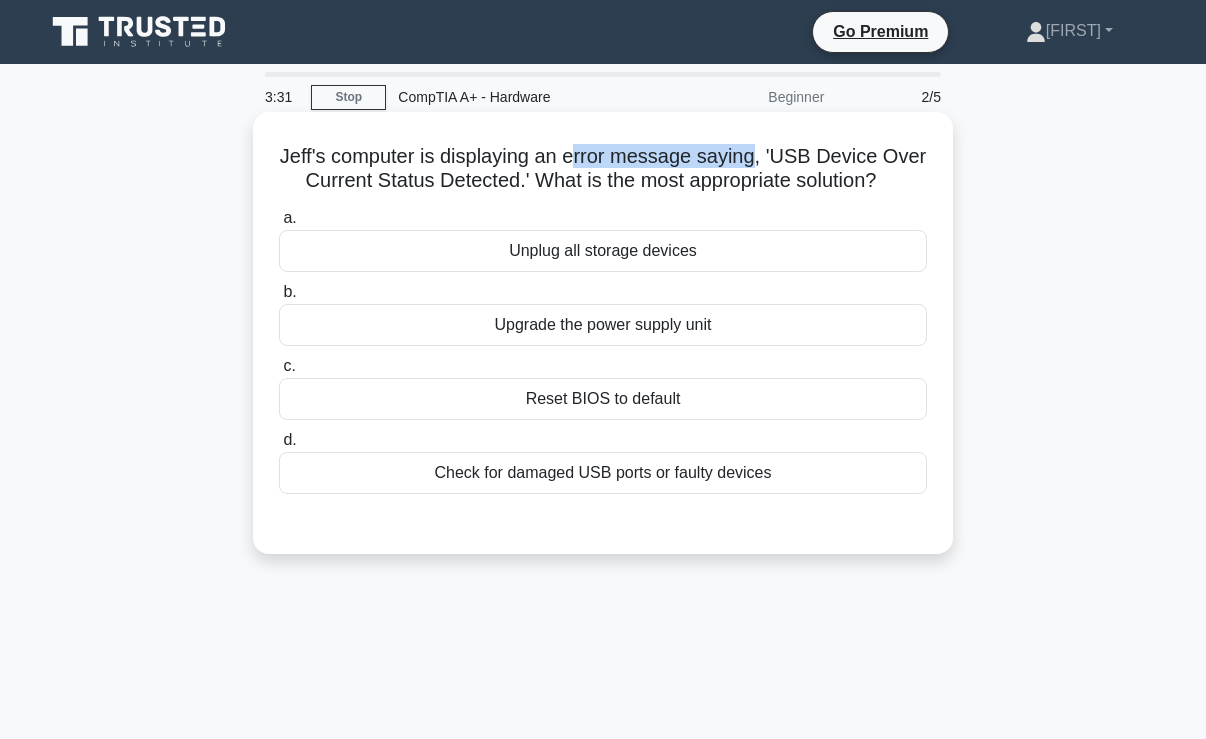 drag, startPoint x: 579, startPoint y: 161, endPoint x: 759, endPoint y: 155, distance: 180.09998 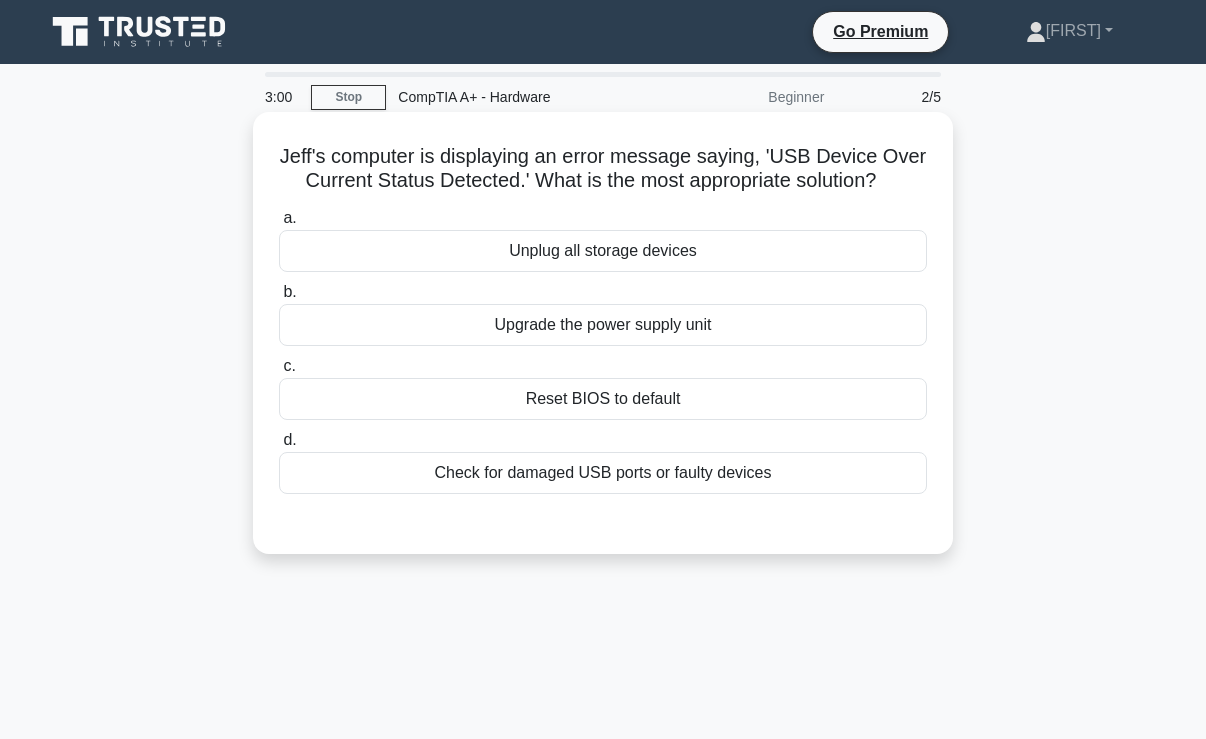 click on "Reset BIOS to default" at bounding box center [603, 399] 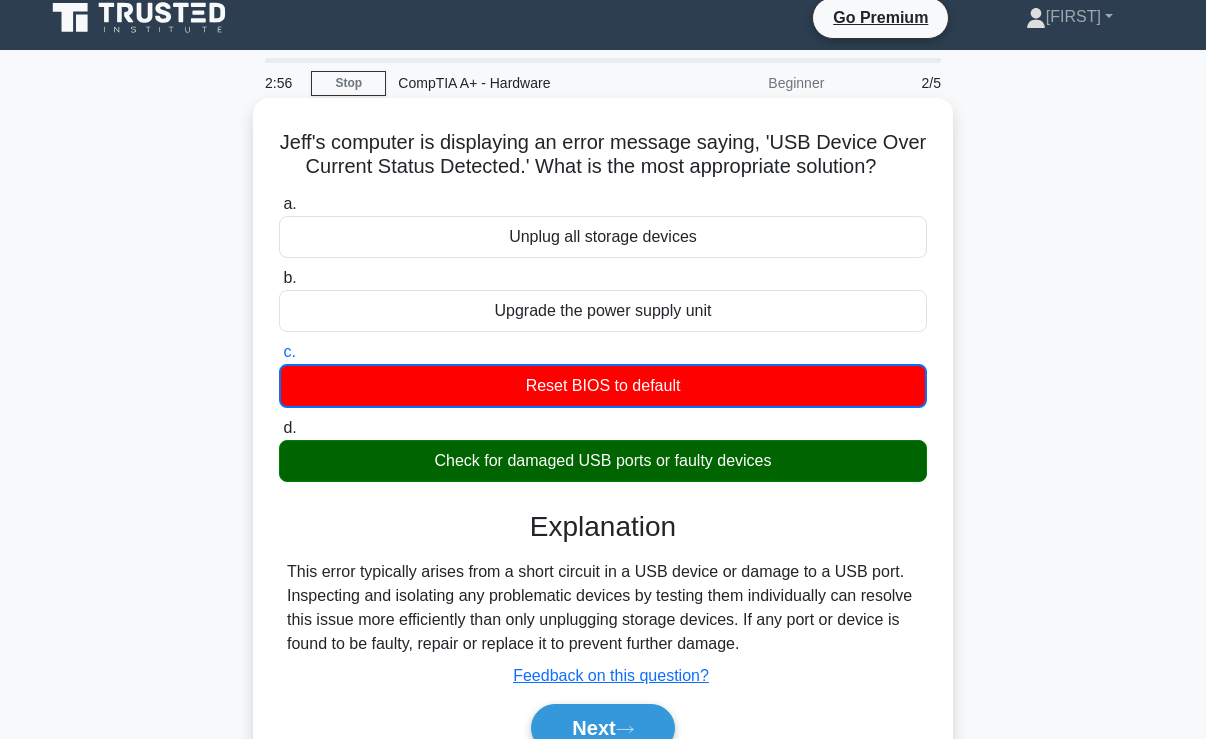 scroll, scrollTop: 341, scrollLeft: 0, axis: vertical 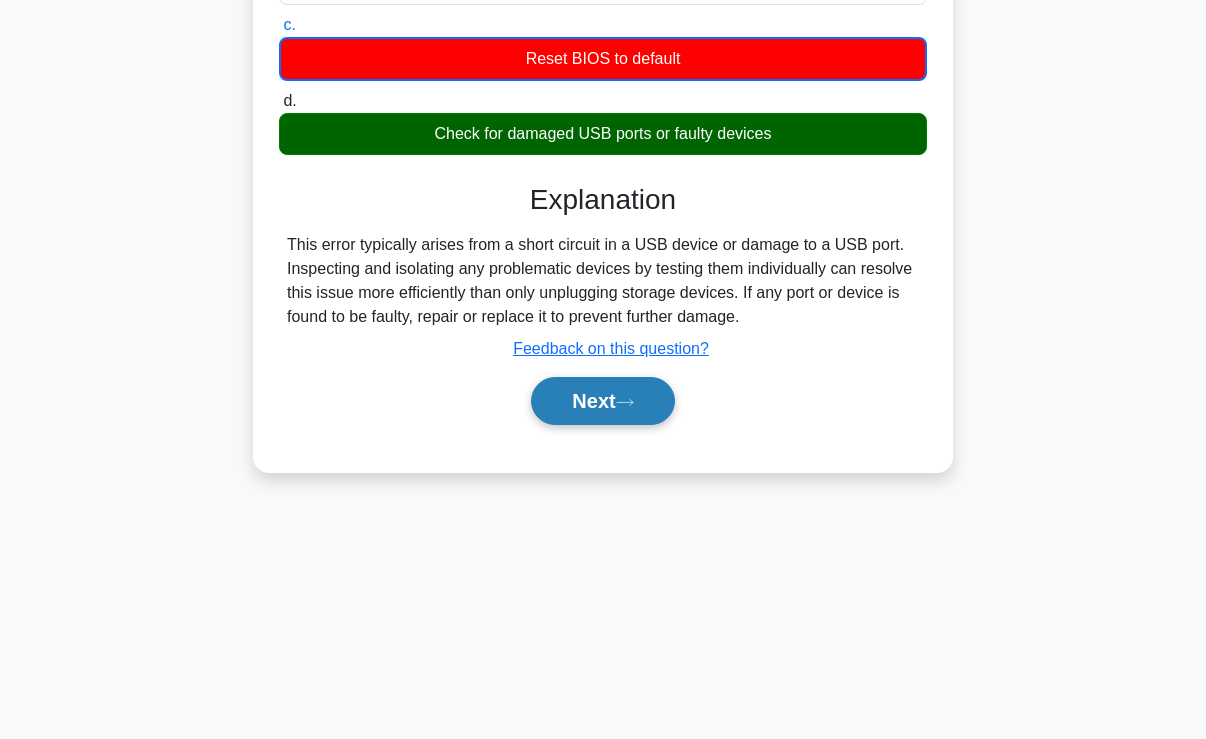 click on "Next" at bounding box center (602, 401) 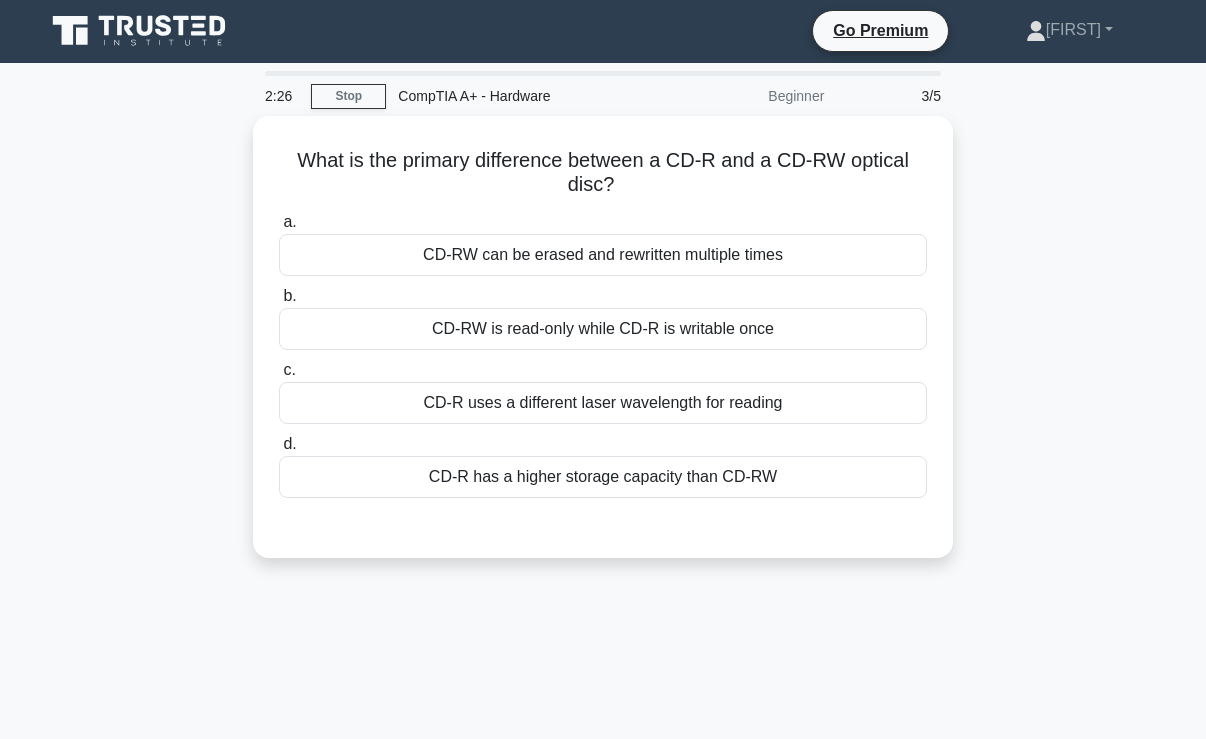 scroll, scrollTop: 0, scrollLeft: 0, axis: both 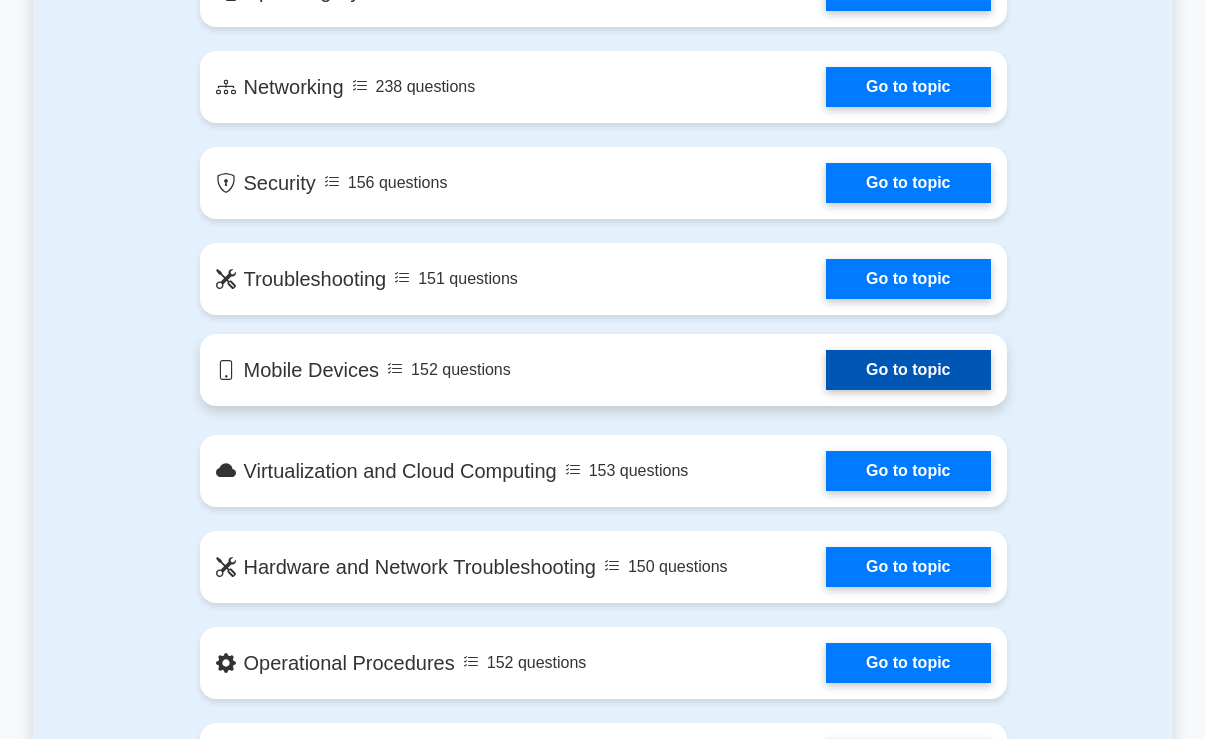 click on "Go to topic" at bounding box center [908, 370] 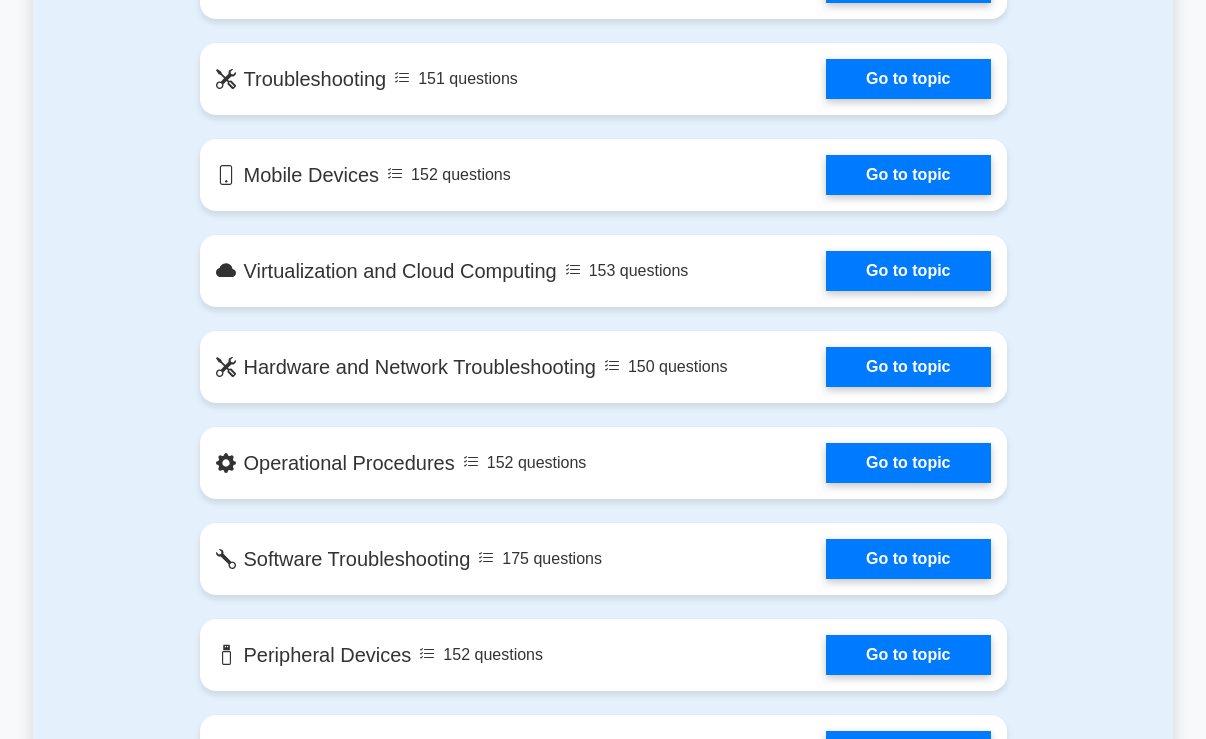 scroll, scrollTop: 1900, scrollLeft: 0, axis: vertical 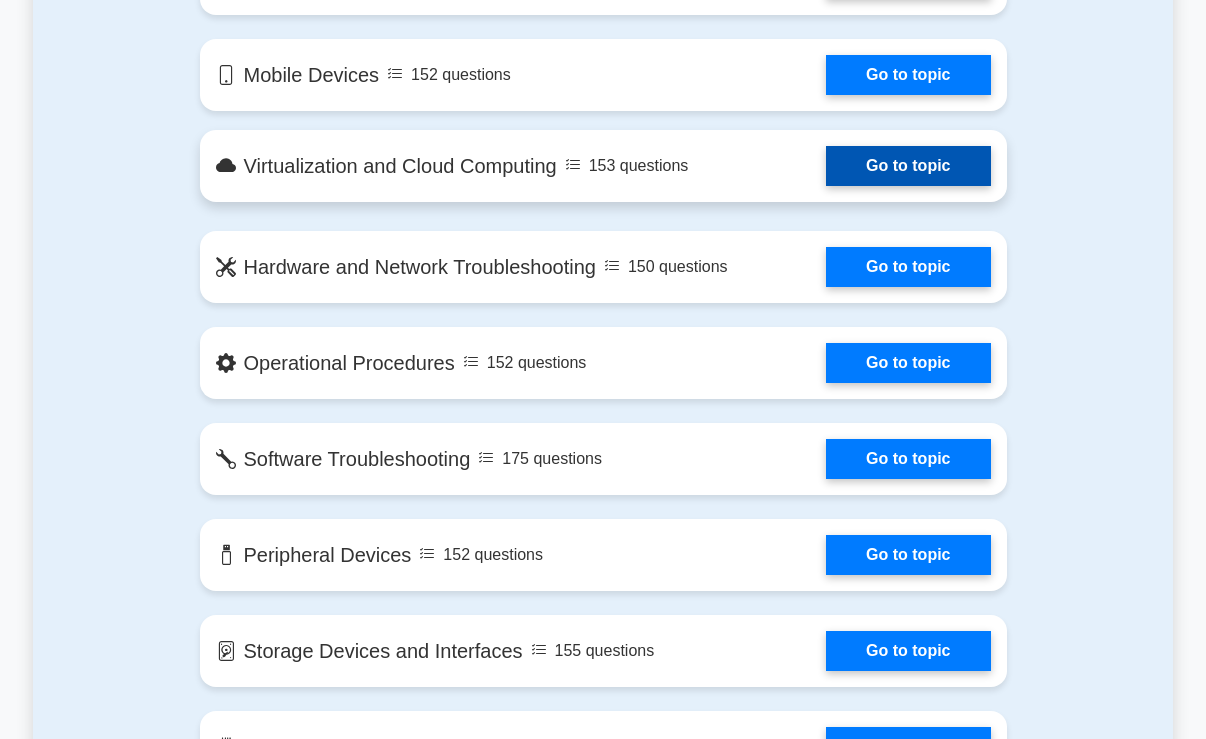 click on "Go to topic" at bounding box center (908, 166) 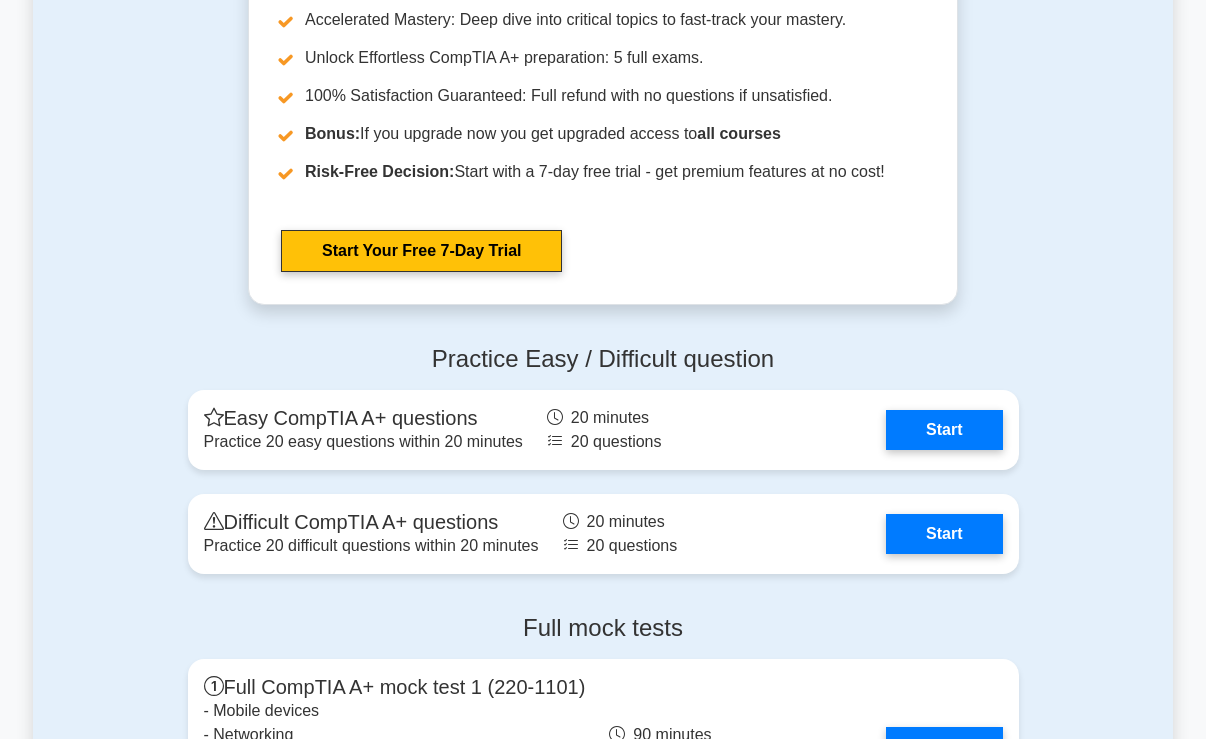 scroll, scrollTop: 4200, scrollLeft: 0, axis: vertical 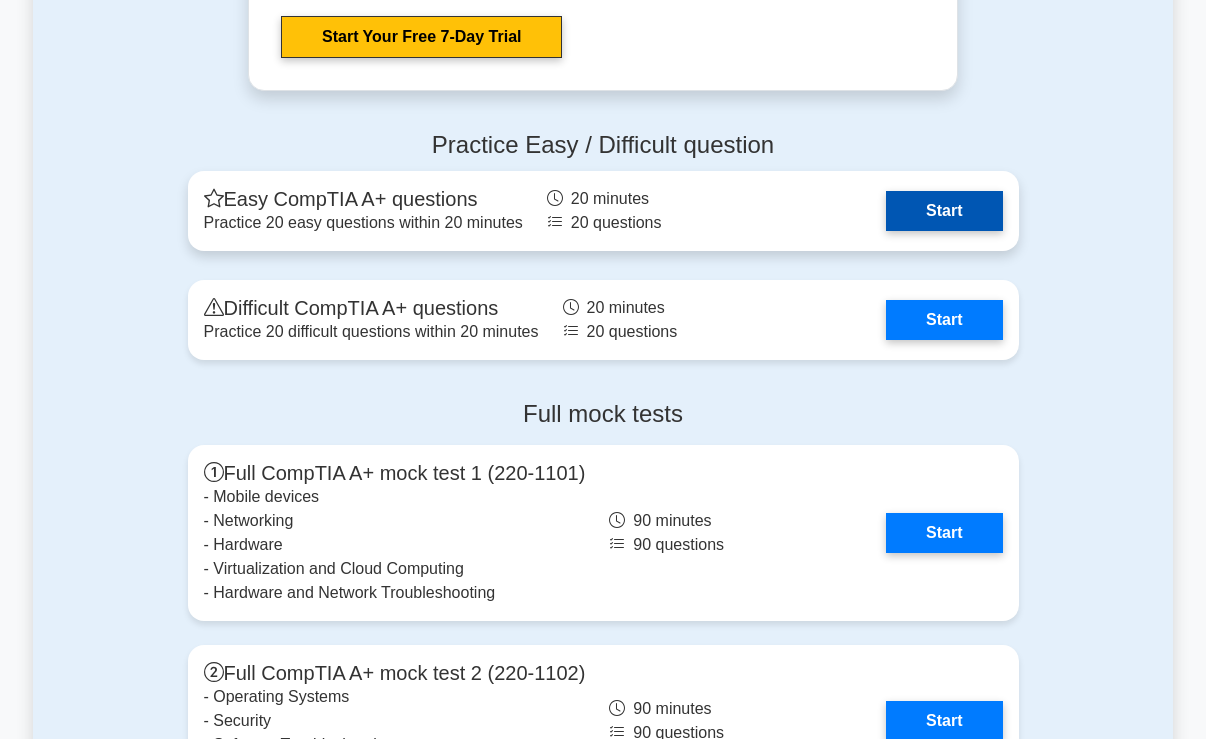 click on "Start" at bounding box center [944, 211] 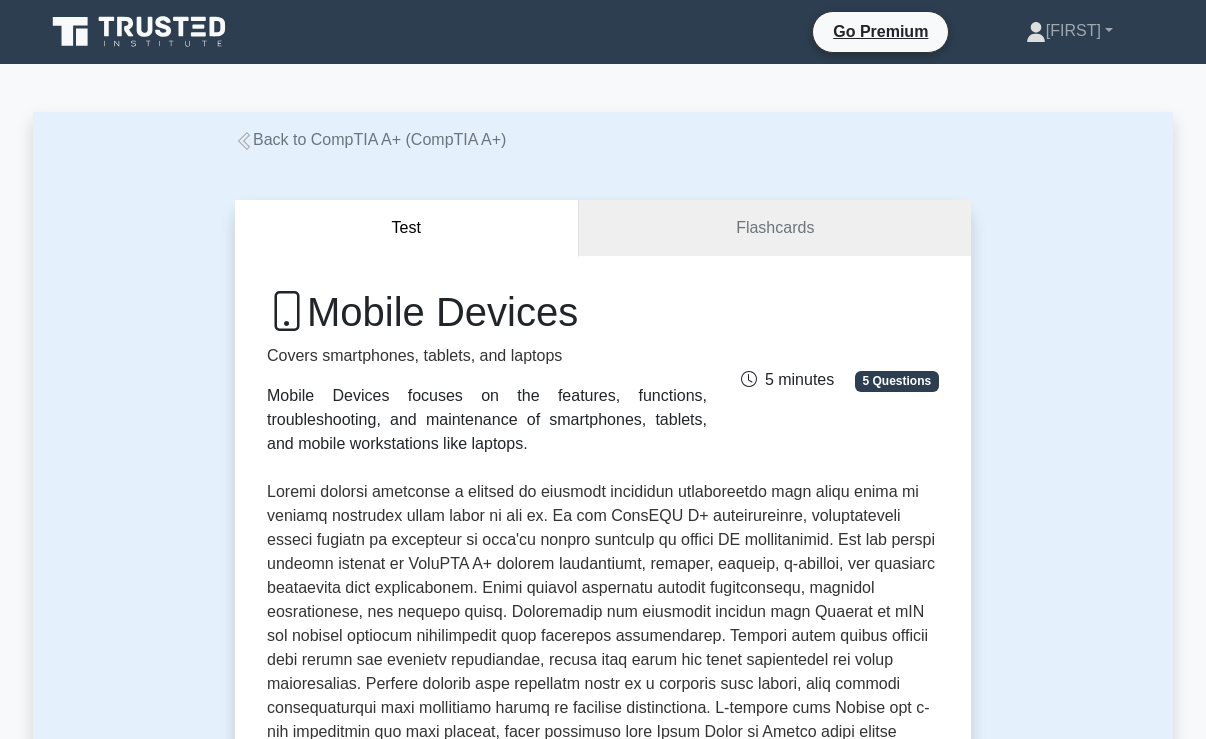 scroll, scrollTop: 0, scrollLeft: 0, axis: both 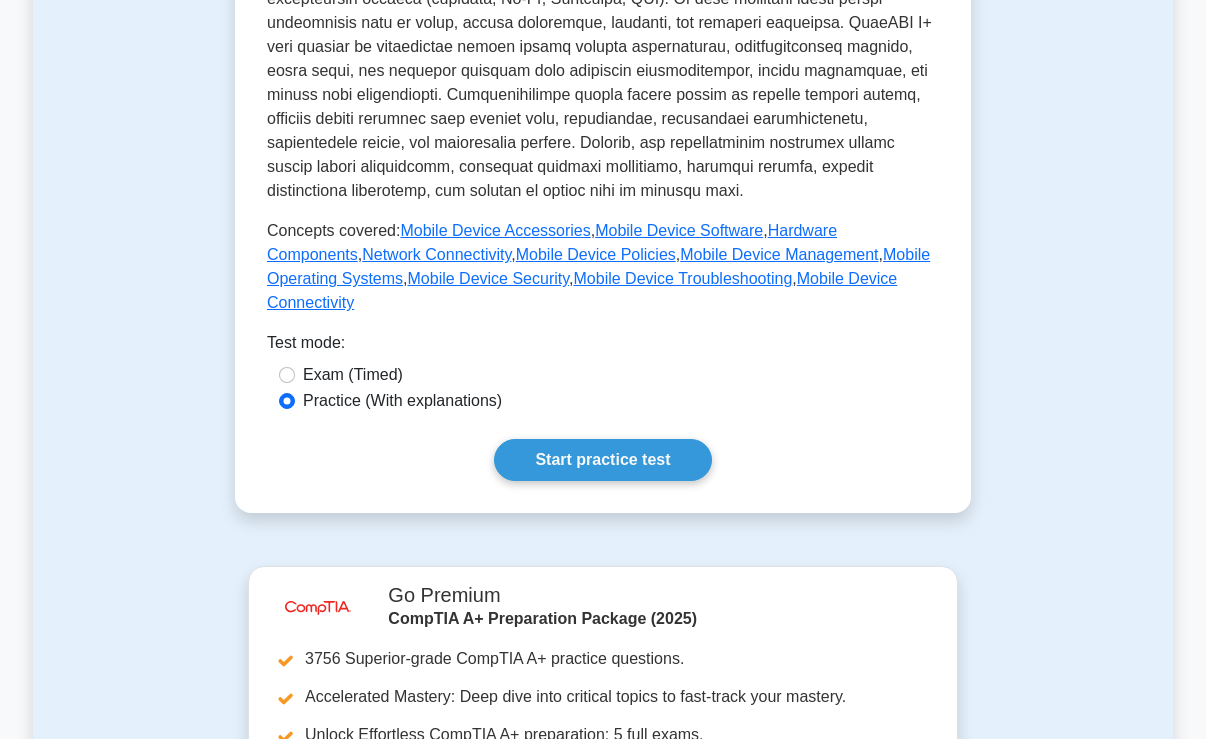 click on "Exam (Timed)" at bounding box center [603, 375] 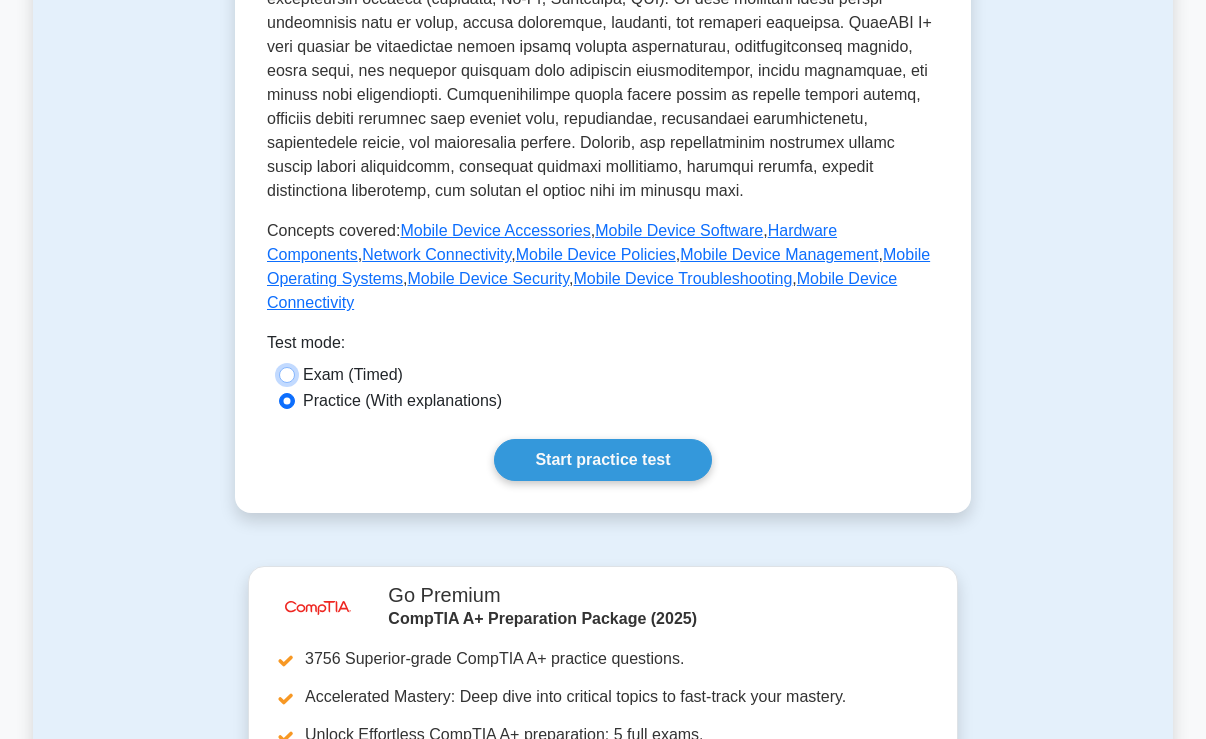 click on "Exam (Timed)" at bounding box center [287, 375] 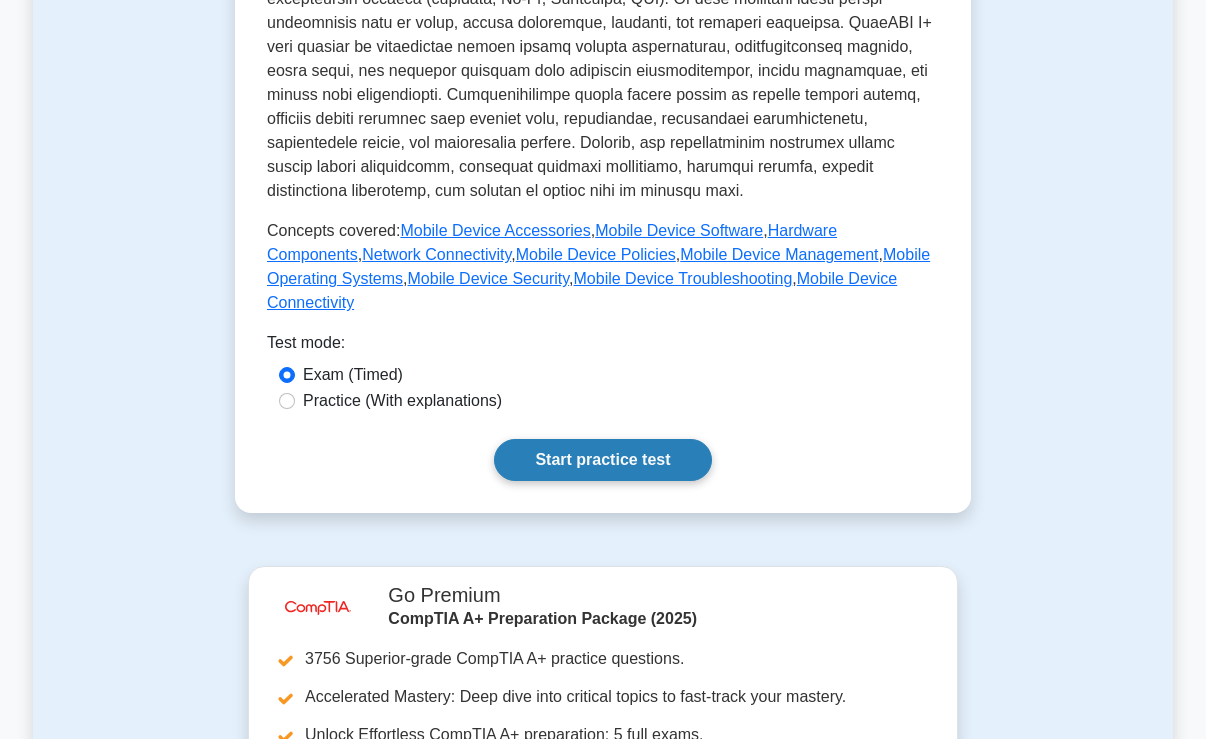 click on "Start practice test" at bounding box center [602, 460] 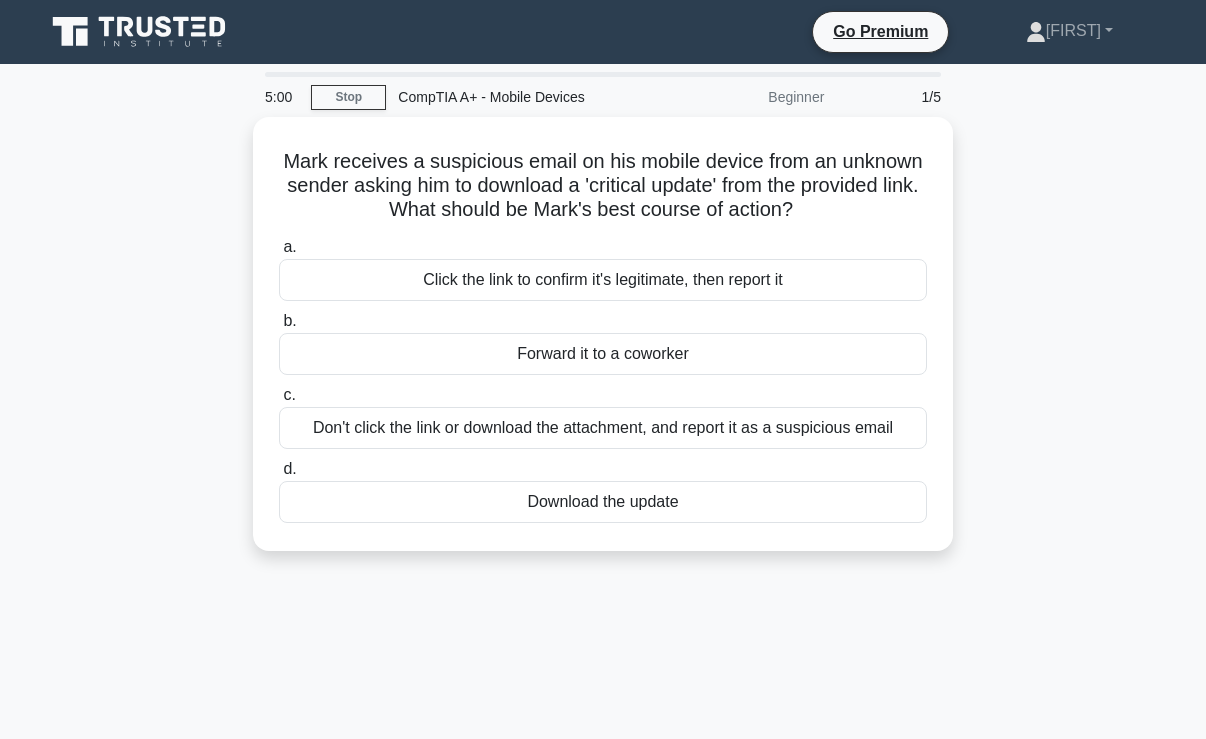 scroll, scrollTop: 0, scrollLeft: 0, axis: both 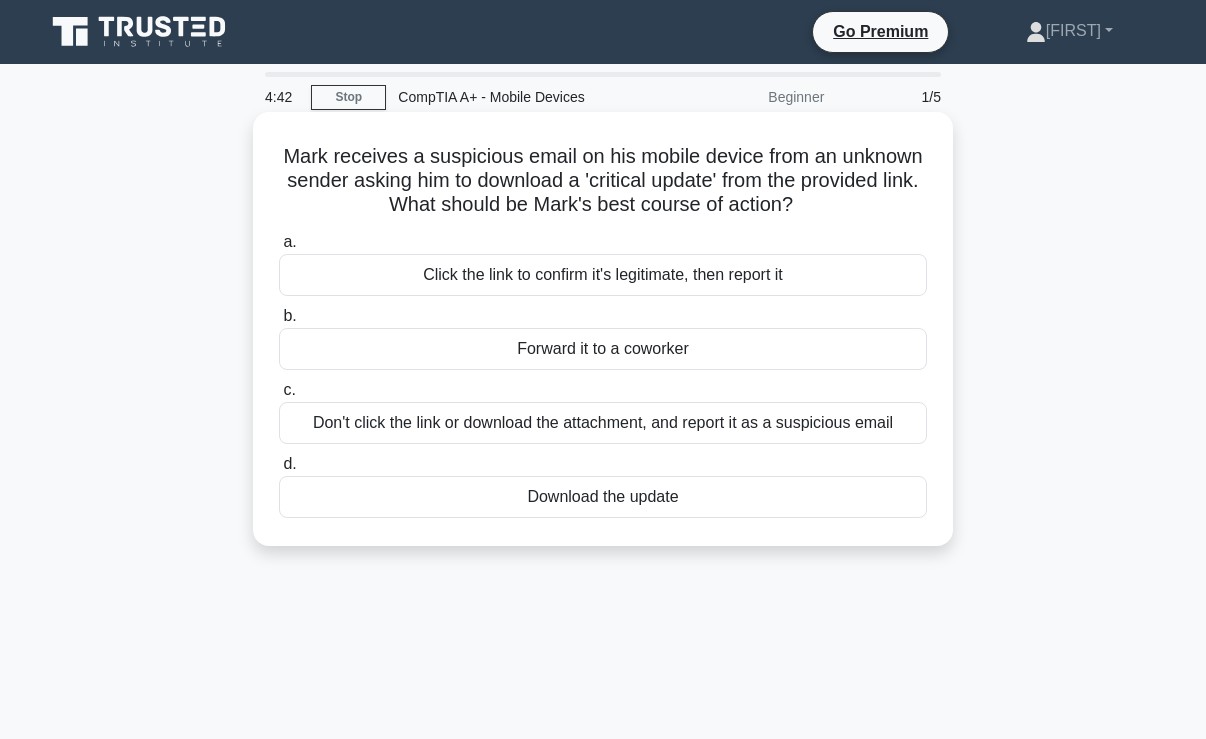 click on "Don't click the link or download the attachment, and report it as a suspicious email" at bounding box center [603, 423] 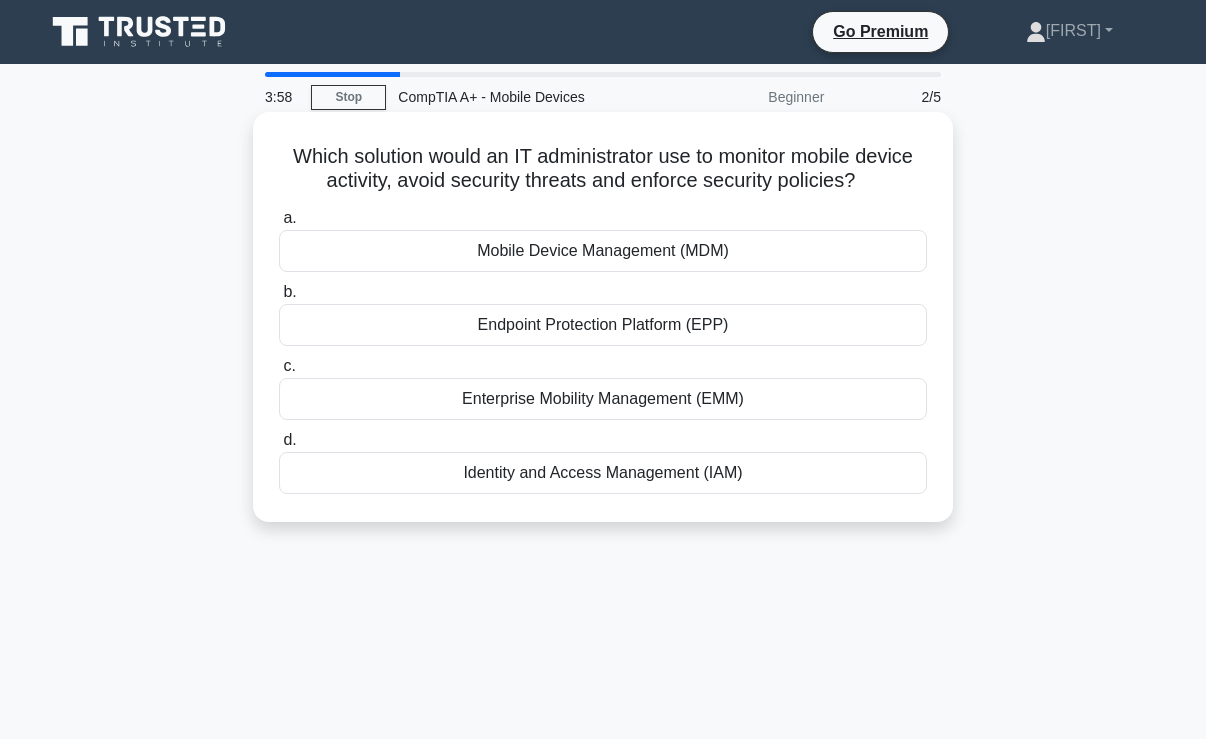 click on "Identity and Access Management (IAM)" at bounding box center (603, 473) 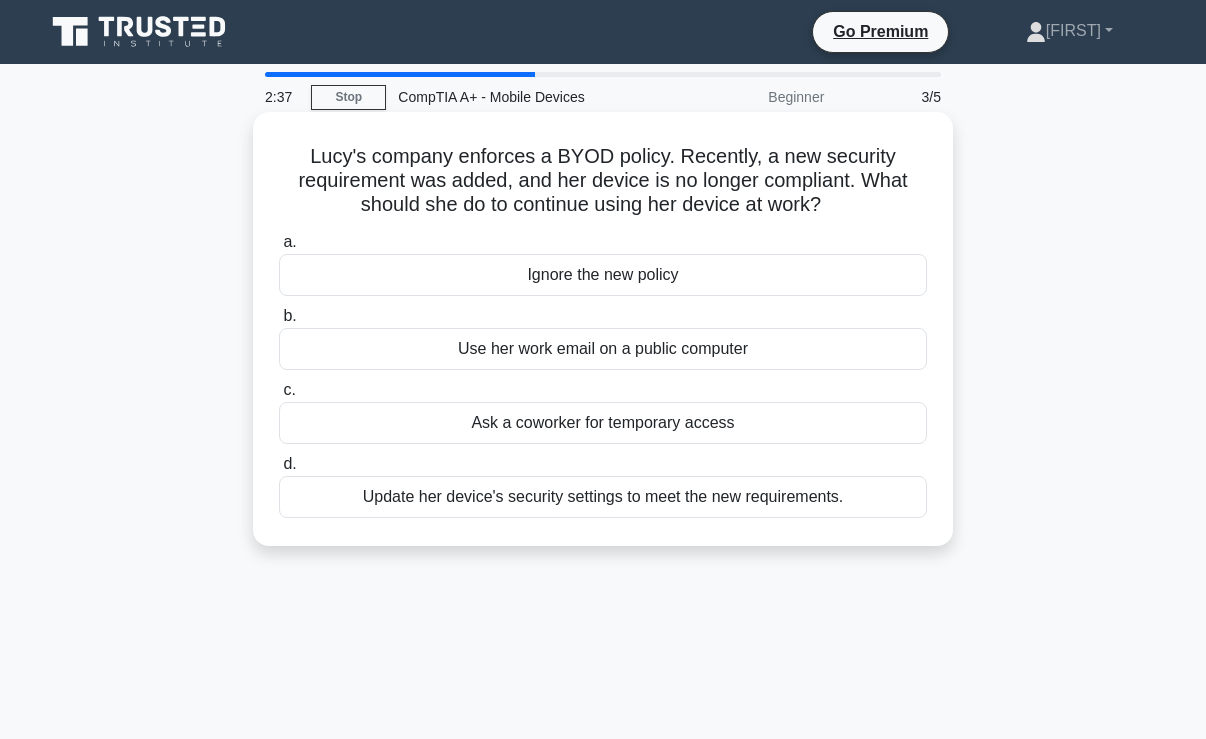 click on "Use her work email on a public computer" at bounding box center (603, 349) 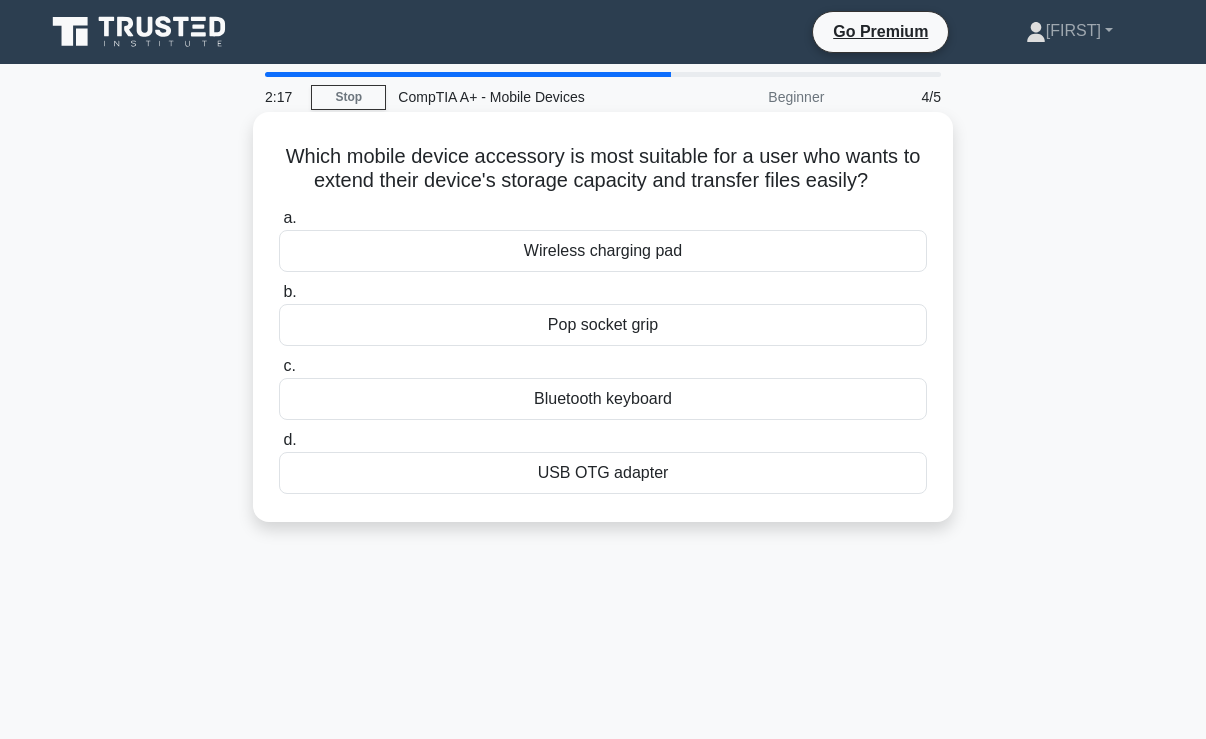 click on "USB OTG adapter" at bounding box center [603, 473] 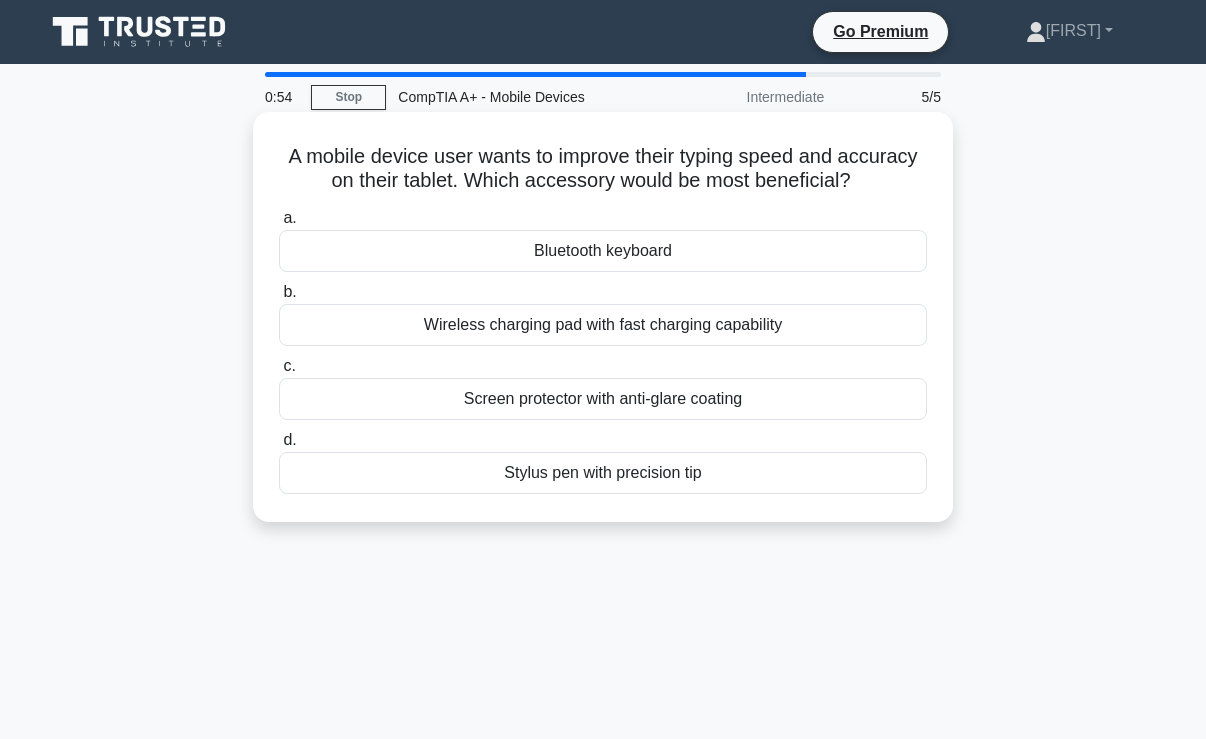 click on "Bluetooth keyboard" at bounding box center [603, 251] 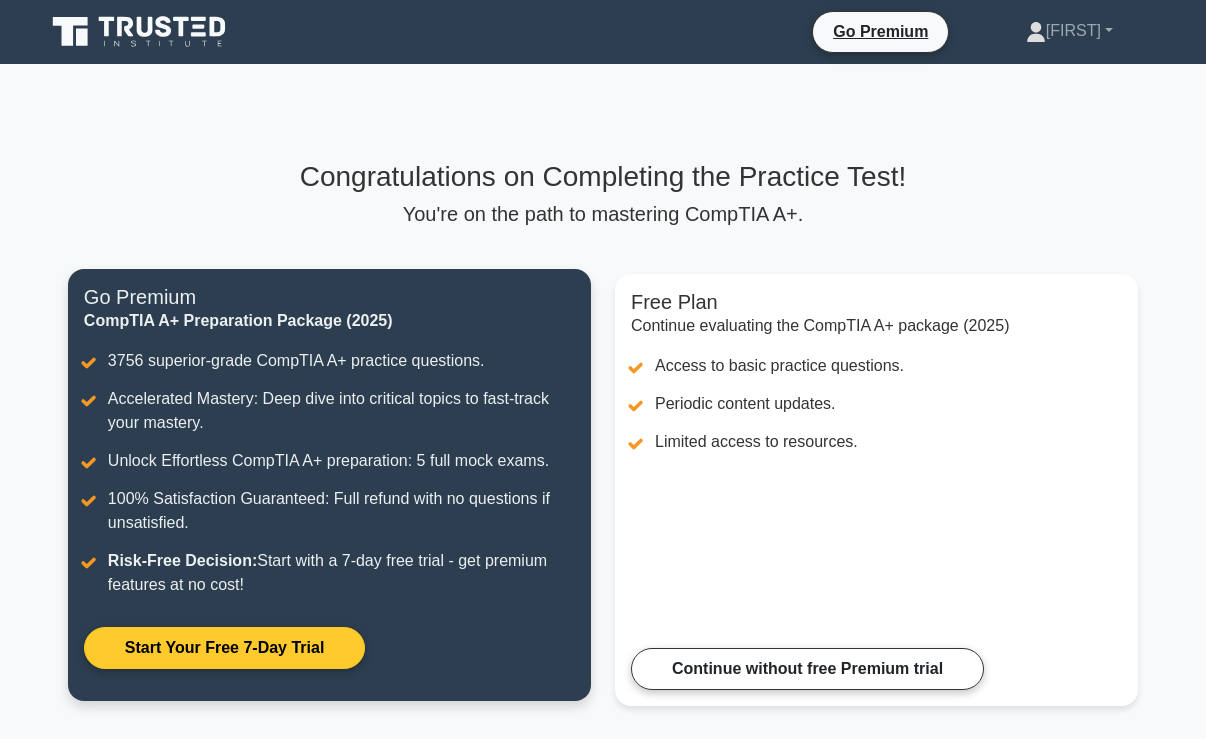 scroll, scrollTop: 0, scrollLeft: 0, axis: both 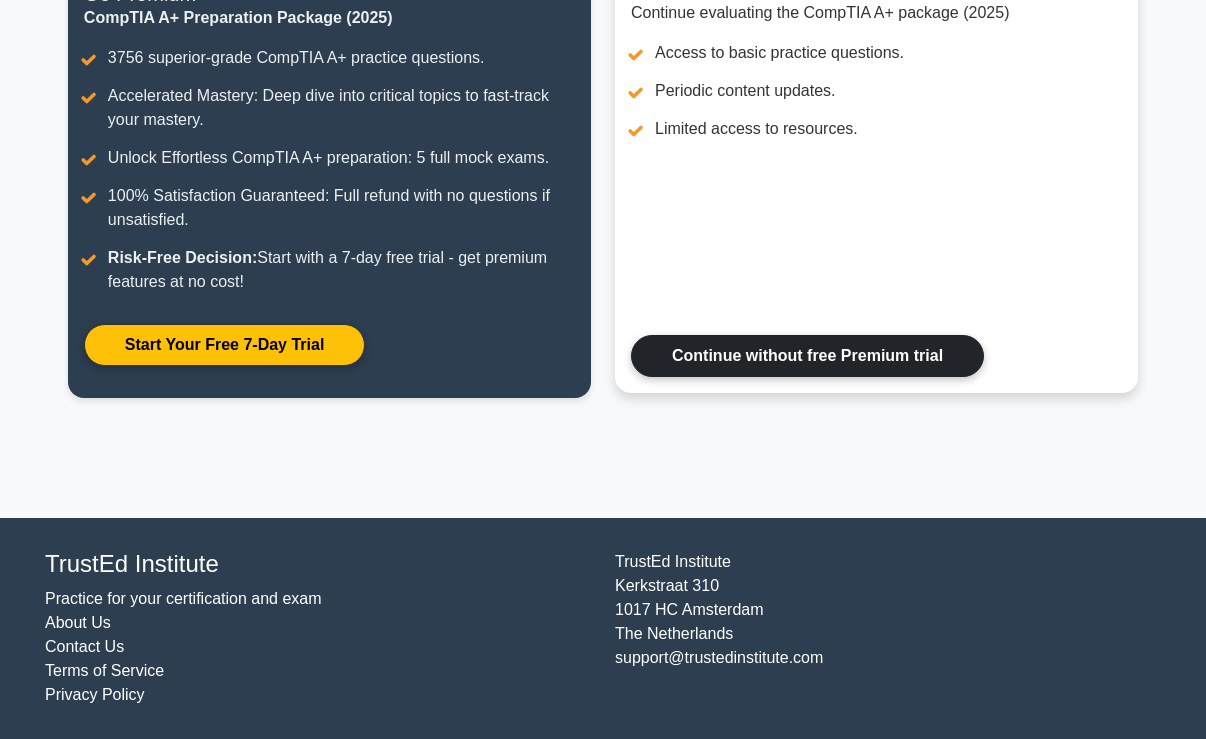 click on "Continue without free Premium trial" at bounding box center (807, 356) 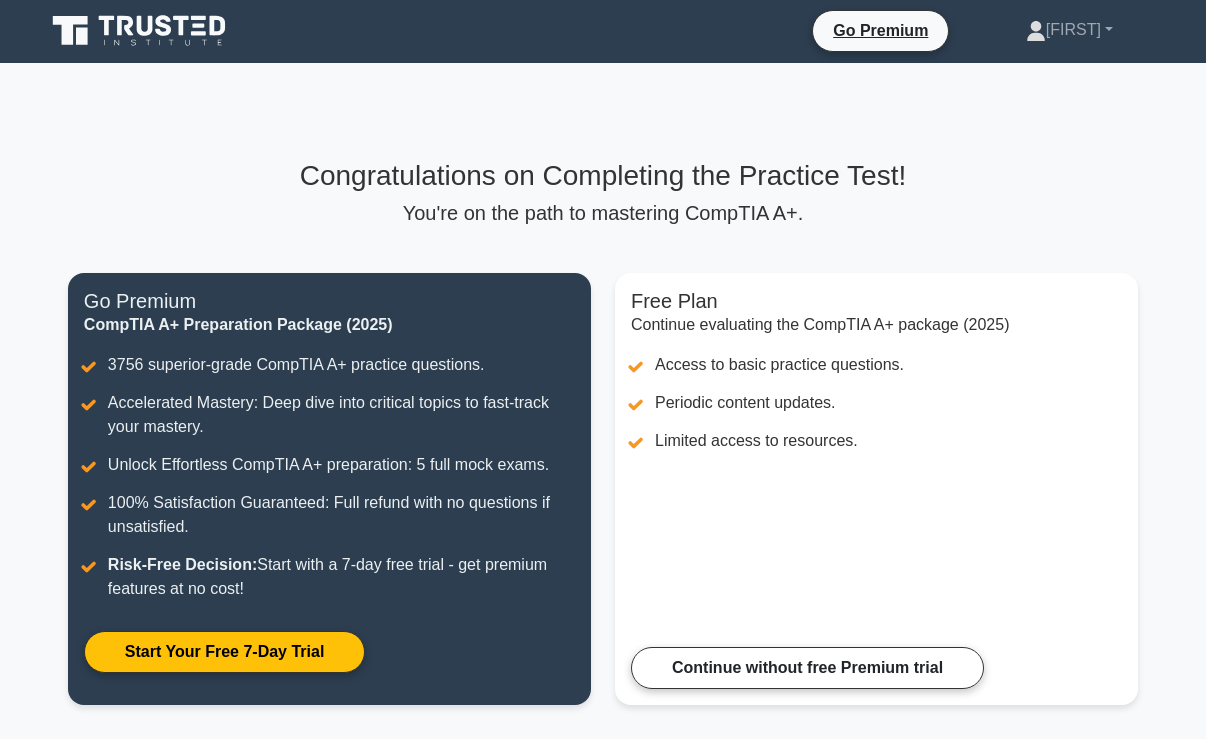 scroll, scrollTop: 0, scrollLeft: 0, axis: both 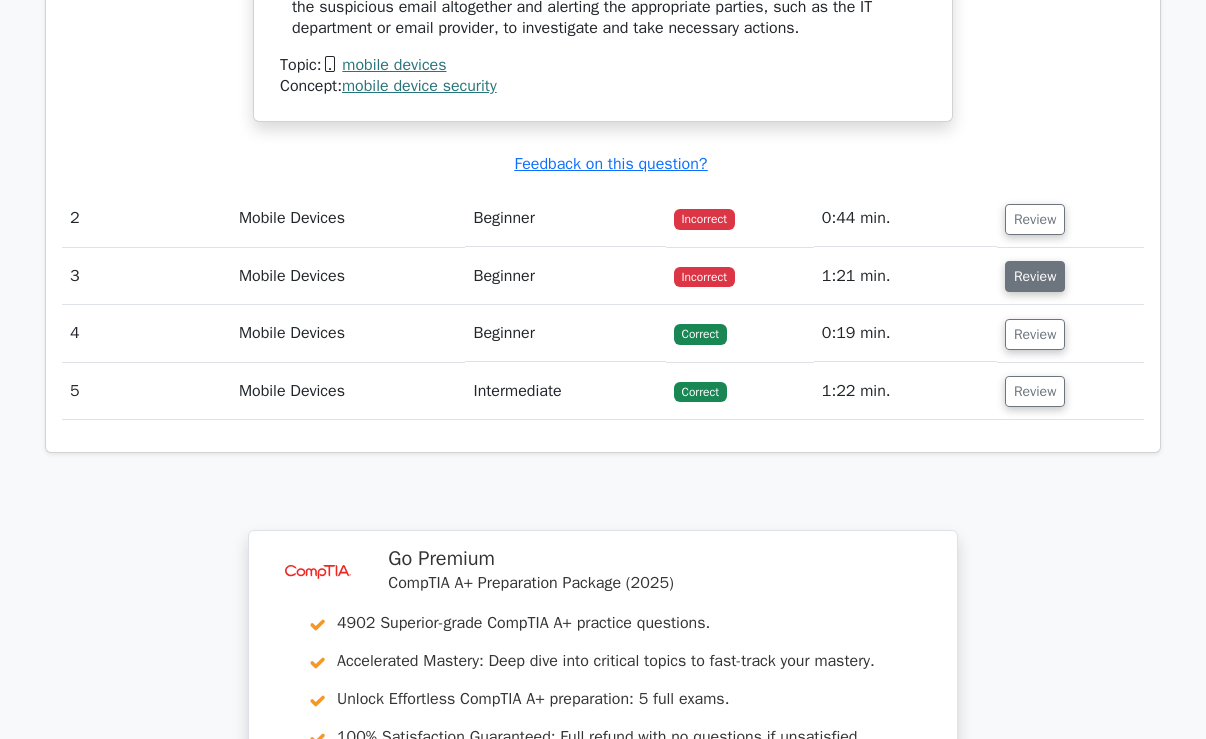 click on "Review" at bounding box center [1035, 276] 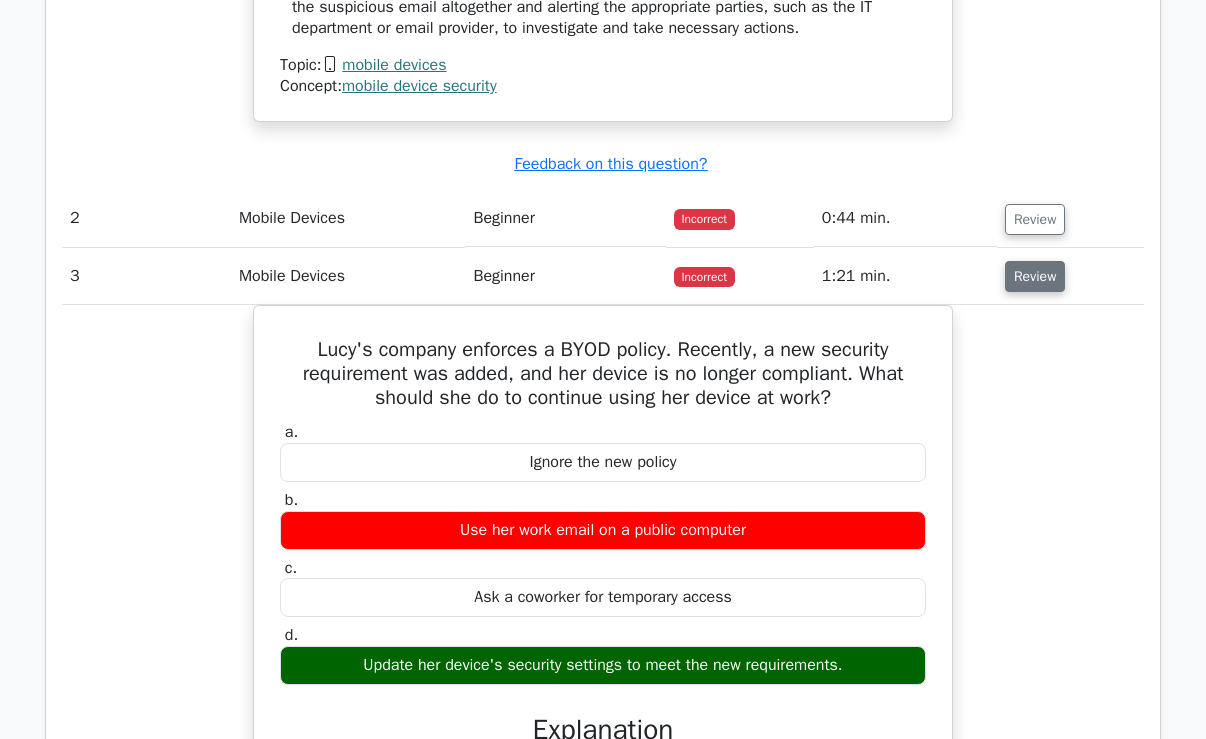 click on "Review" at bounding box center (1035, 276) 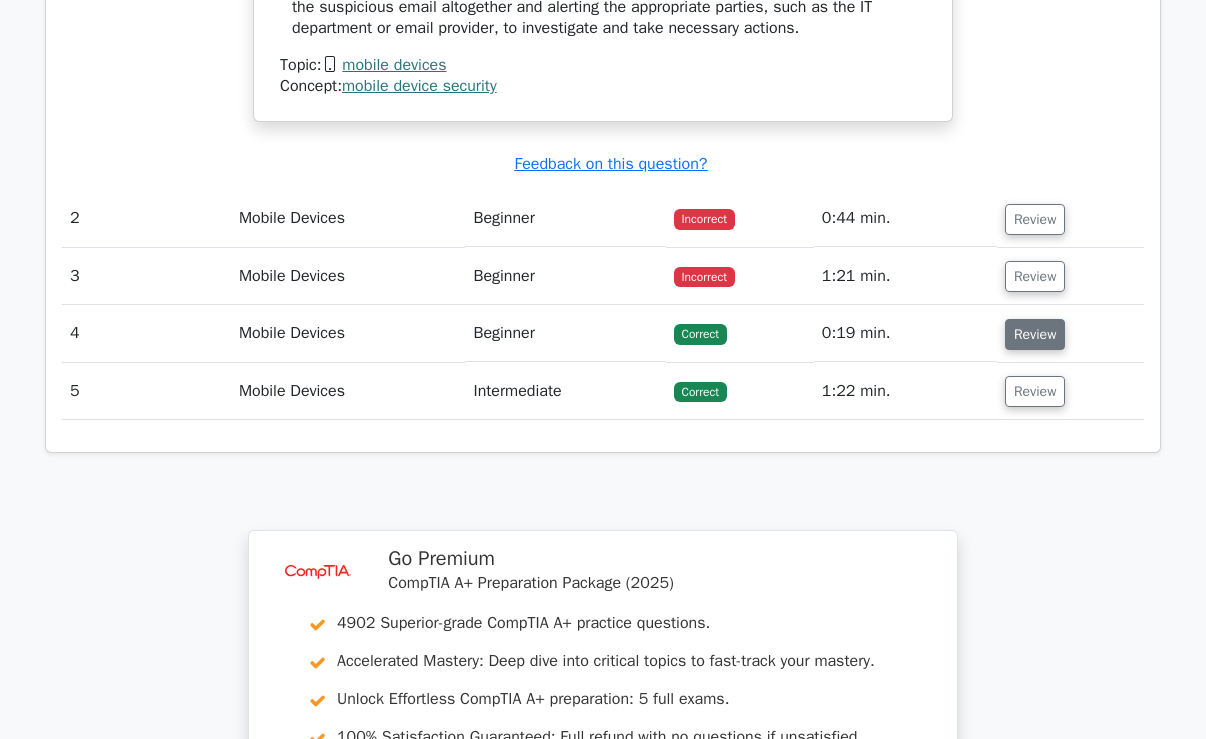 click on "Review" at bounding box center (1035, 334) 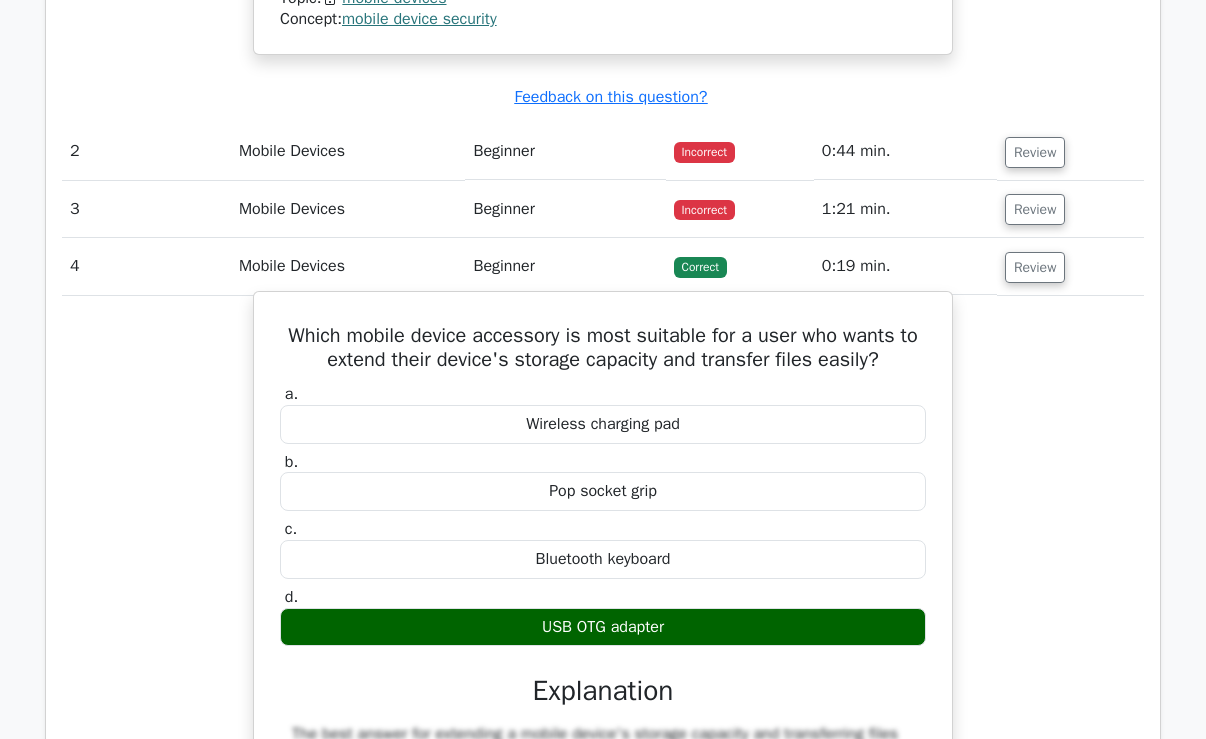 scroll, scrollTop: 2200, scrollLeft: 0, axis: vertical 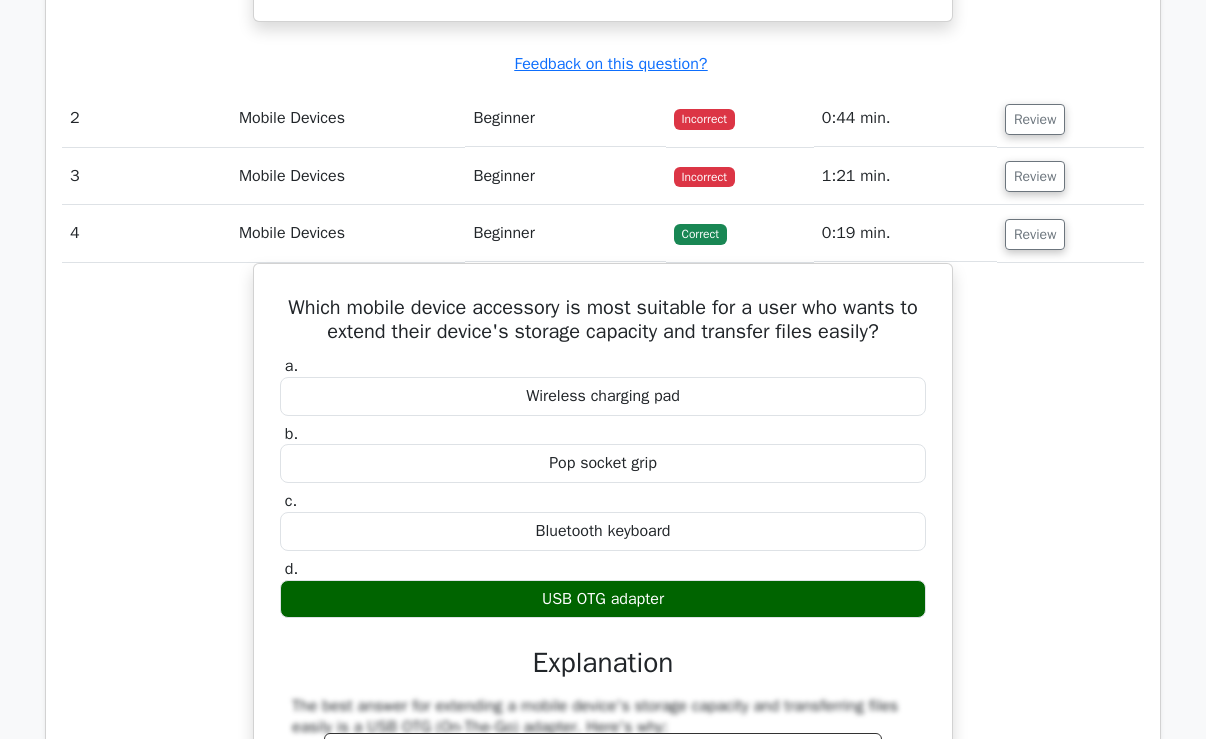 click on "Review" at bounding box center [1070, 176] 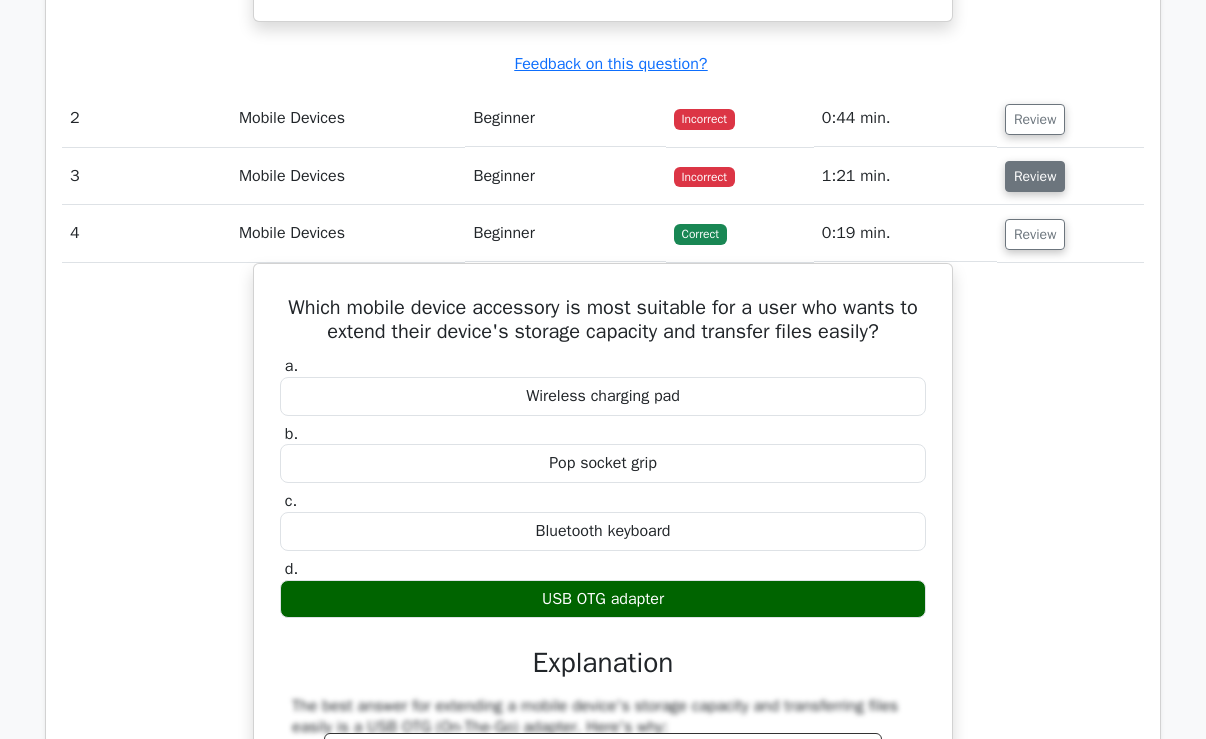 click on "Review" at bounding box center [1035, 176] 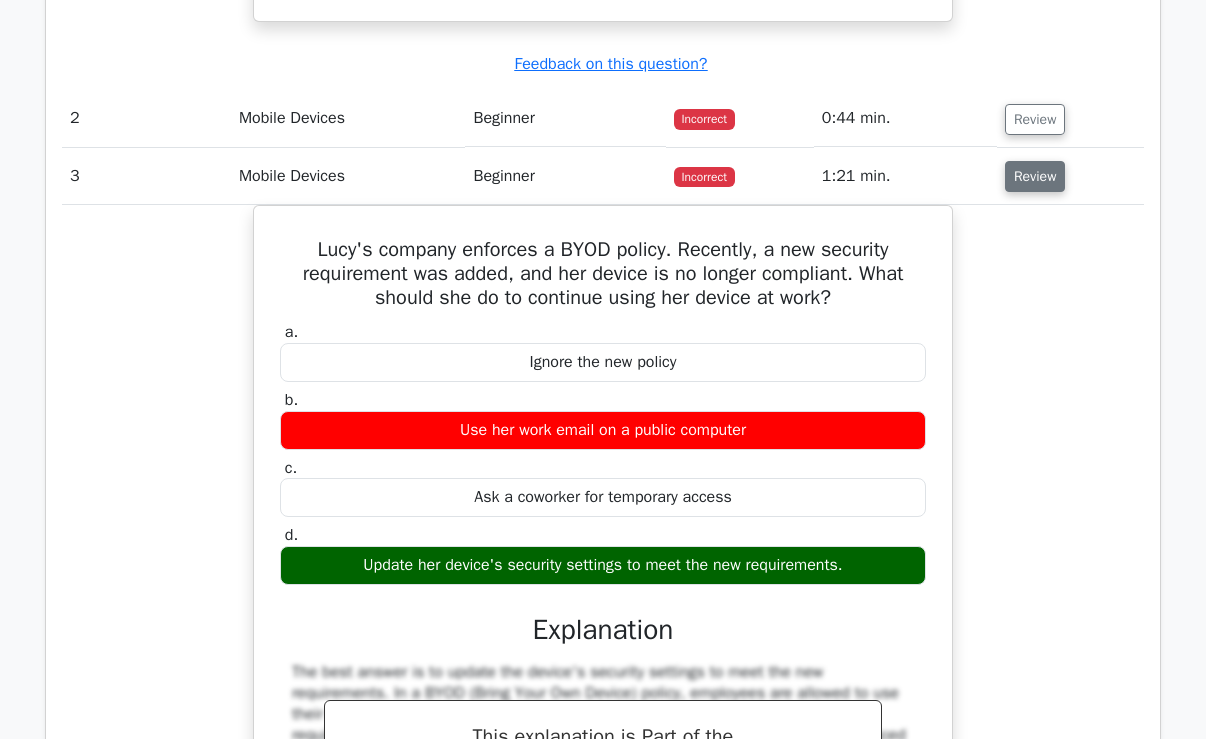 click on "Review" at bounding box center (1035, 176) 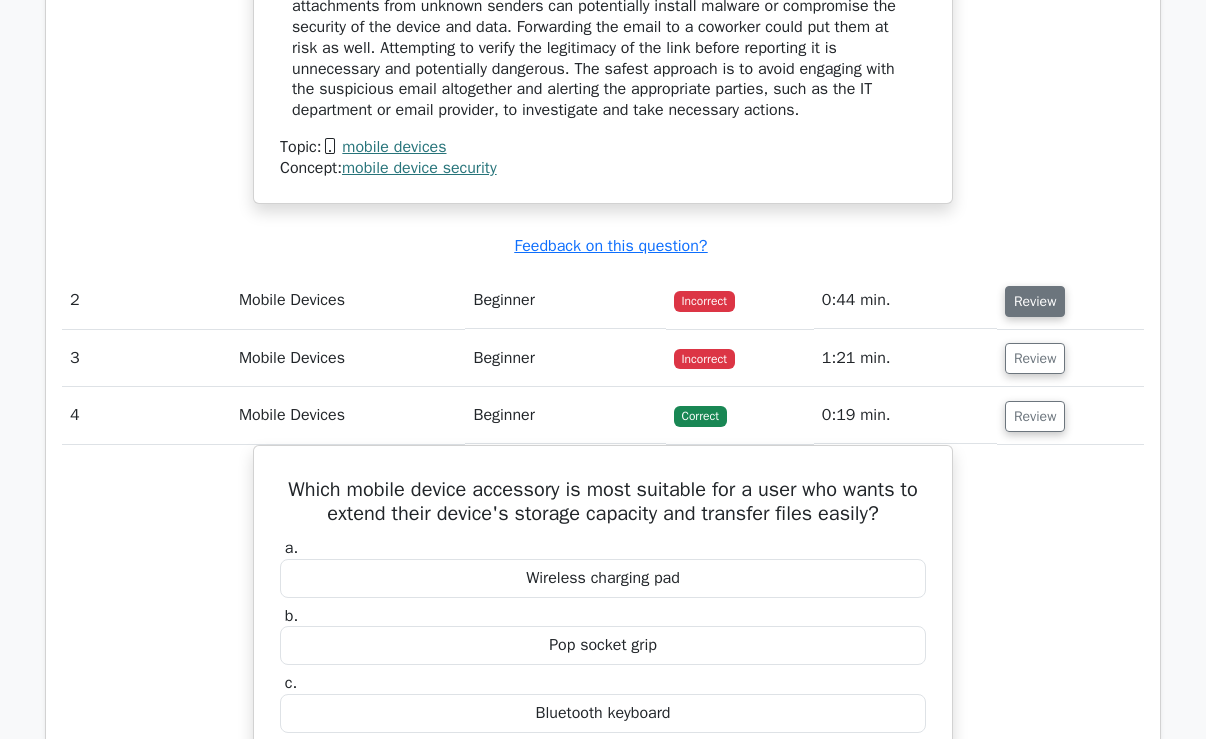 scroll, scrollTop: 2000, scrollLeft: 0, axis: vertical 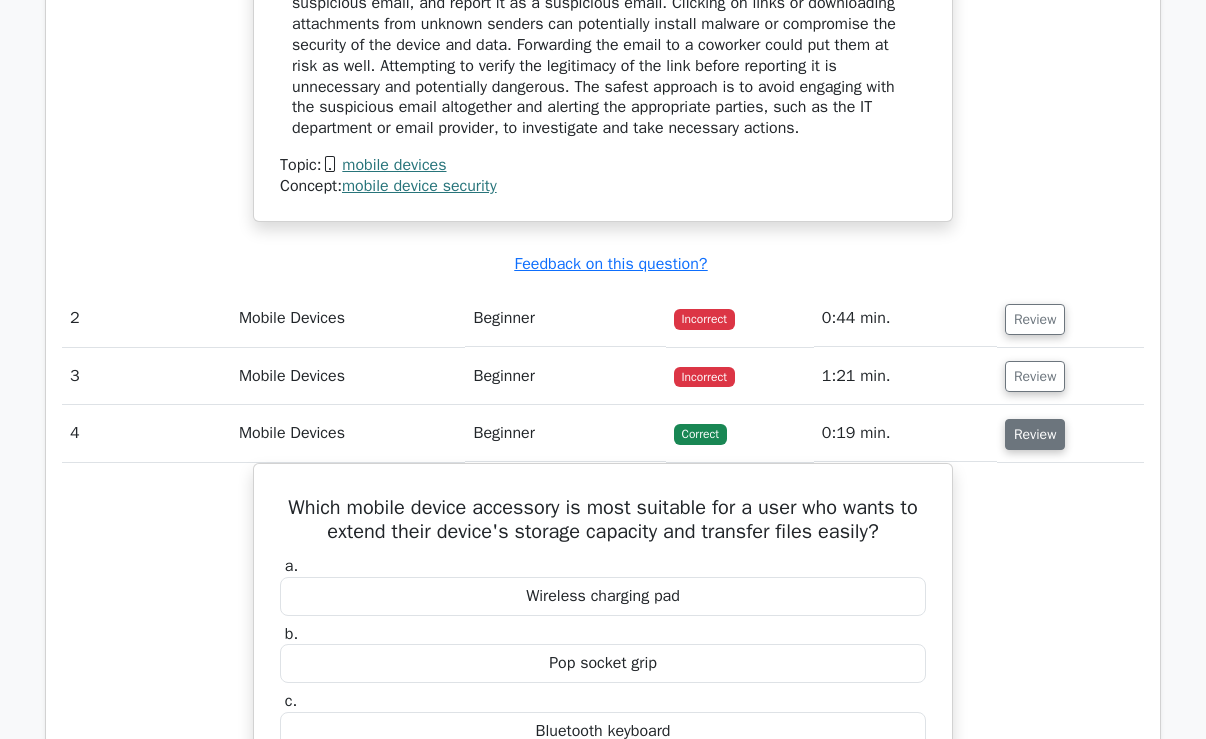 click on "Review" at bounding box center [1035, 434] 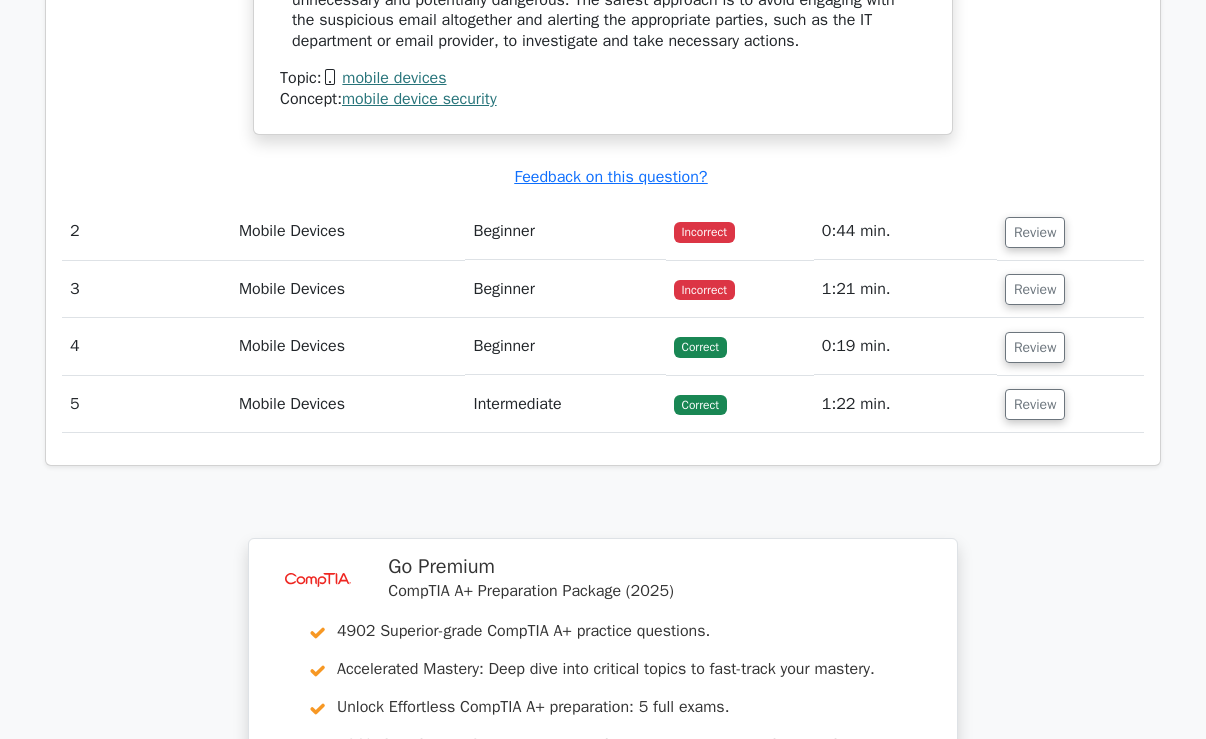 scroll, scrollTop: 2200, scrollLeft: 0, axis: vertical 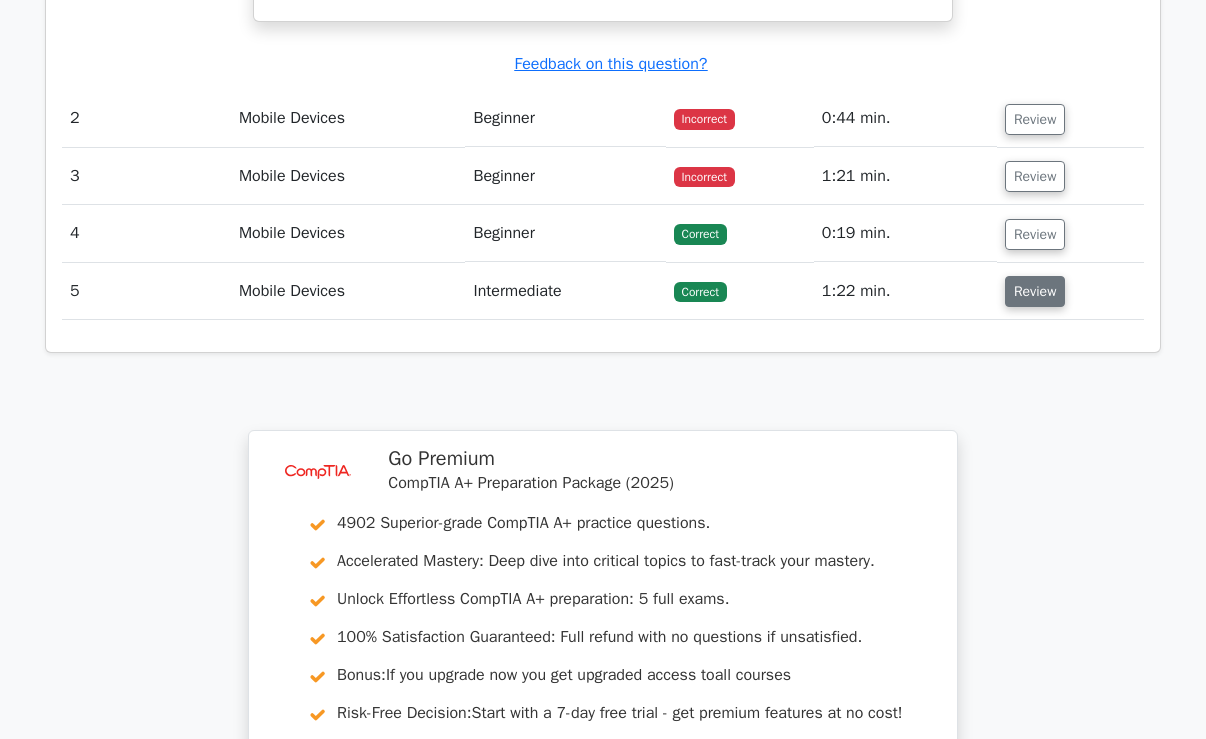 click on "Review" at bounding box center [1035, 291] 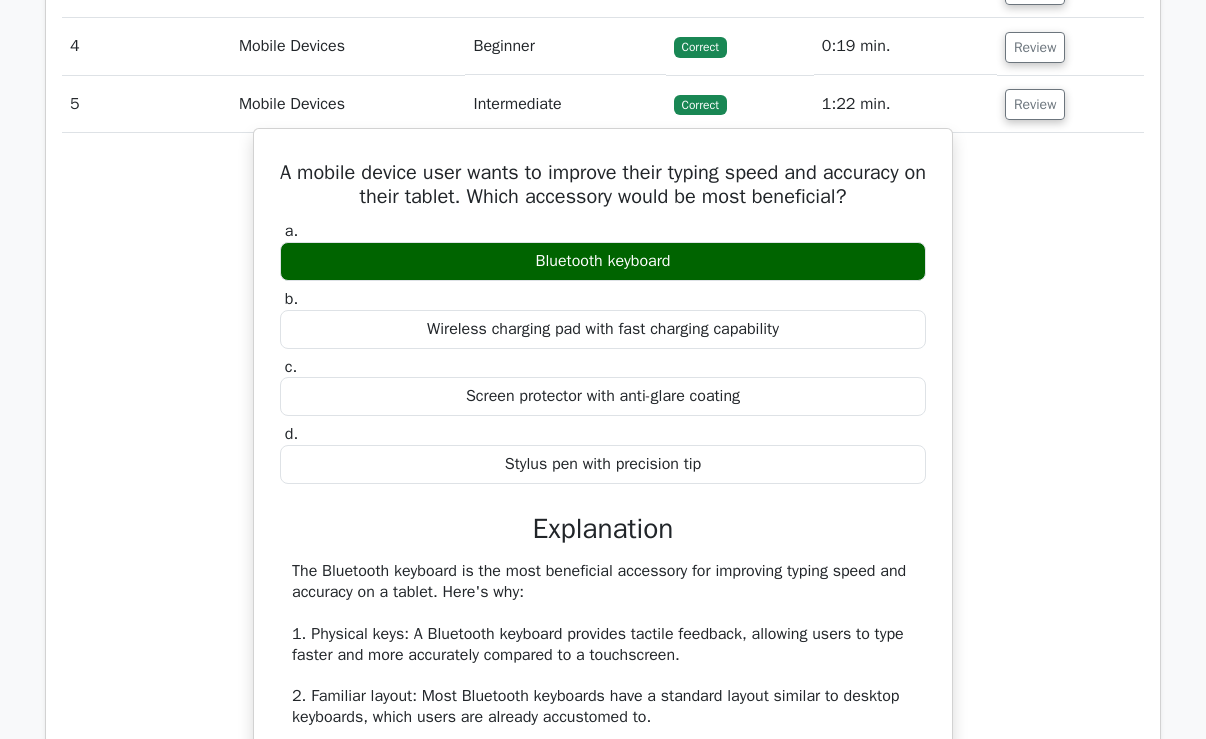 scroll, scrollTop: 2400, scrollLeft: 0, axis: vertical 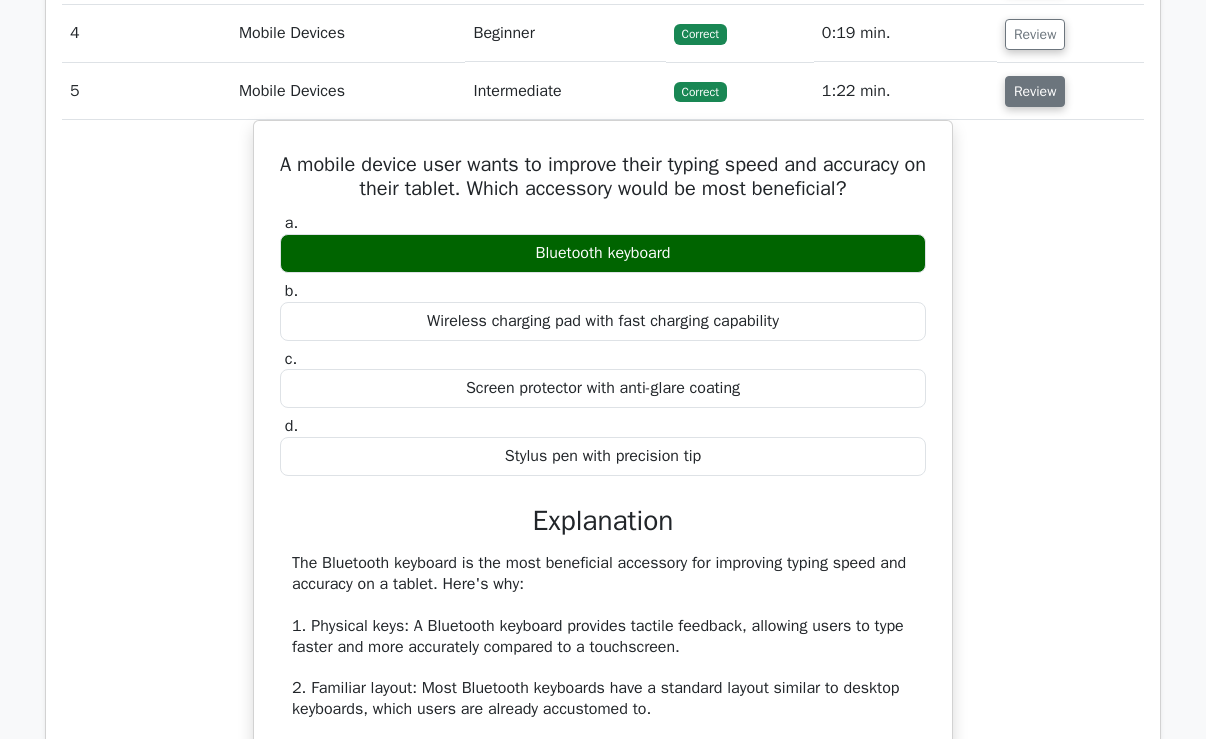 click on "Review" at bounding box center [1035, 91] 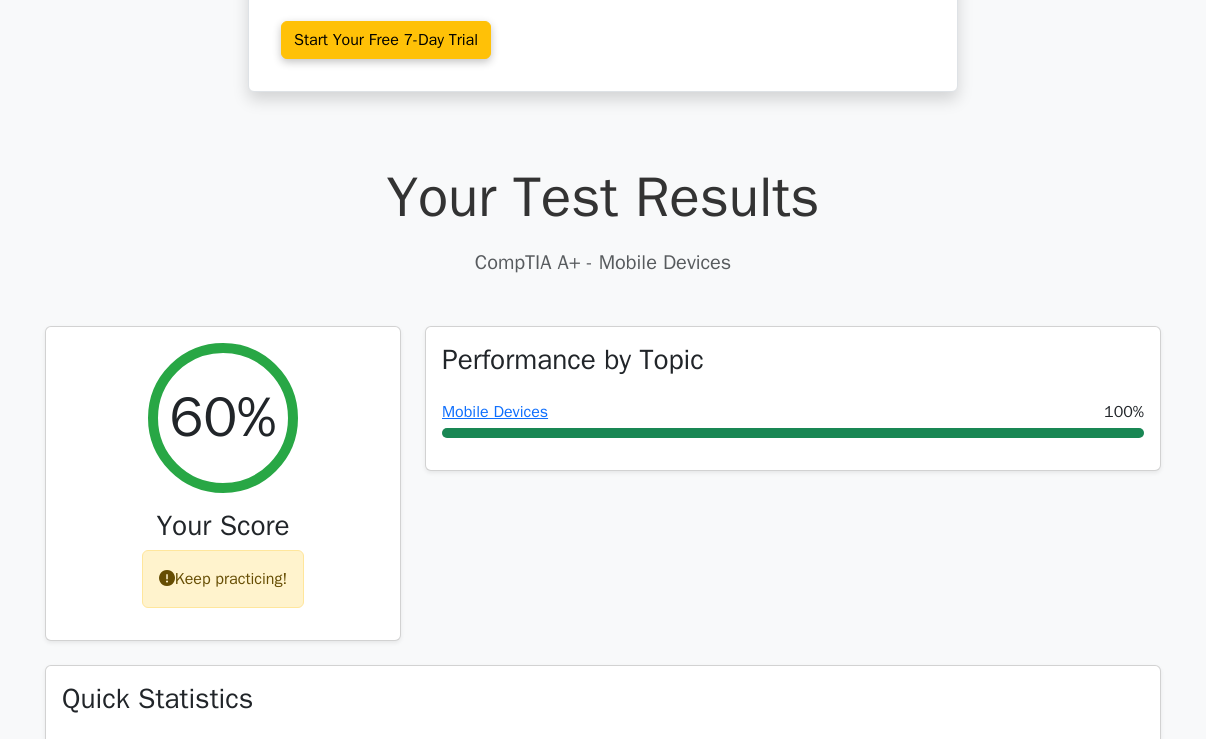 scroll, scrollTop: 0, scrollLeft: 0, axis: both 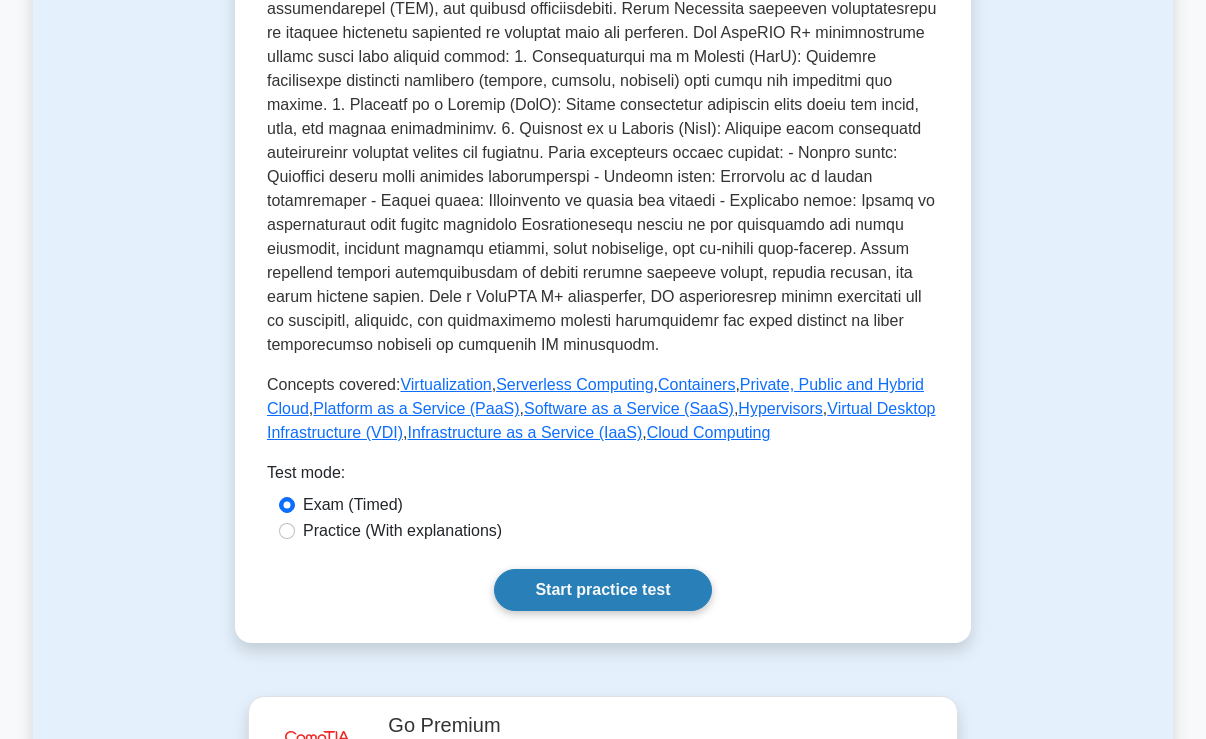 click on "Start practice test" at bounding box center [602, 590] 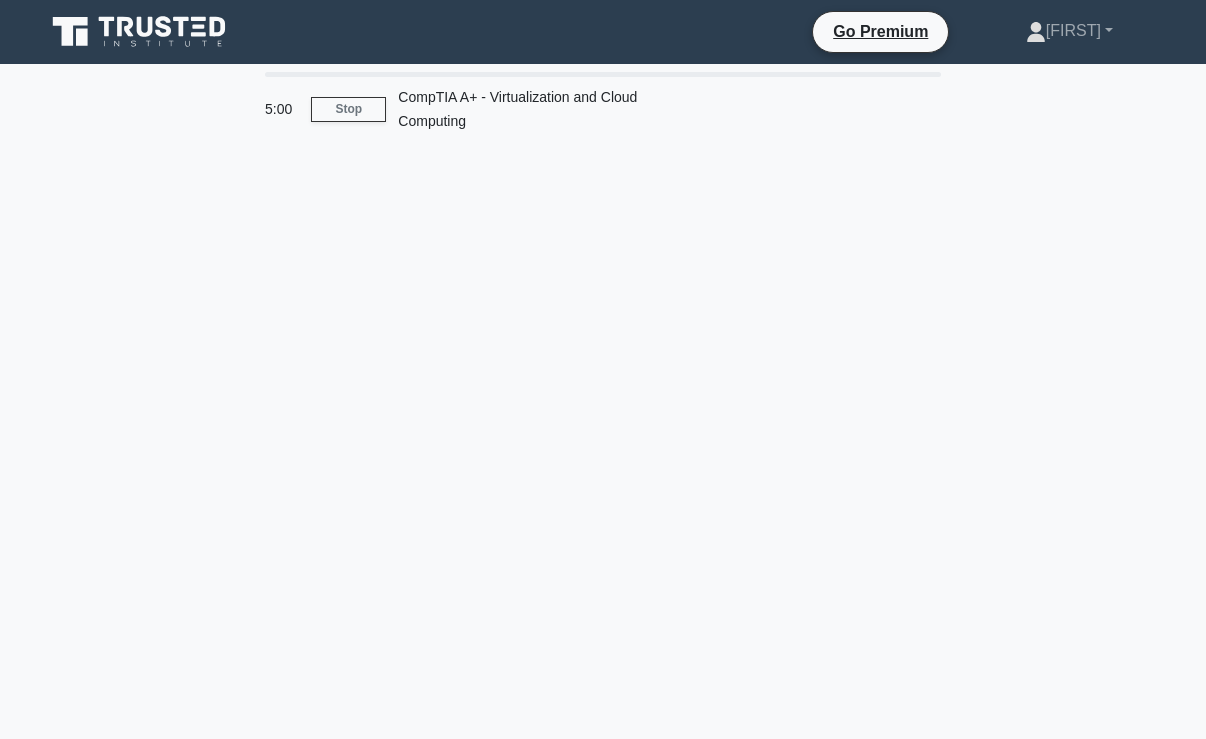 scroll, scrollTop: 0, scrollLeft: 0, axis: both 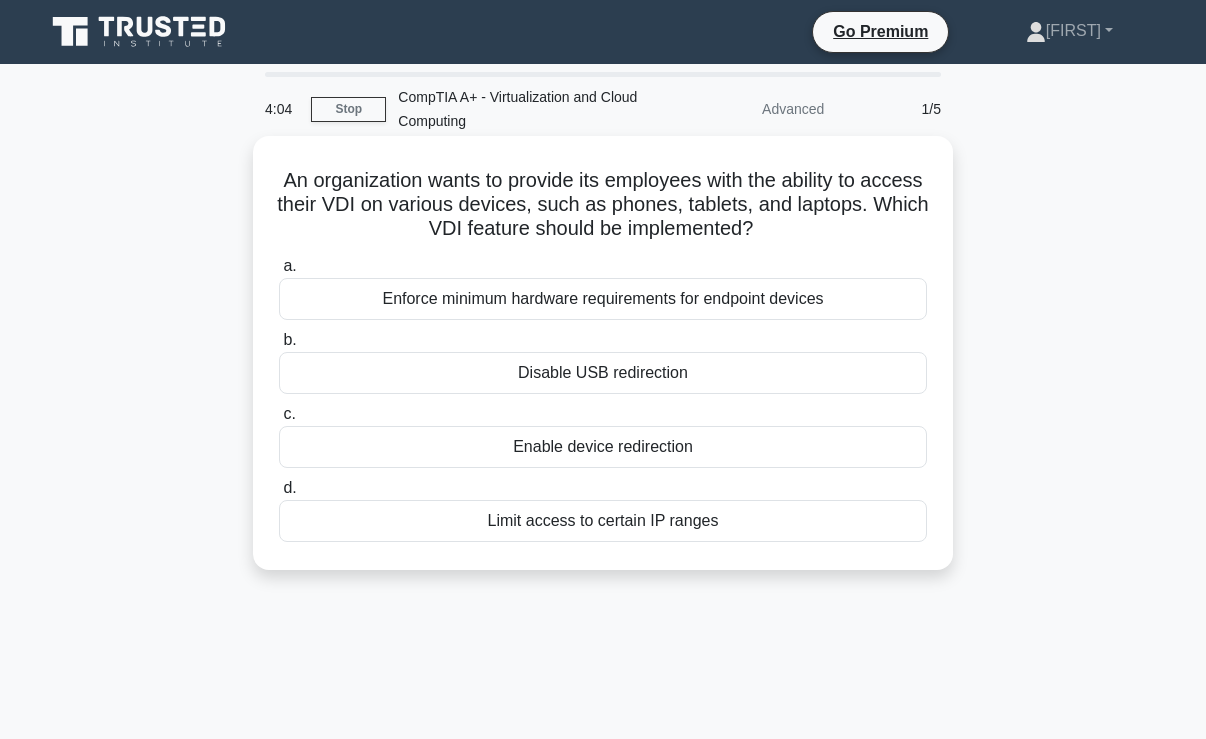 click on "Enforce minimum hardware requirements for endpoint devices" at bounding box center [603, 299] 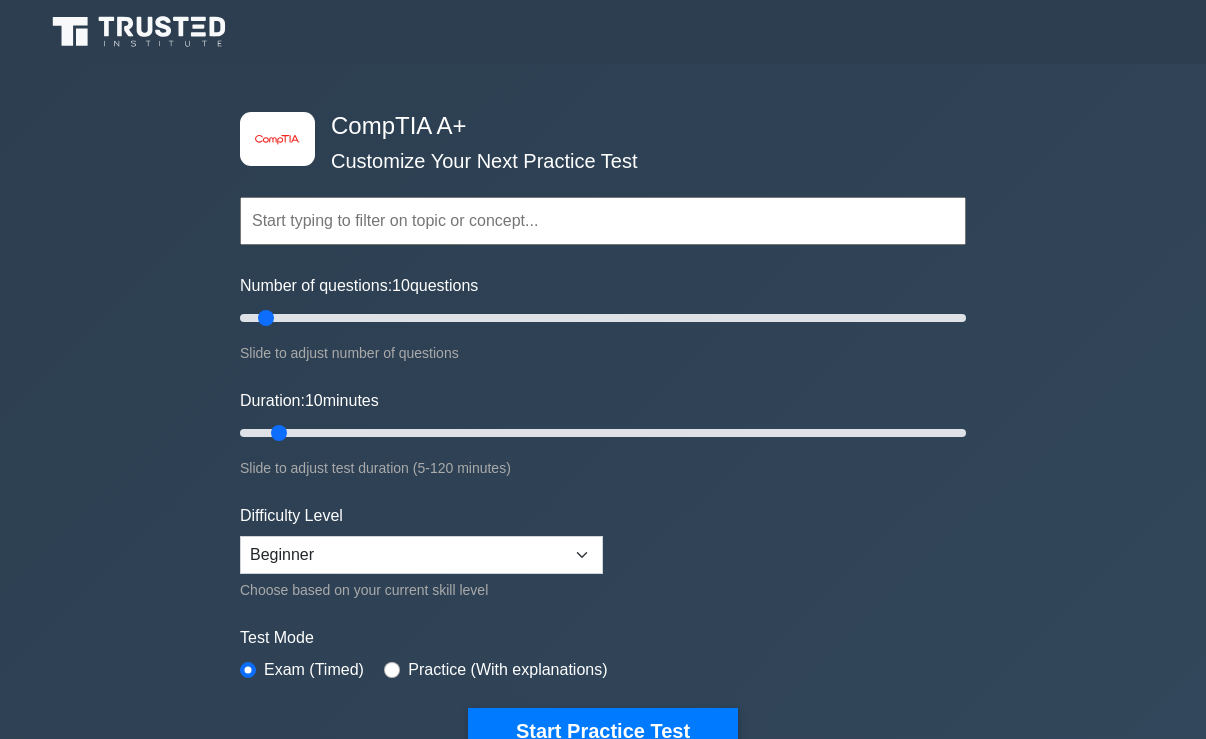 scroll, scrollTop: 0, scrollLeft: 0, axis: both 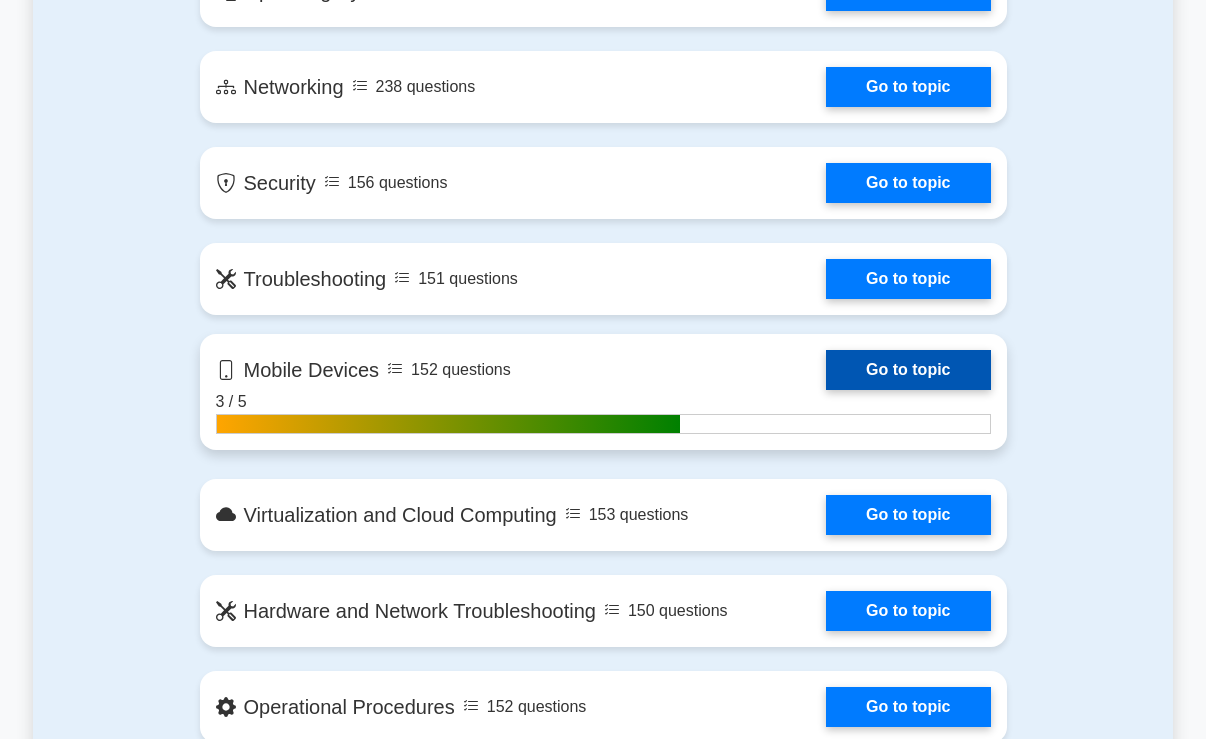 click on "Go to topic" at bounding box center [908, 370] 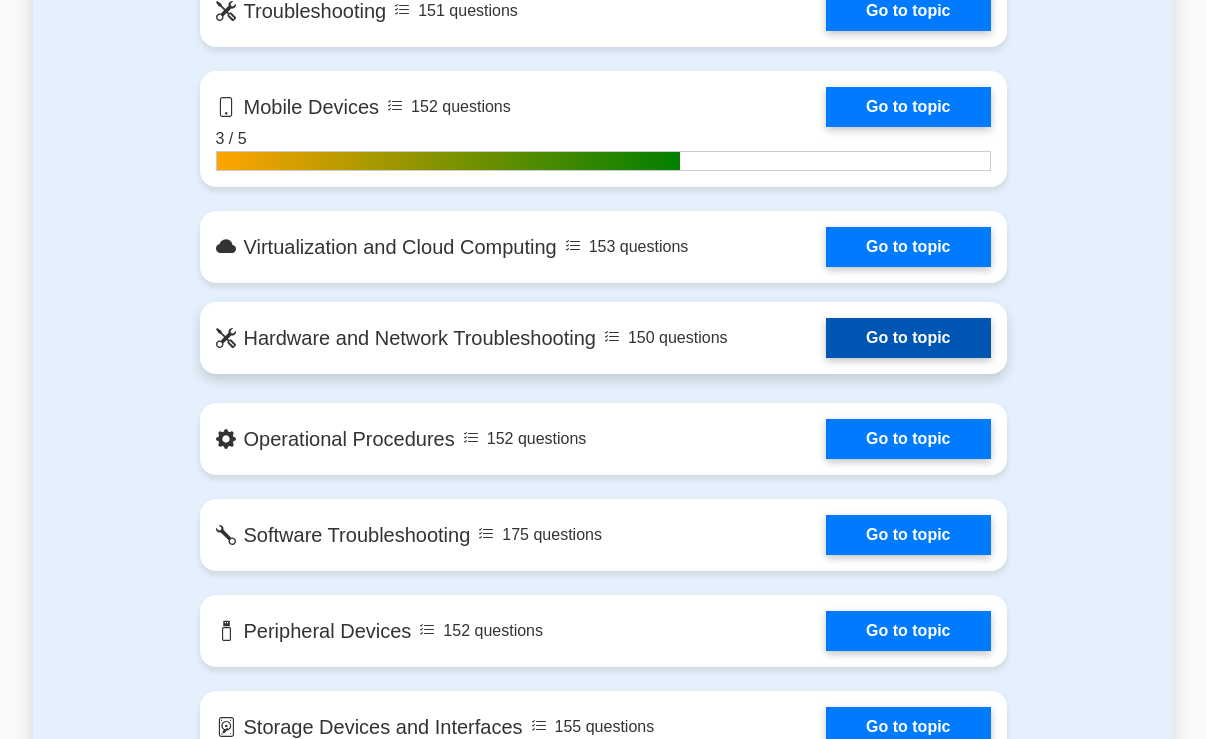 scroll, scrollTop: 1900, scrollLeft: 0, axis: vertical 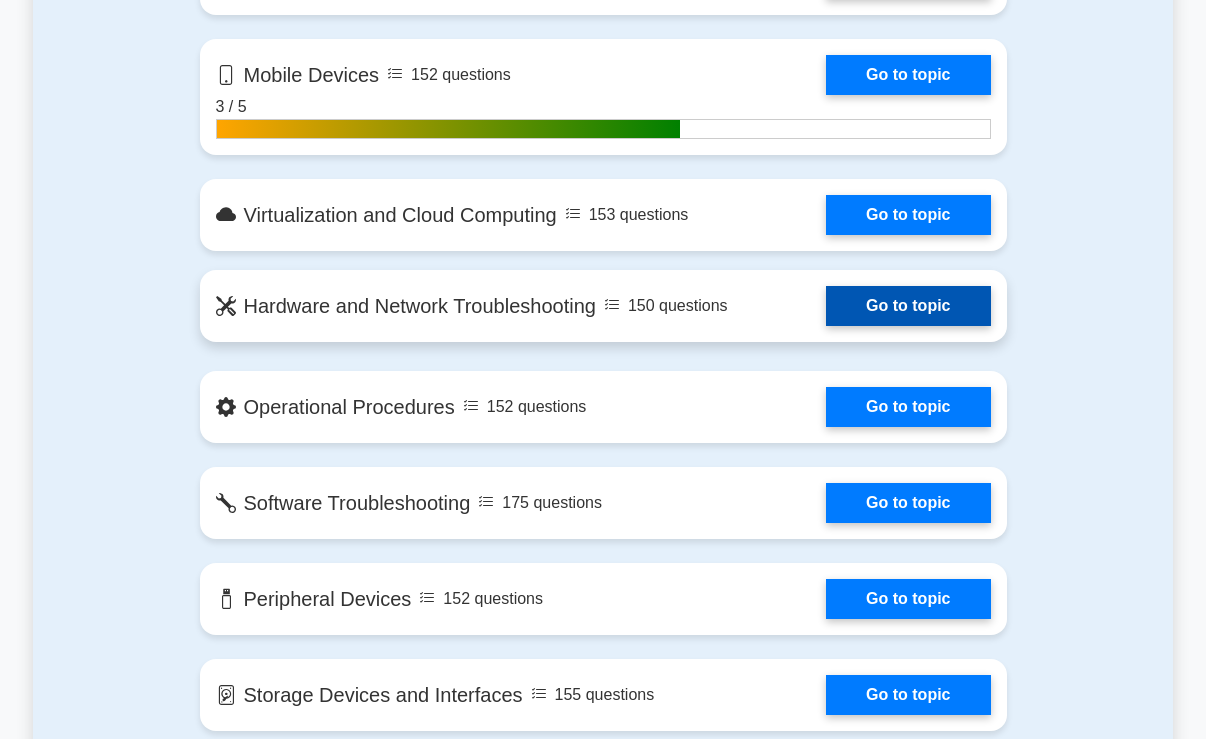 click on "Go to topic" at bounding box center [908, 306] 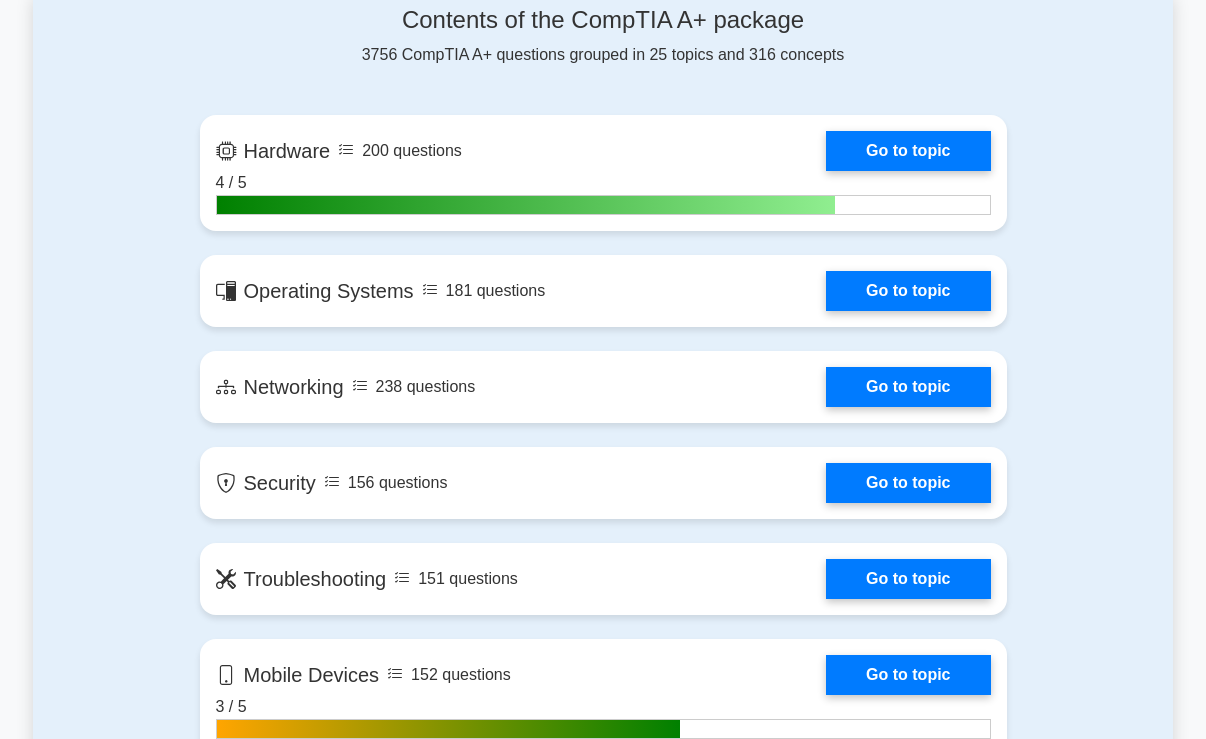 scroll, scrollTop: 1500, scrollLeft: 0, axis: vertical 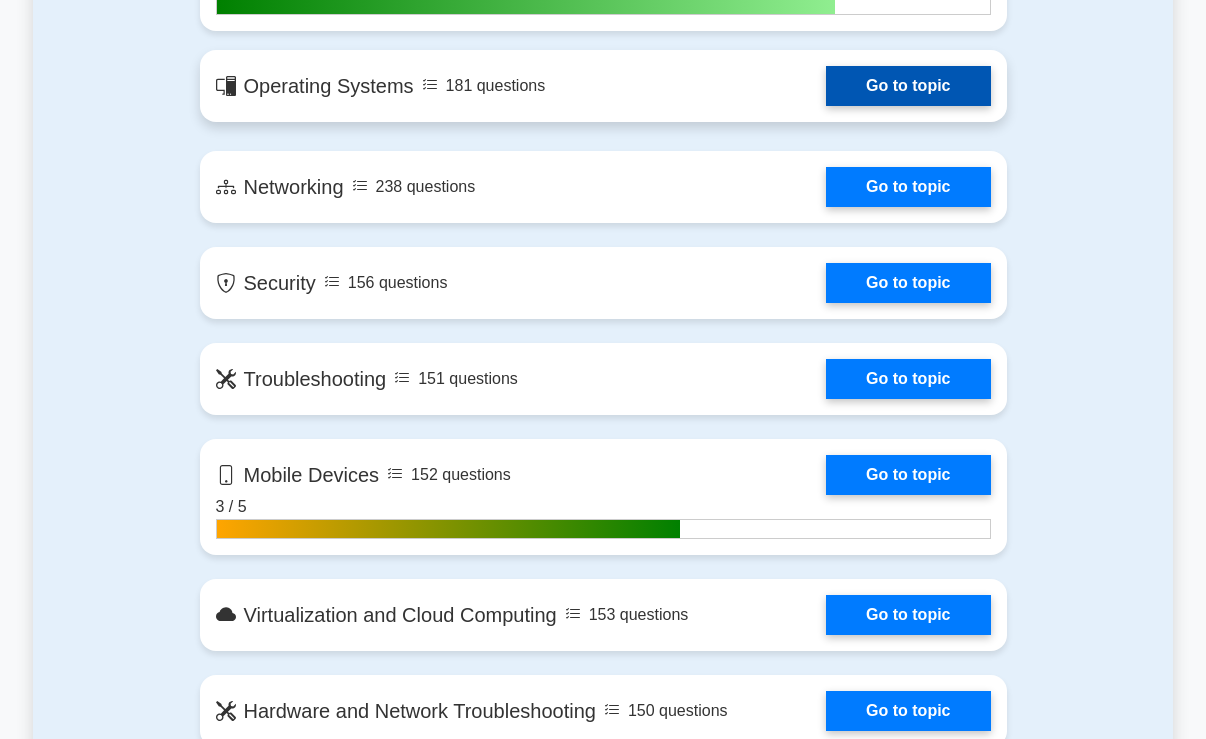 click on "Go to topic" at bounding box center (908, 86) 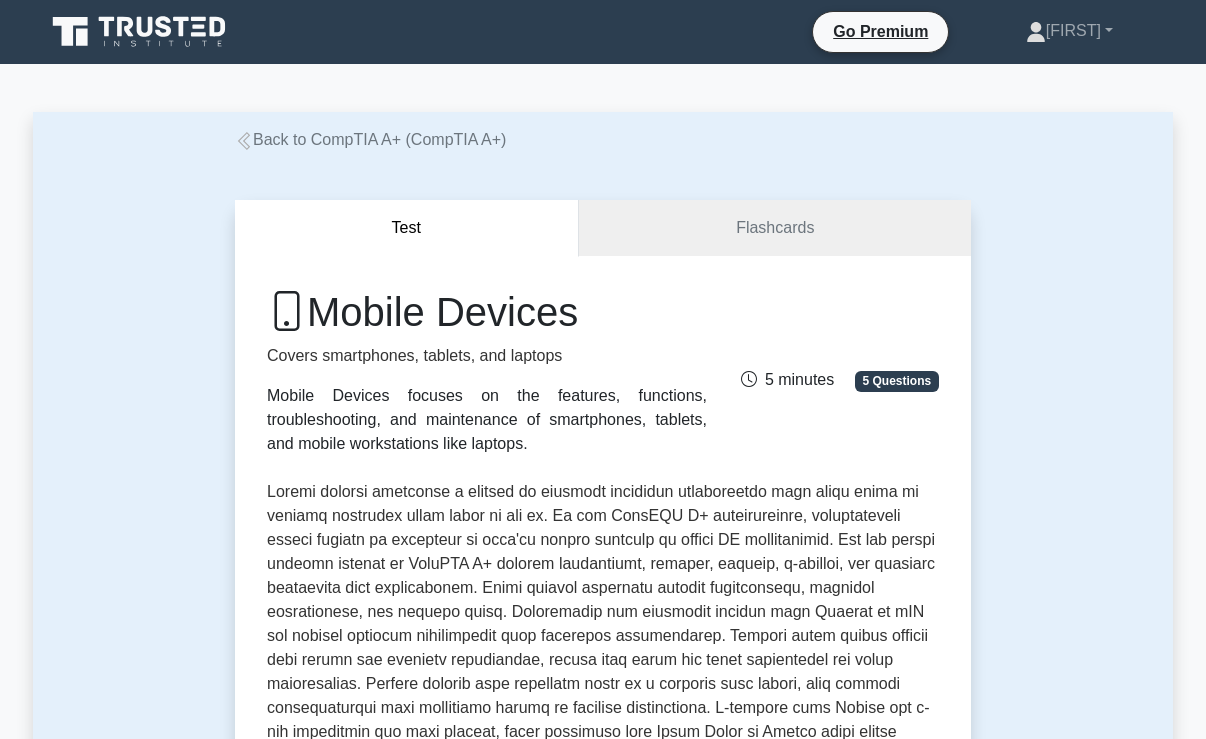 scroll, scrollTop: 0, scrollLeft: 0, axis: both 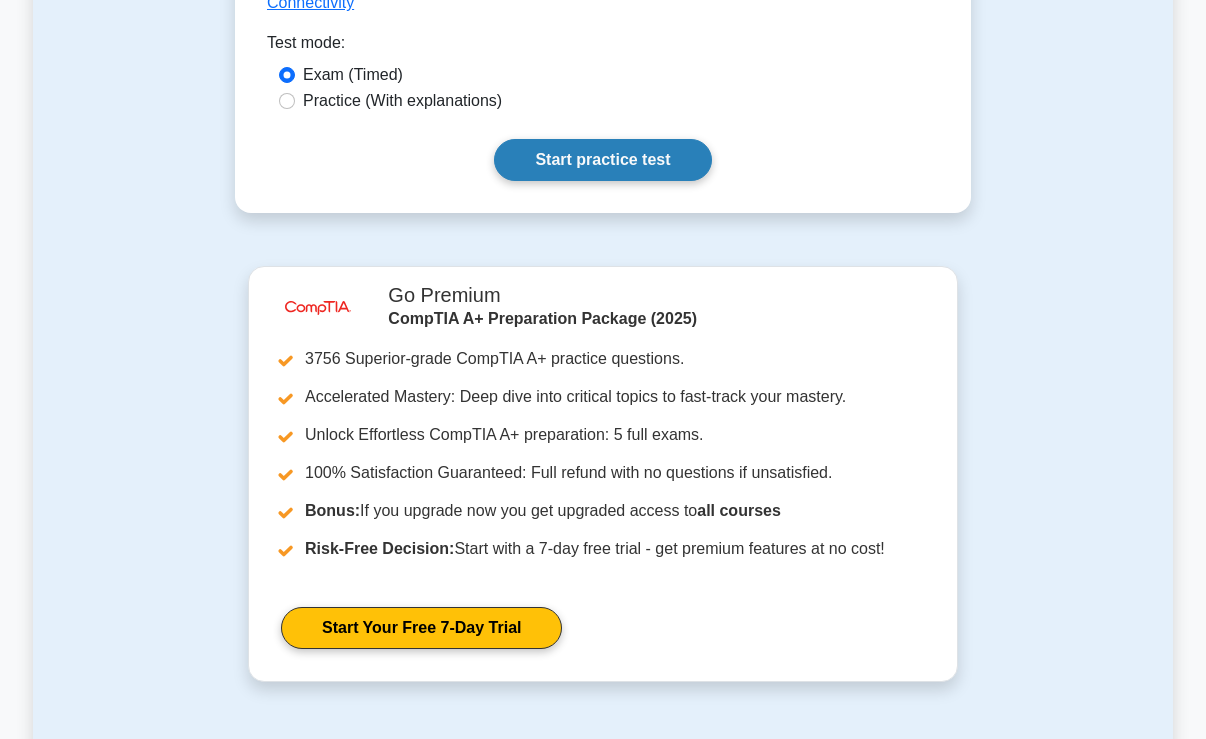 click on "Start practice test" at bounding box center [602, 160] 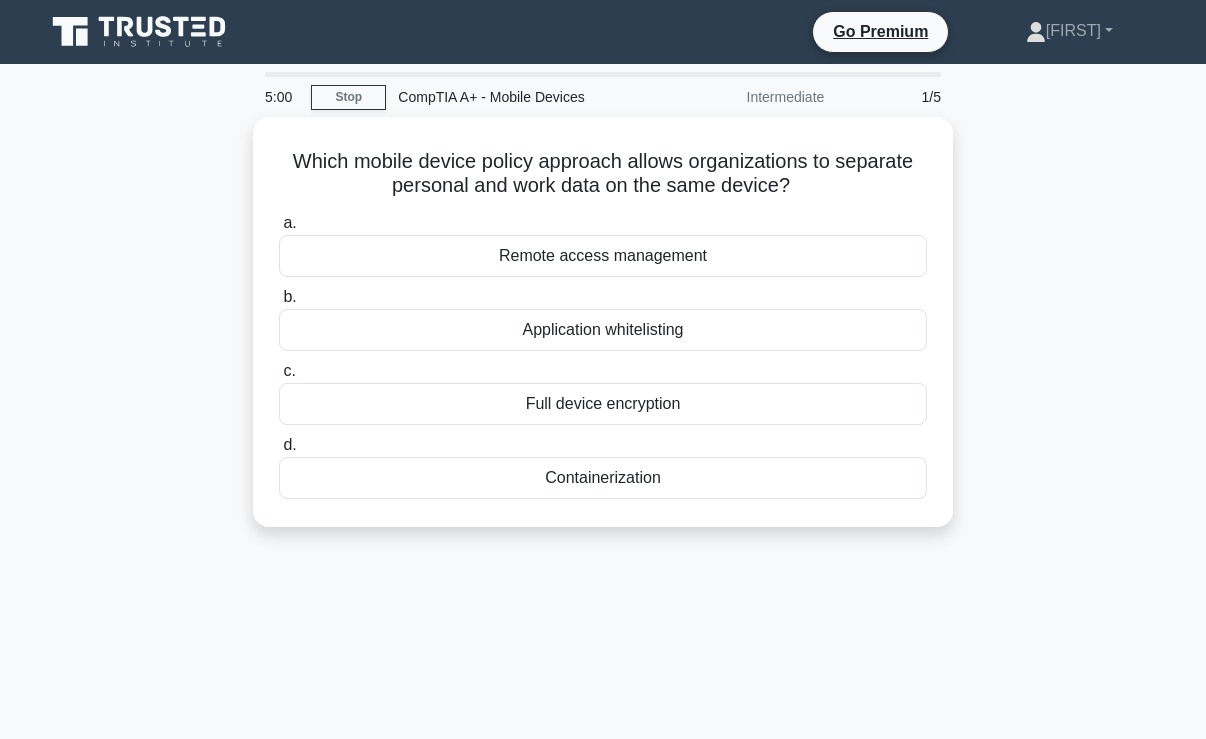 scroll, scrollTop: 0, scrollLeft: 0, axis: both 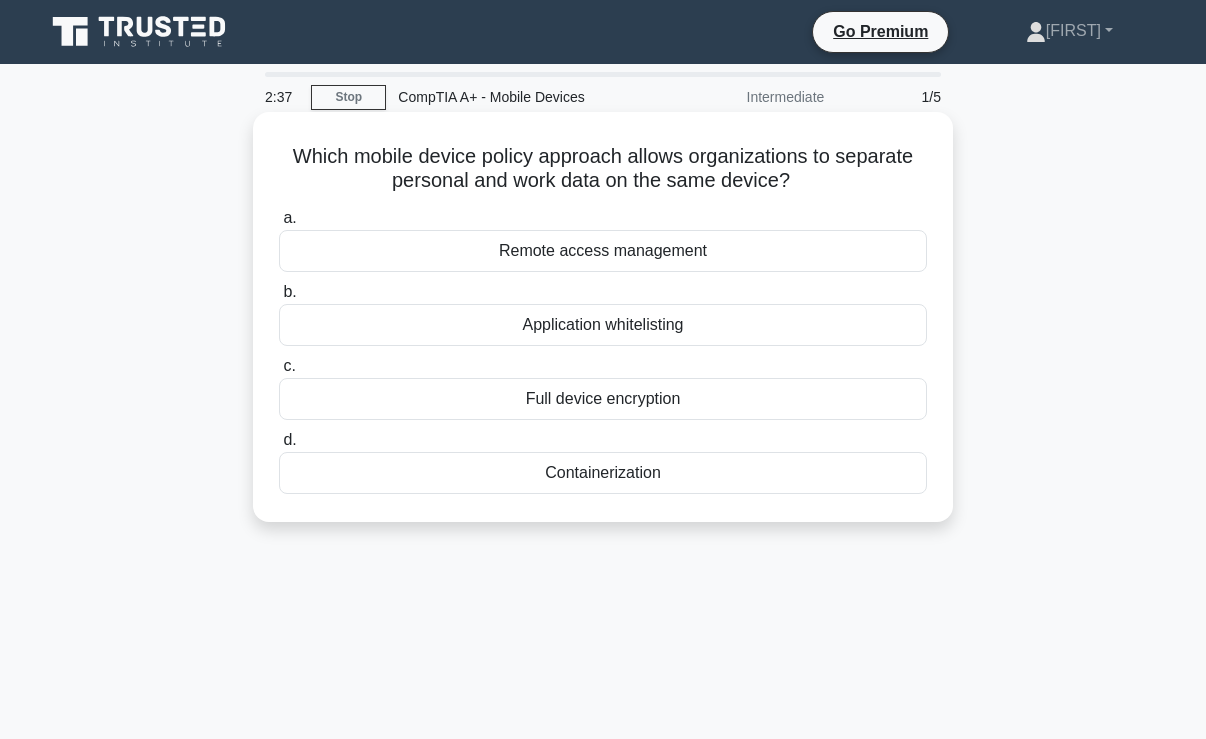 click on "Remote access management" at bounding box center (603, 251) 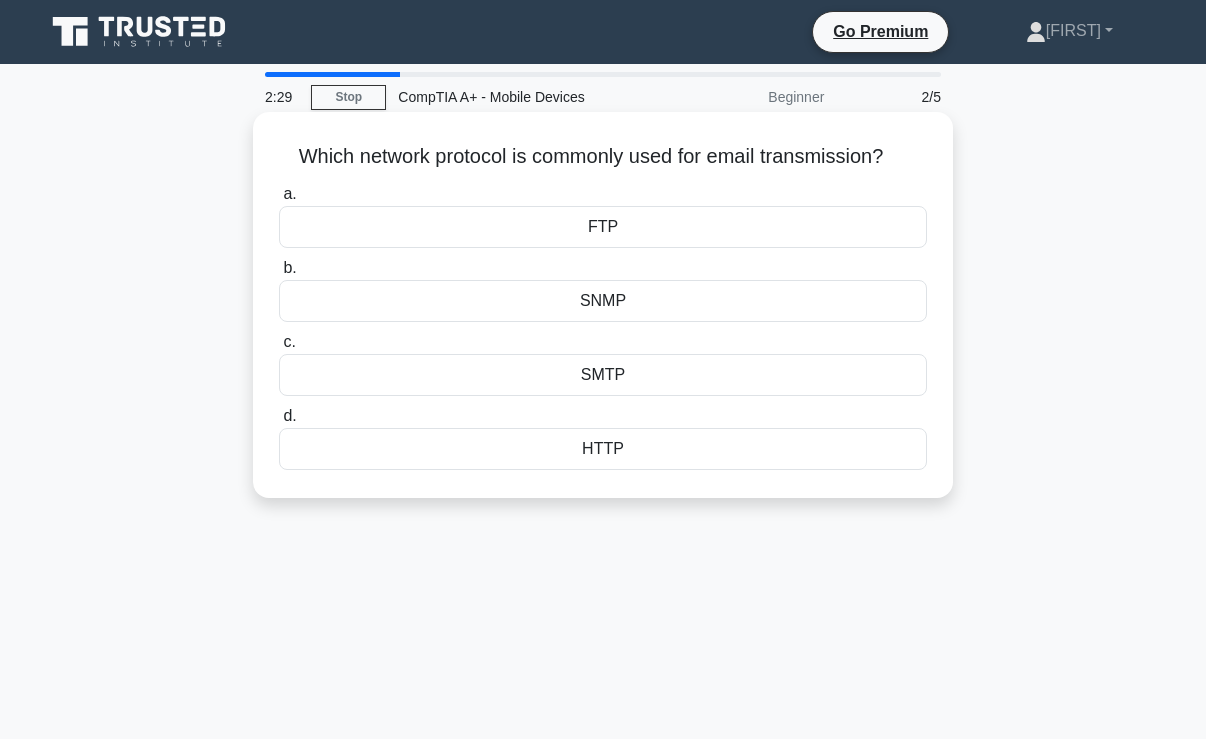 click on "FTP" at bounding box center [603, 227] 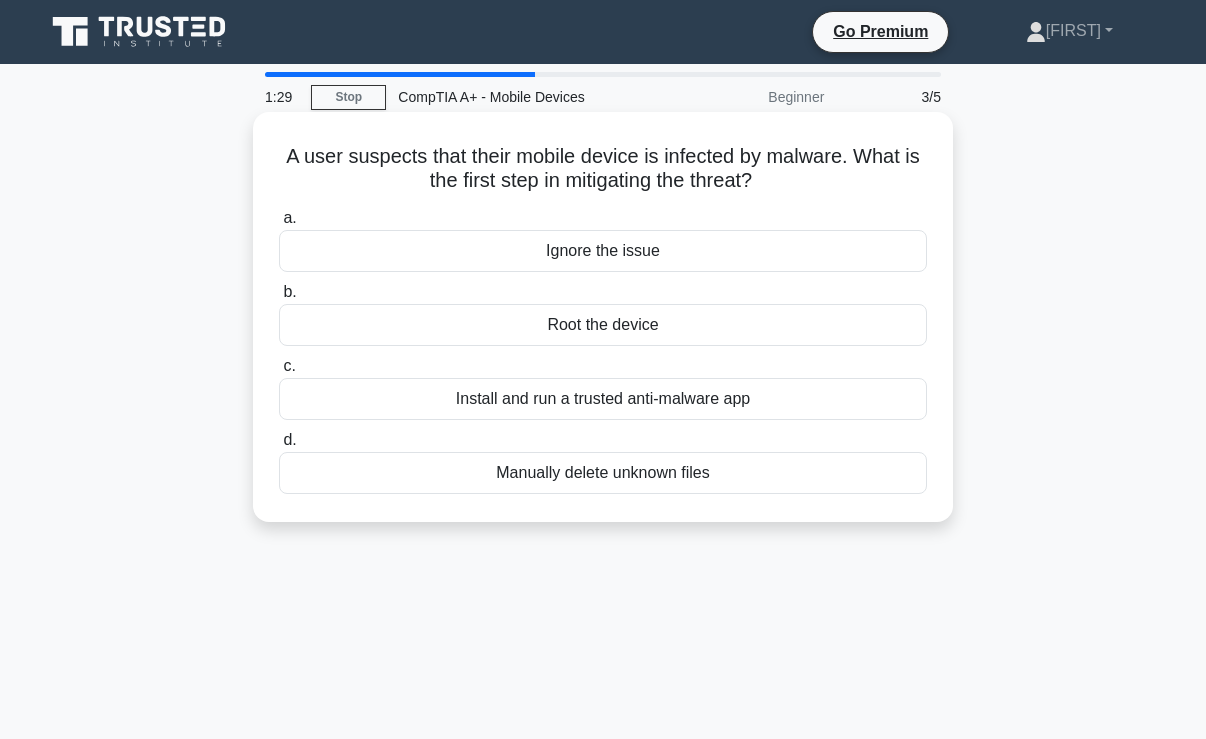 click on "Install and run a trusted anti-malware app" at bounding box center [603, 399] 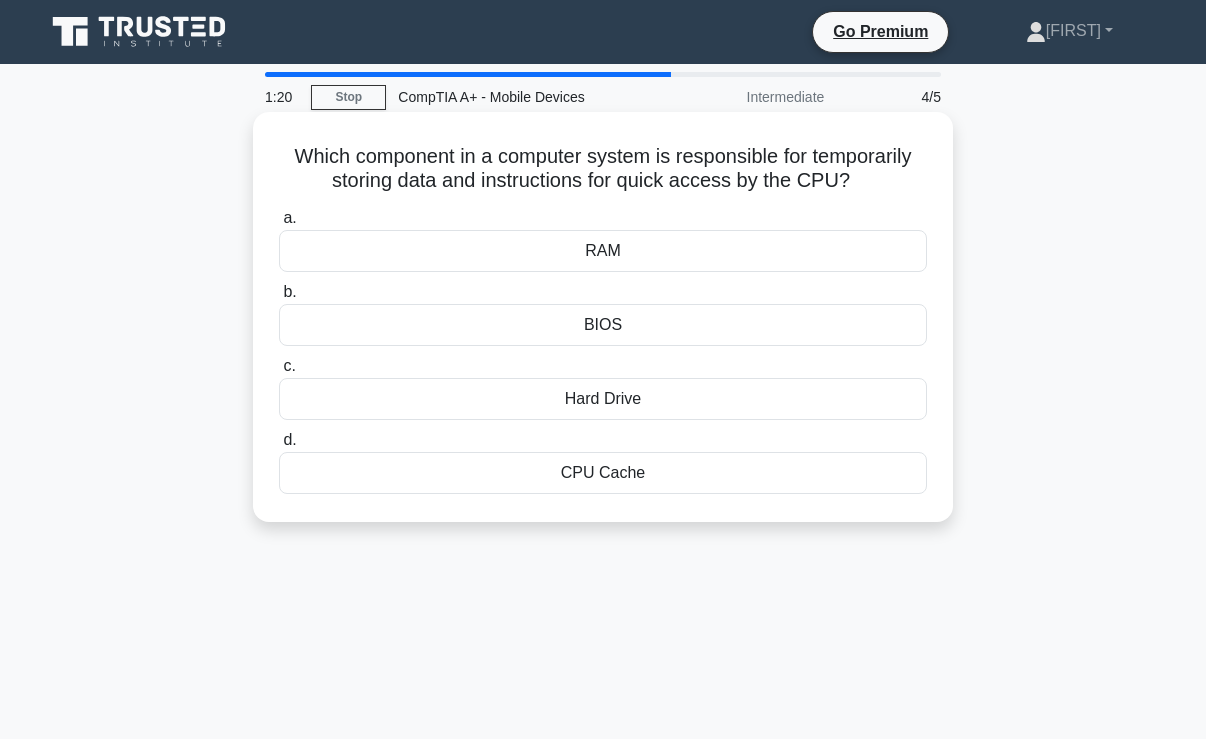 click on "CPU Cache" at bounding box center [603, 473] 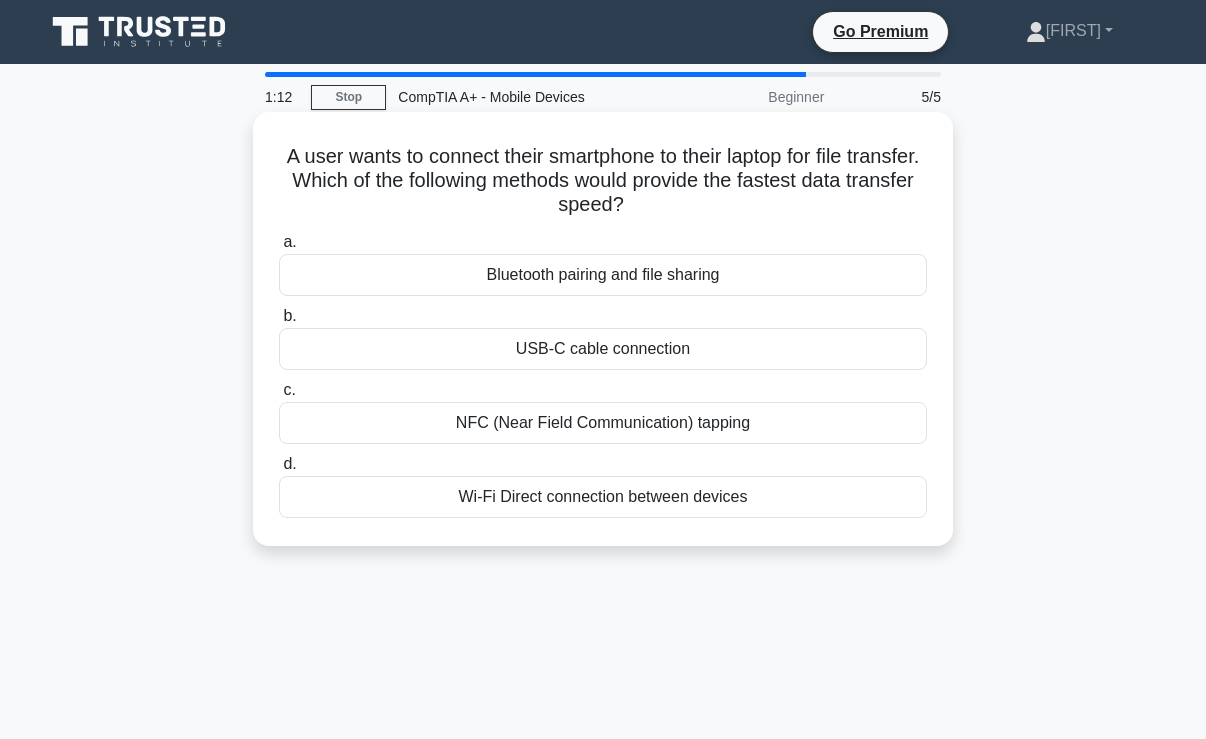 click on "USB-C cable connection" at bounding box center (603, 349) 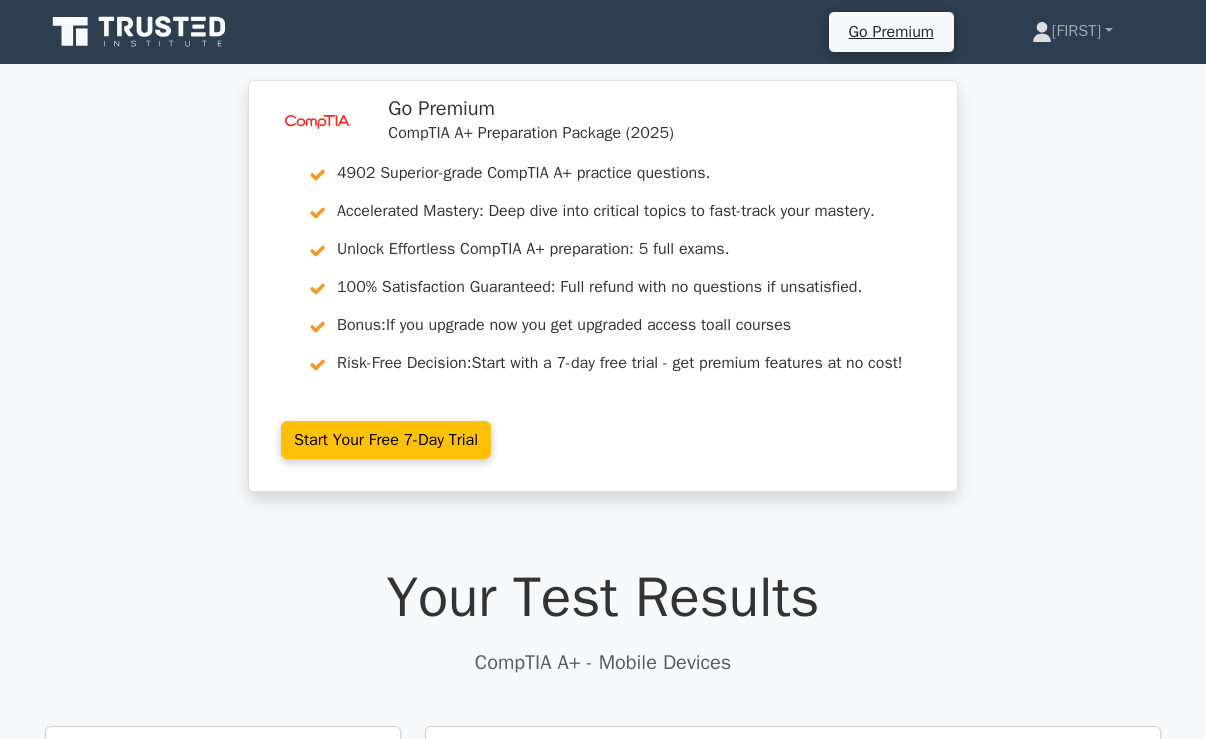 scroll, scrollTop: 0, scrollLeft: 0, axis: both 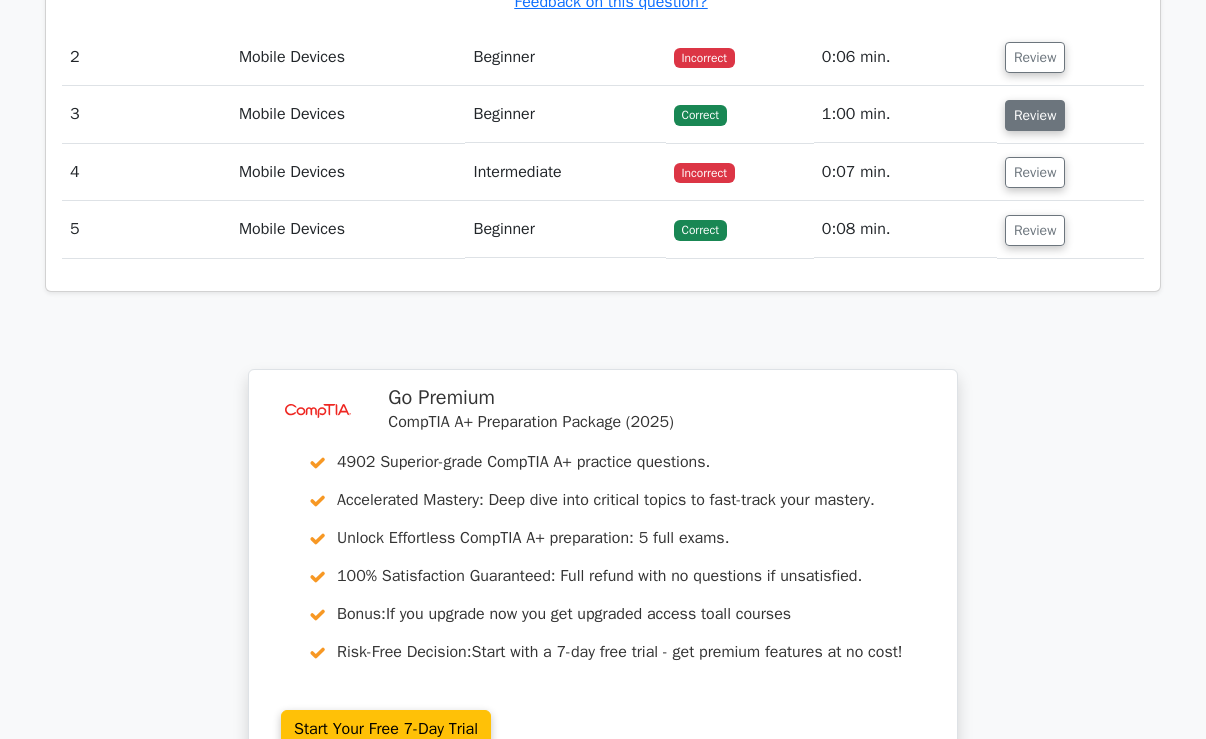 click on "Review" at bounding box center [1035, 115] 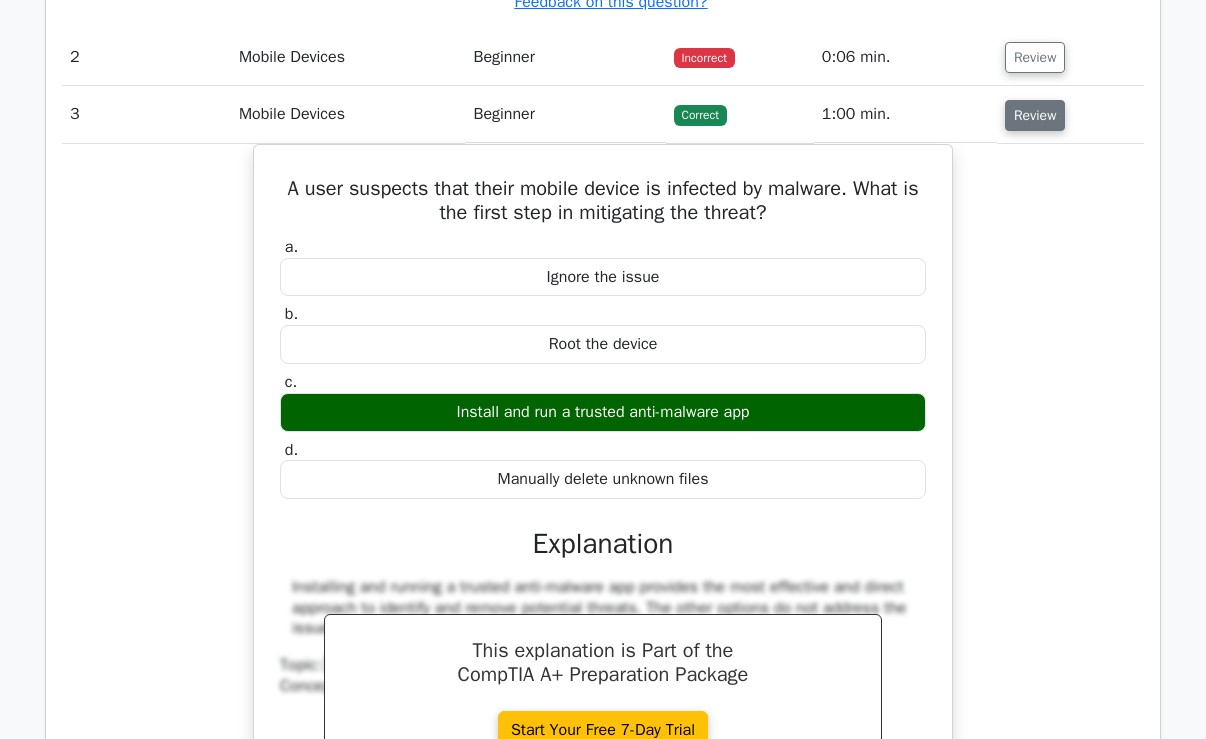 click on "Review" at bounding box center [1035, 115] 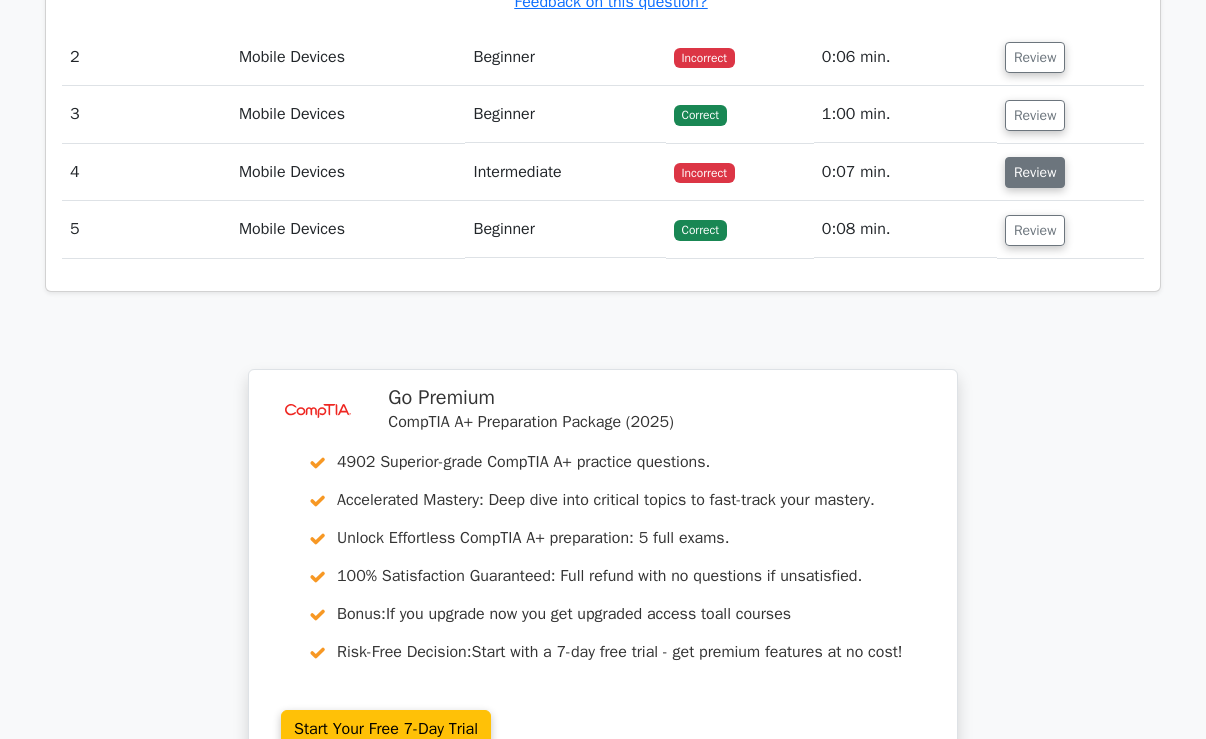 click on "Review" at bounding box center (1035, 172) 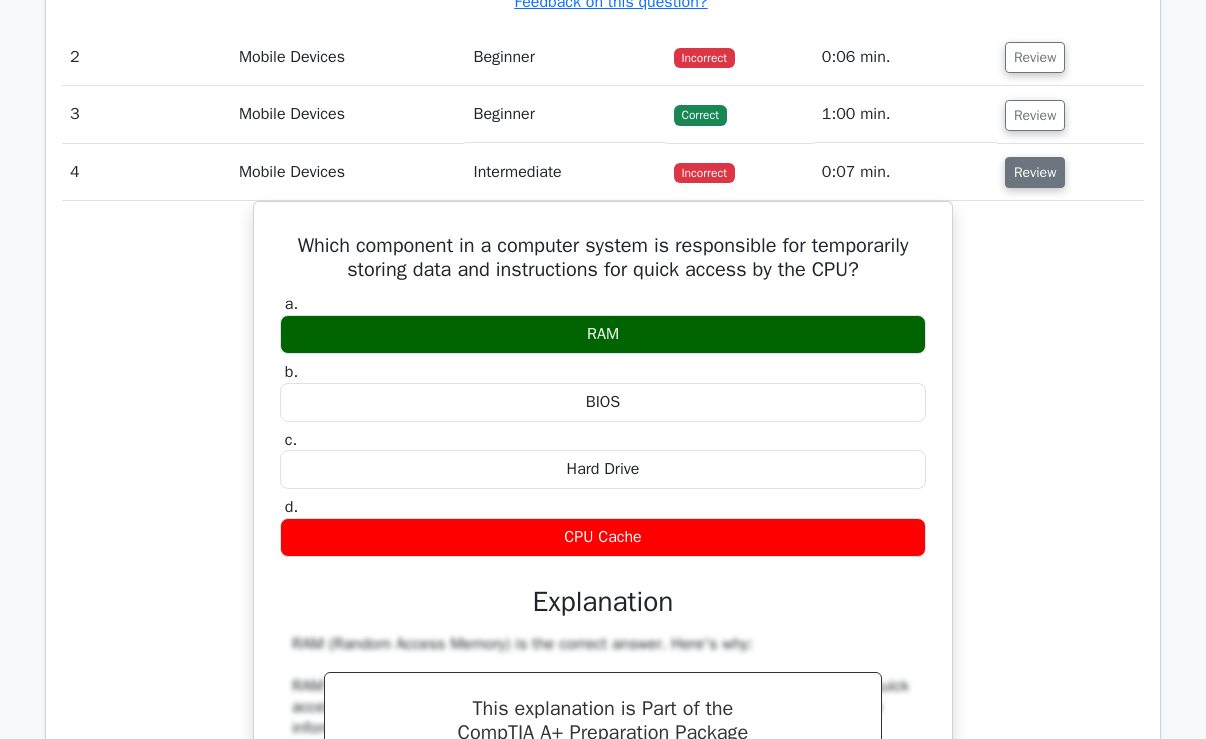 click on "Review" at bounding box center (1035, 172) 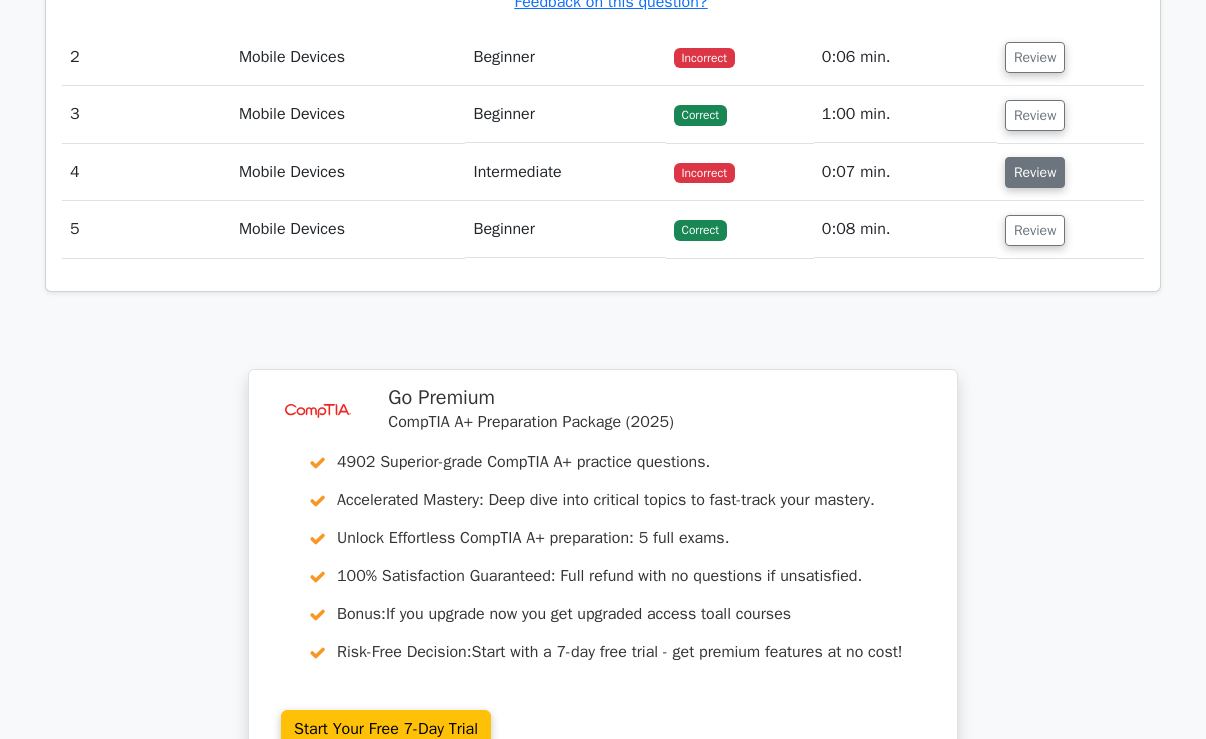 click on "Review" at bounding box center (1035, 172) 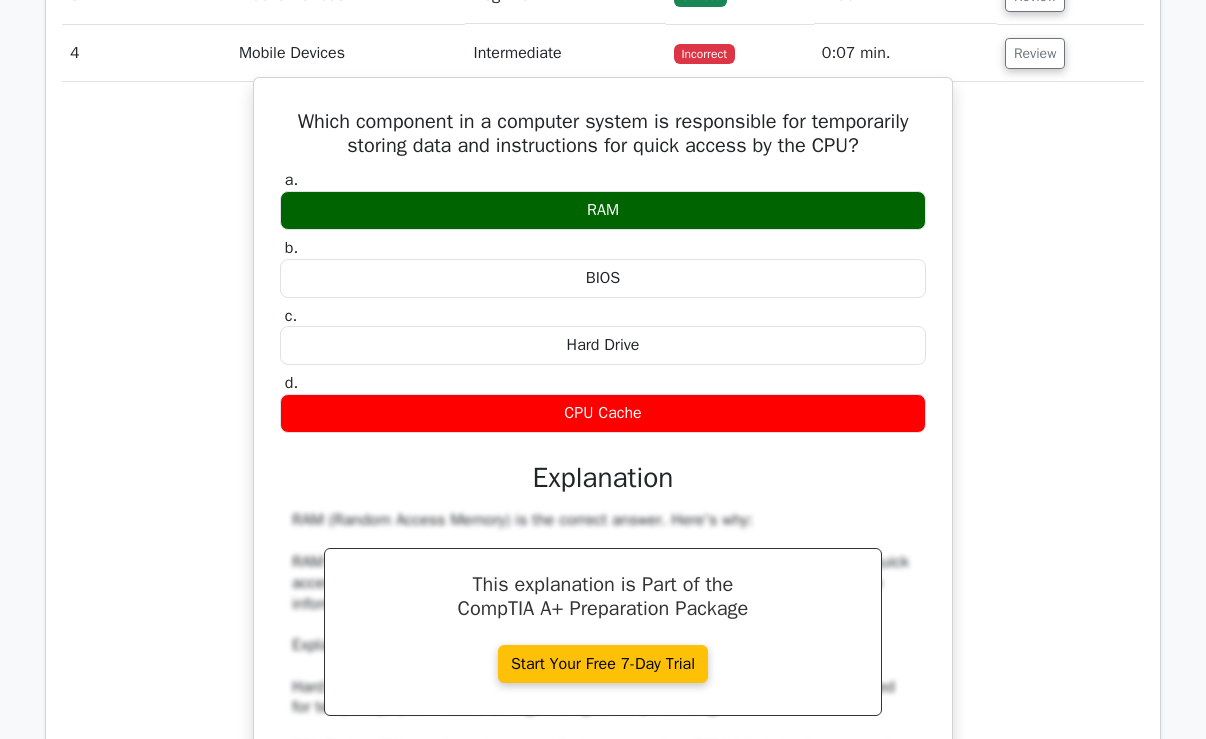 scroll, scrollTop: 2400, scrollLeft: 0, axis: vertical 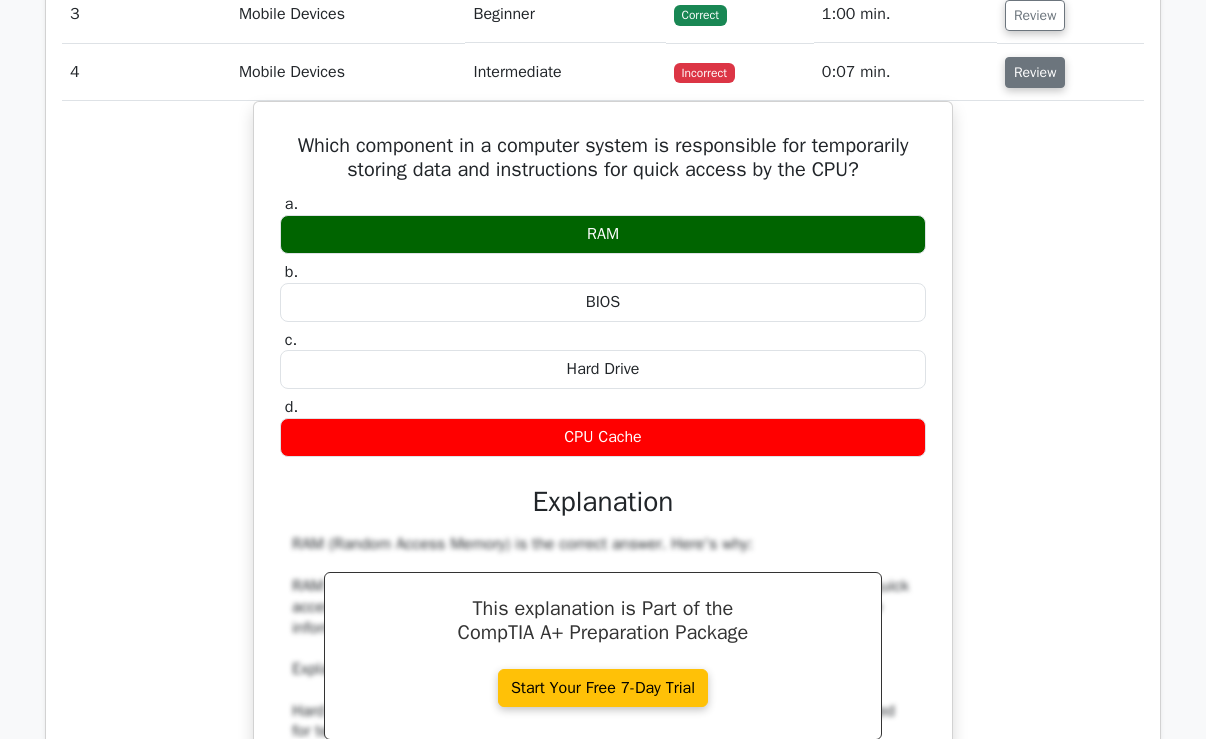 click on "Review" at bounding box center (1035, 72) 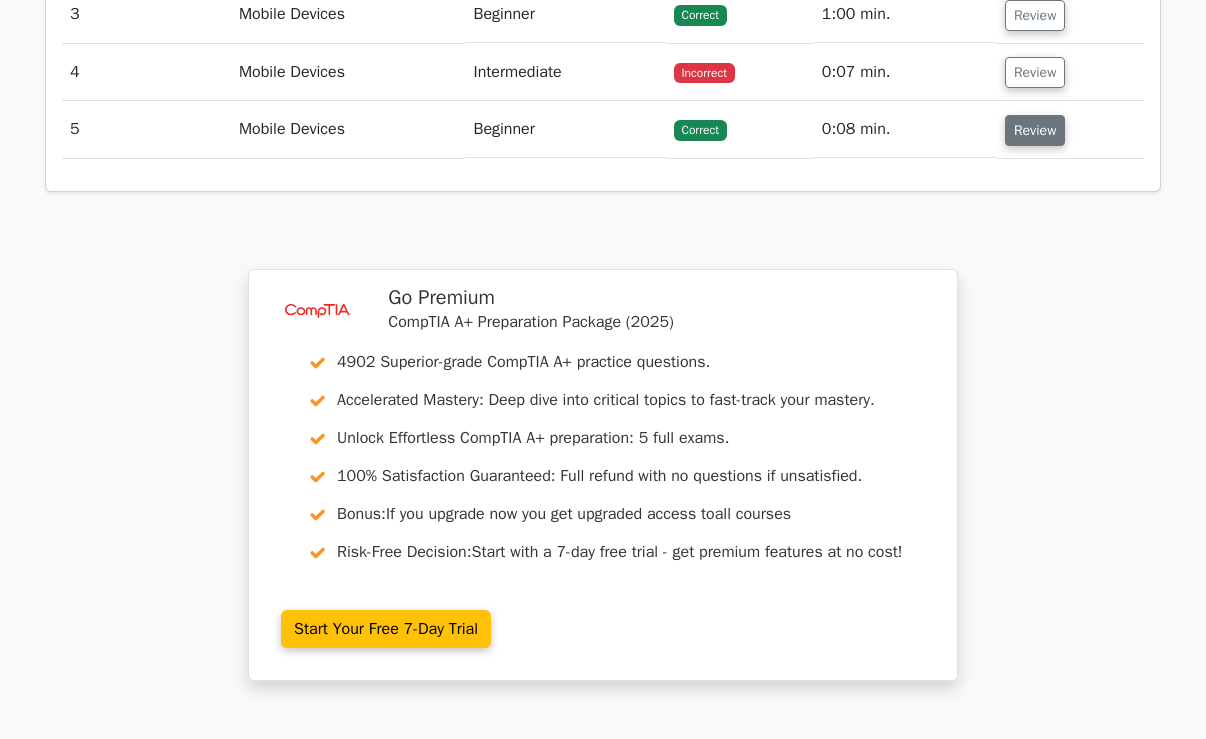 click on "Review" at bounding box center (1035, 130) 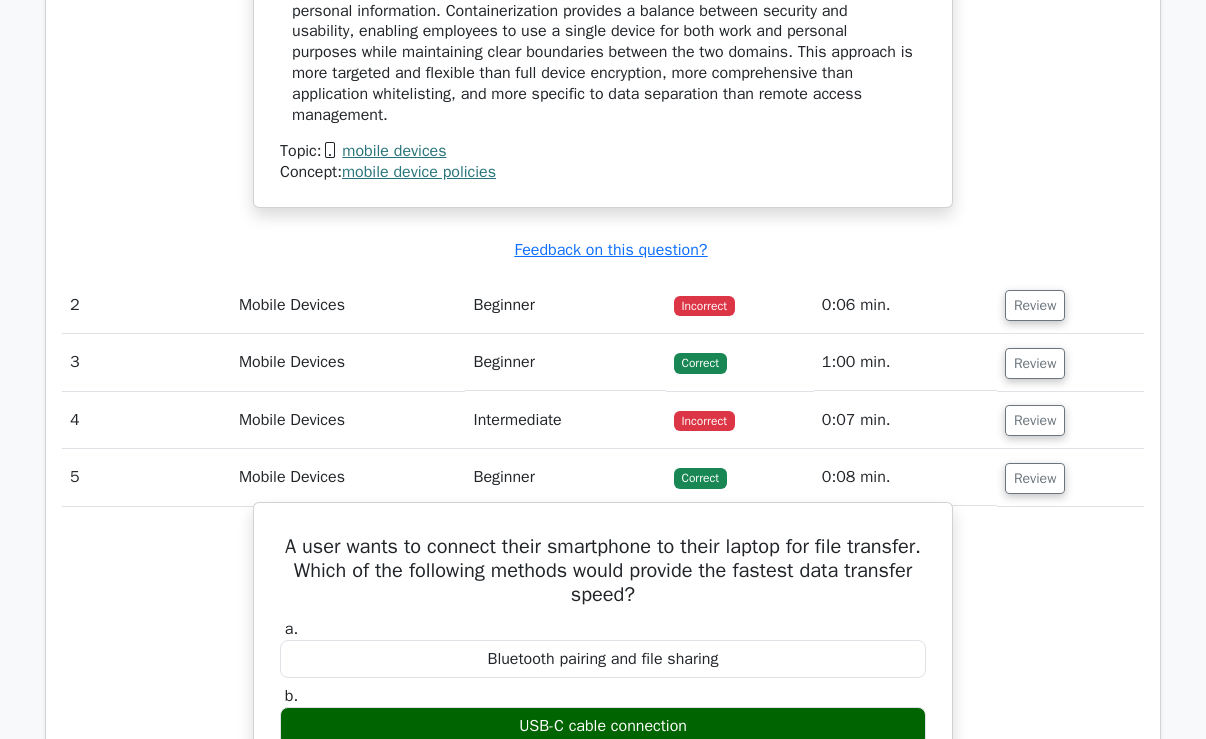 scroll, scrollTop: 2022, scrollLeft: 0, axis: vertical 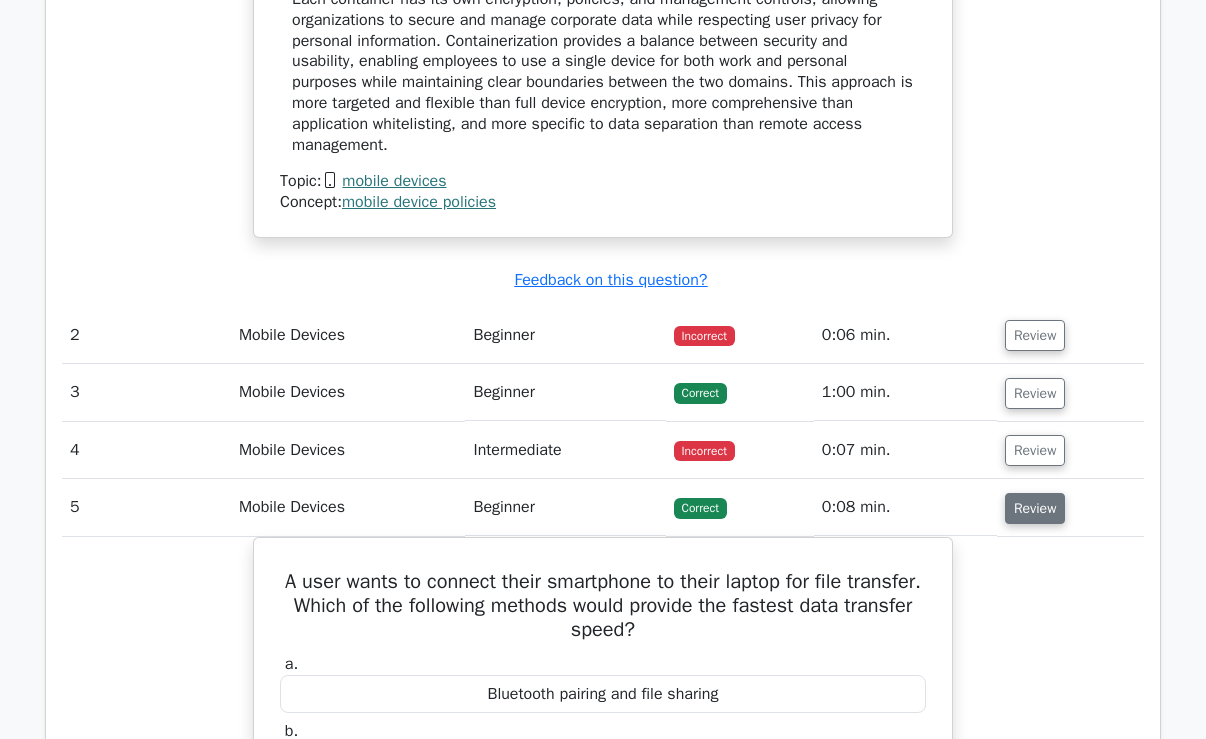 click on "Review" at bounding box center (1035, 508) 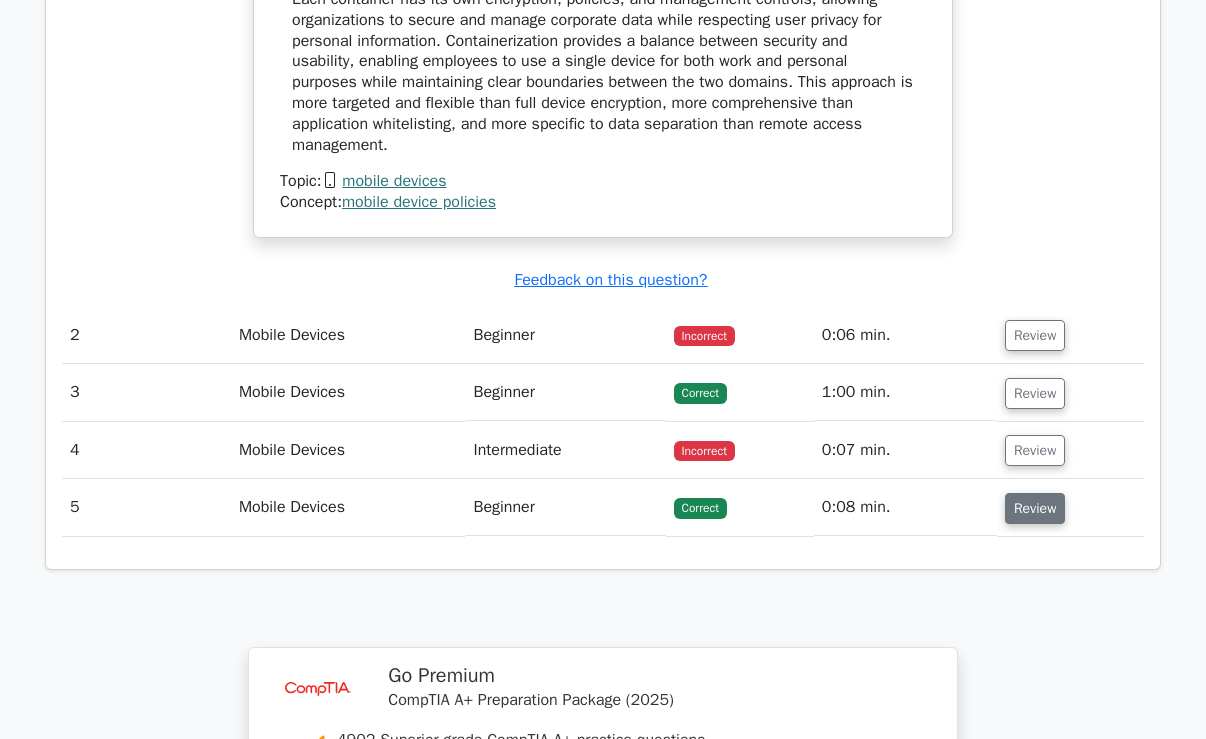 click on "Review" at bounding box center [1035, 508] 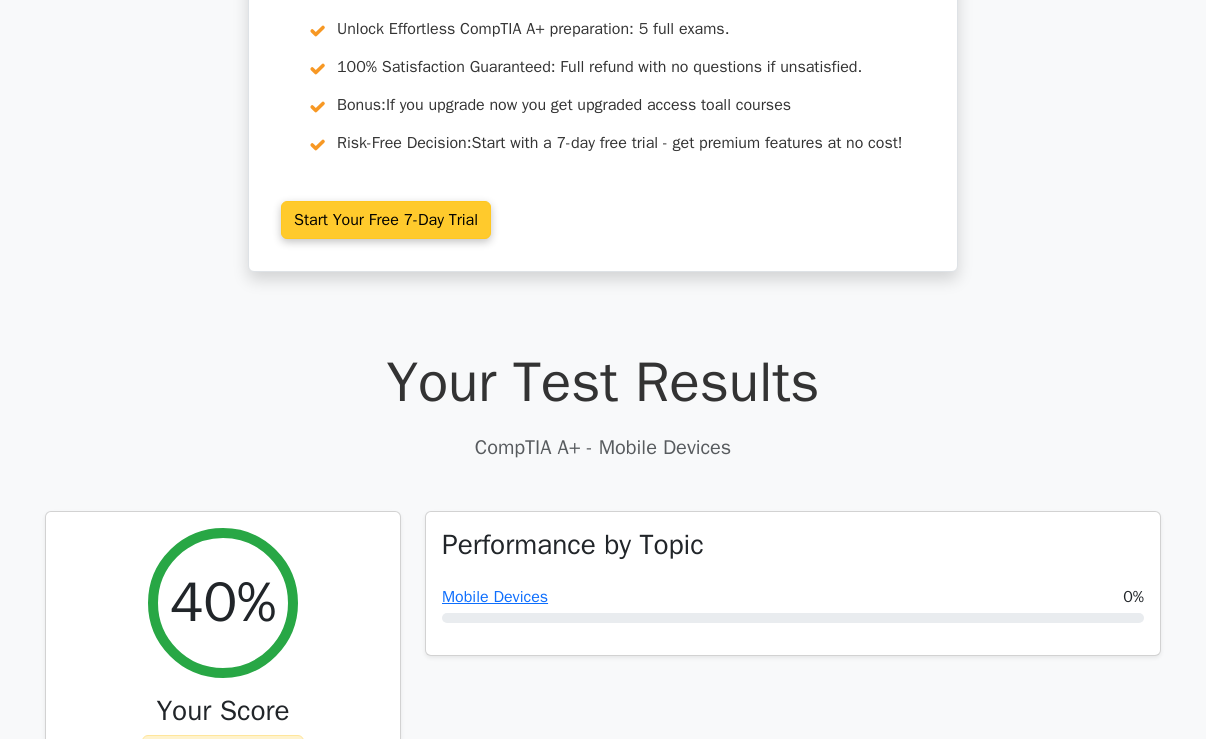 scroll, scrollTop: 0, scrollLeft: 0, axis: both 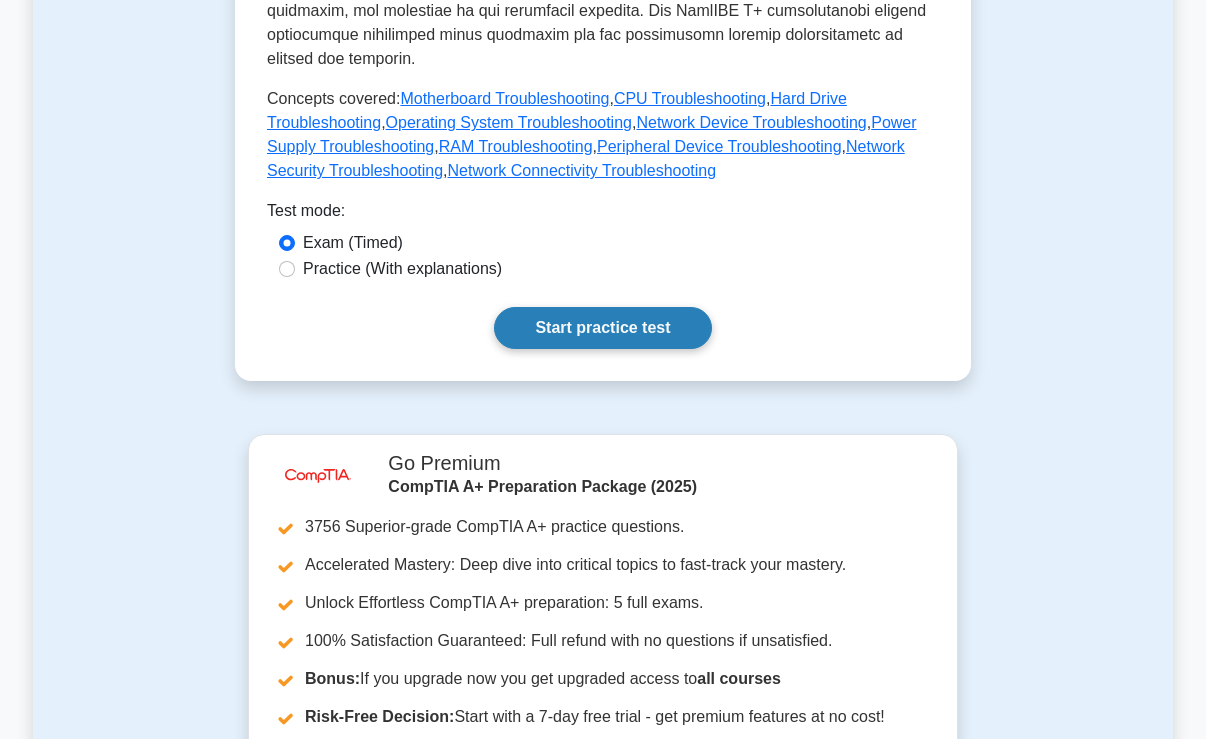 click on "Start practice test" at bounding box center (602, 328) 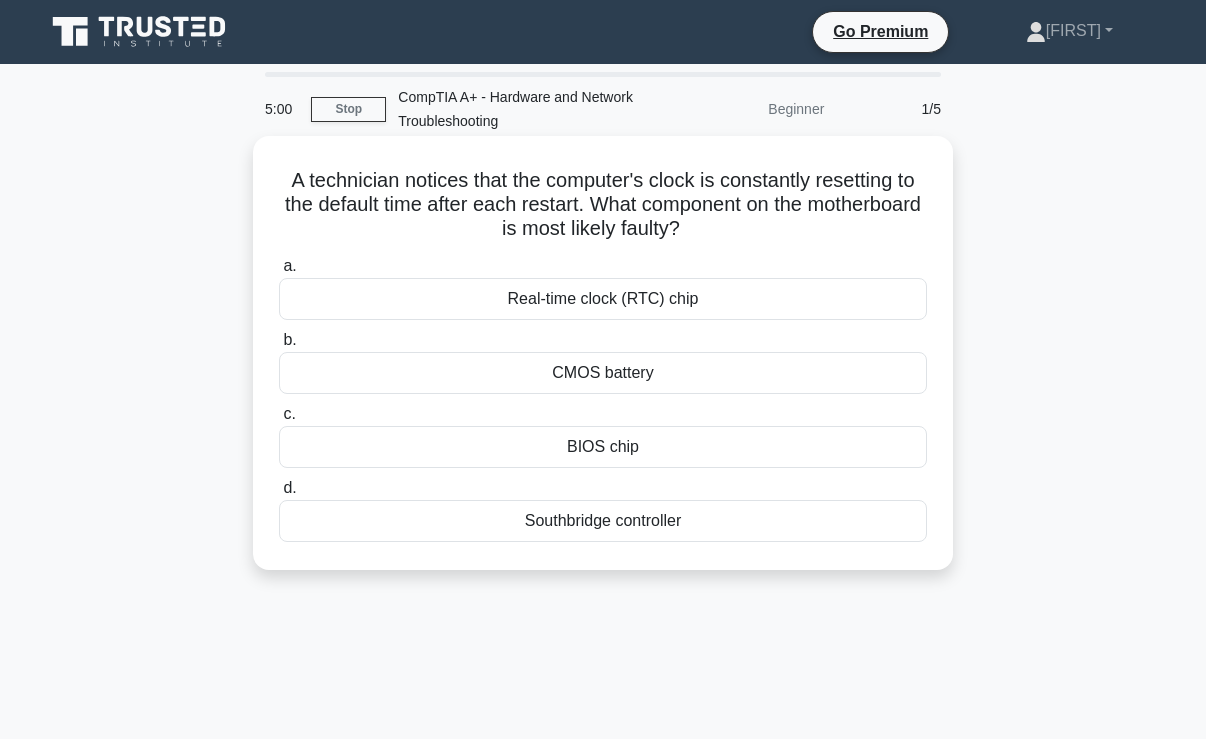 scroll, scrollTop: 0, scrollLeft: 0, axis: both 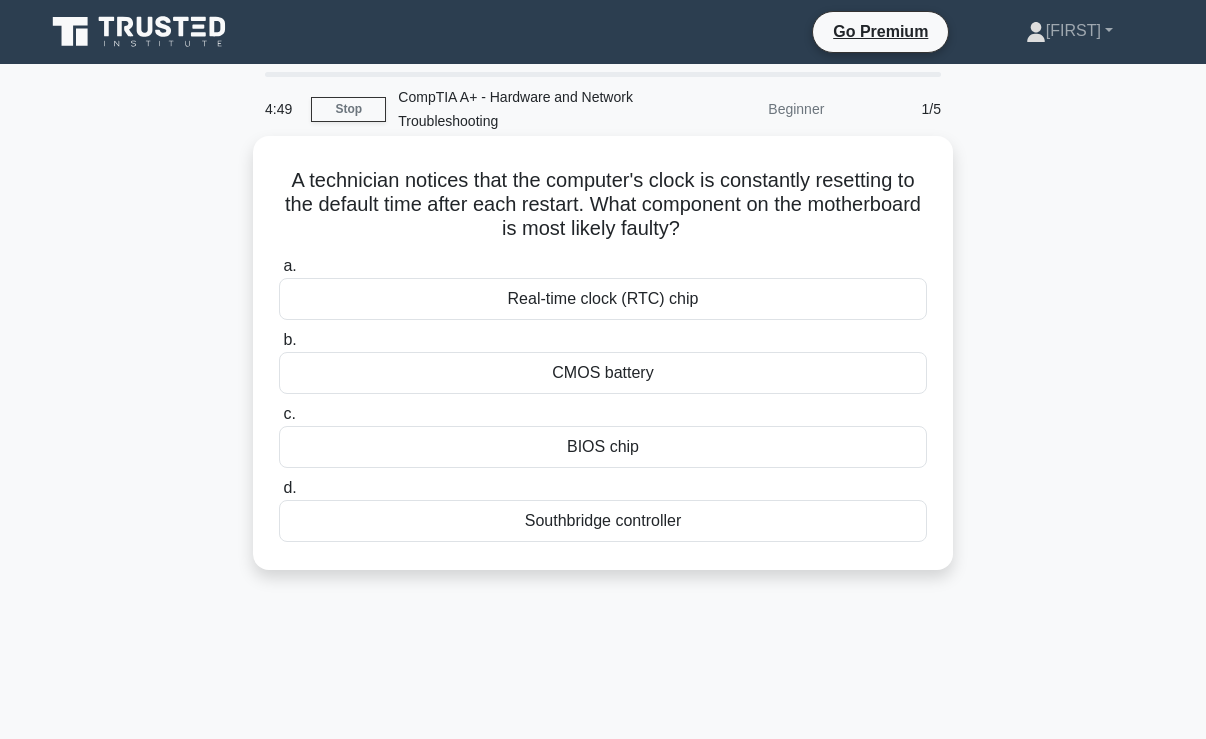 click on "CMOS battery" at bounding box center (603, 373) 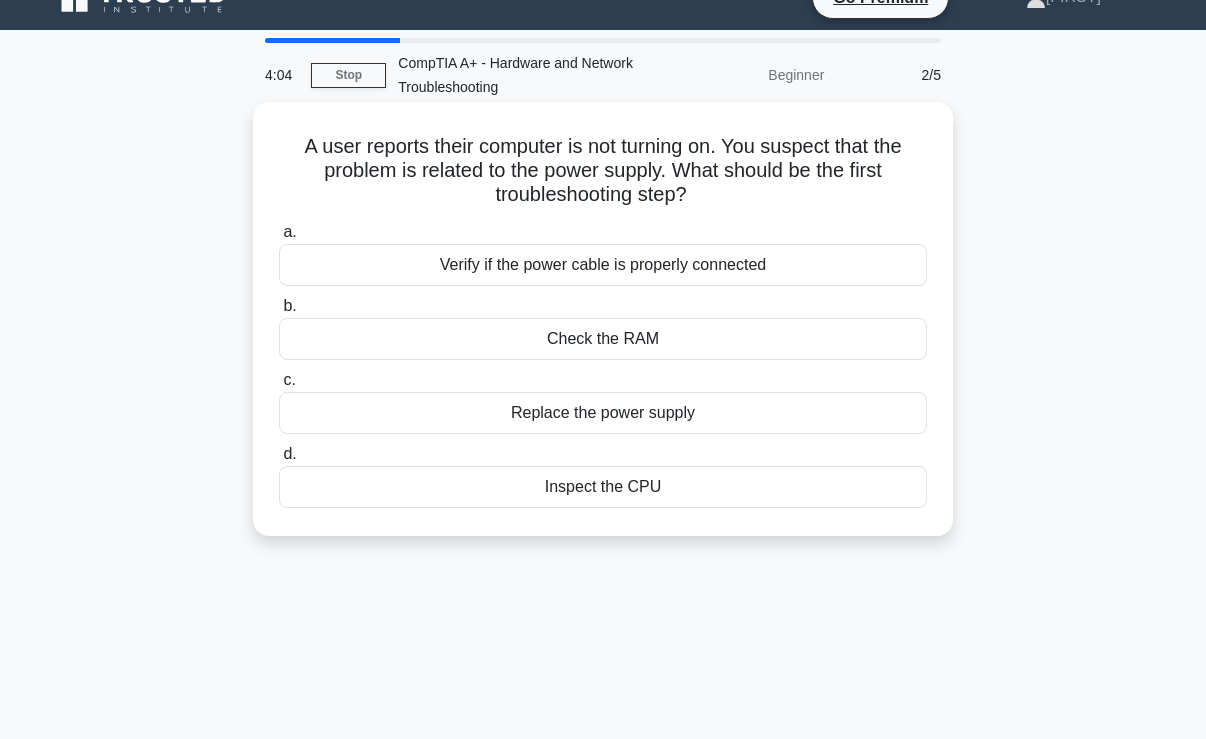 scroll, scrollTop: 0, scrollLeft: 0, axis: both 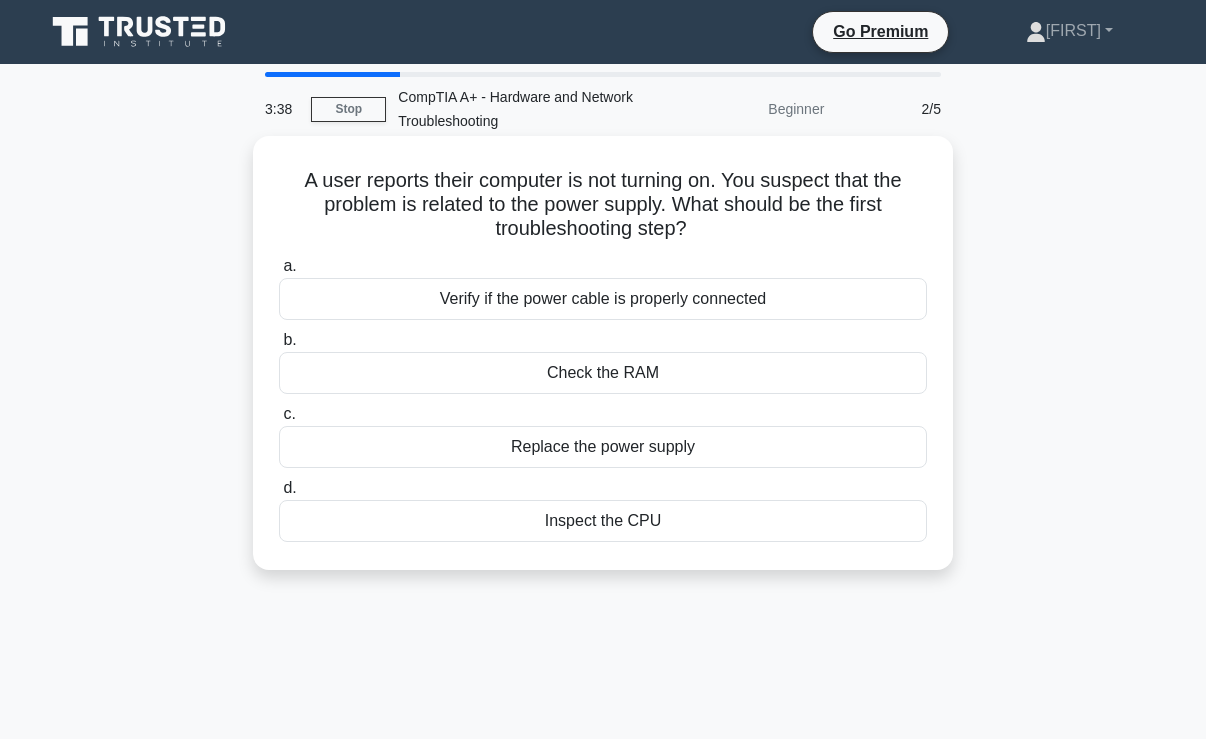 click on "Verify if the power cable is properly connected" at bounding box center (603, 299) 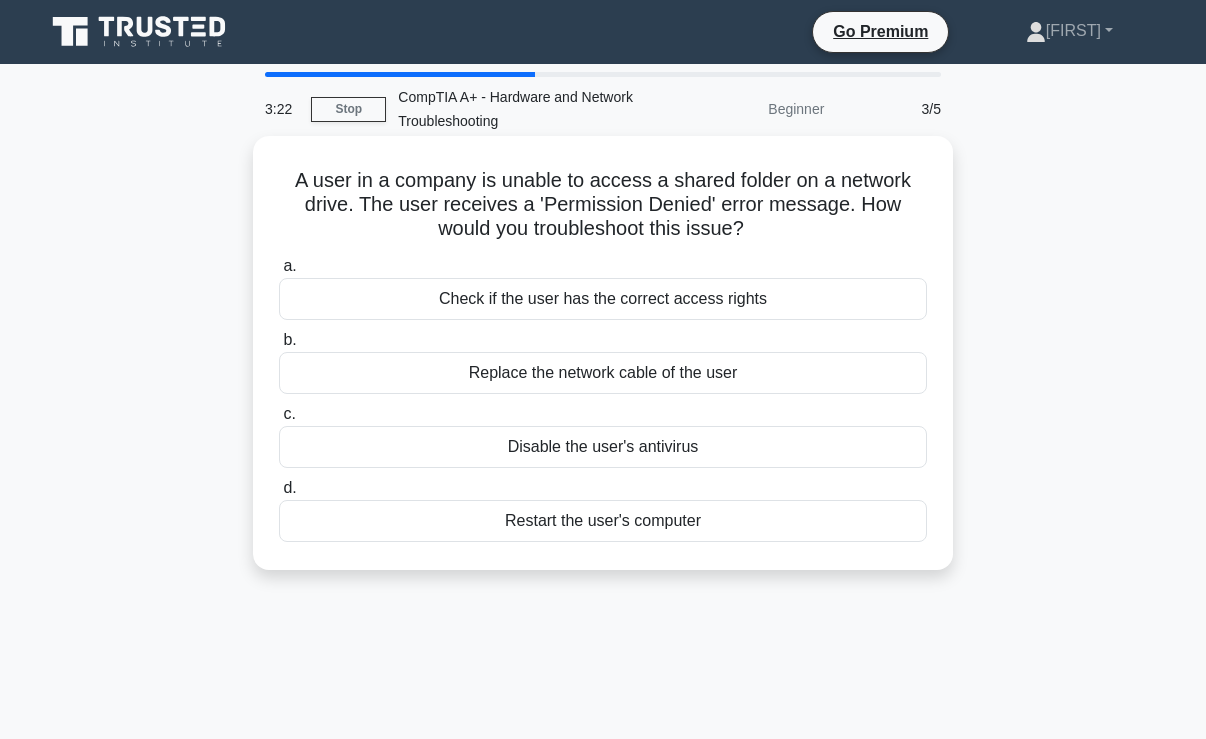 click on "Check if the user has the correct access rights" at bounding box center [603, 299] 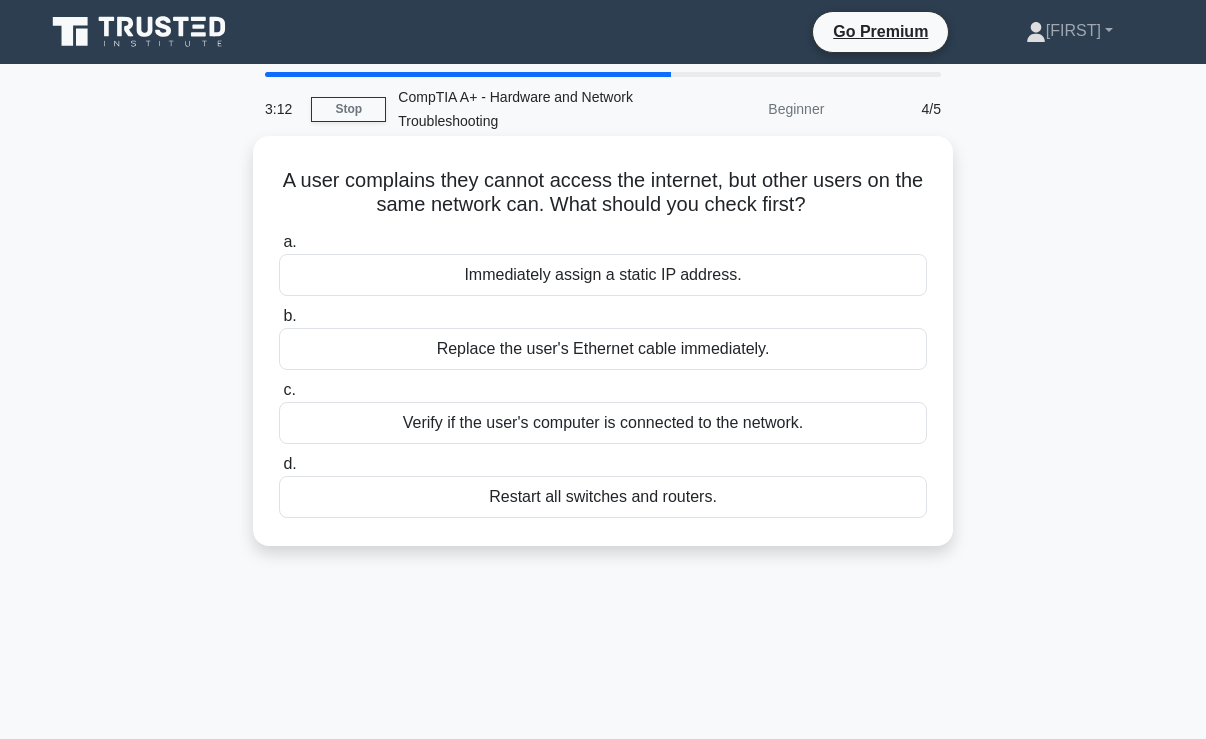 click on "Verify if the user's computer is connected to the network." at bounding box center [603, 423] 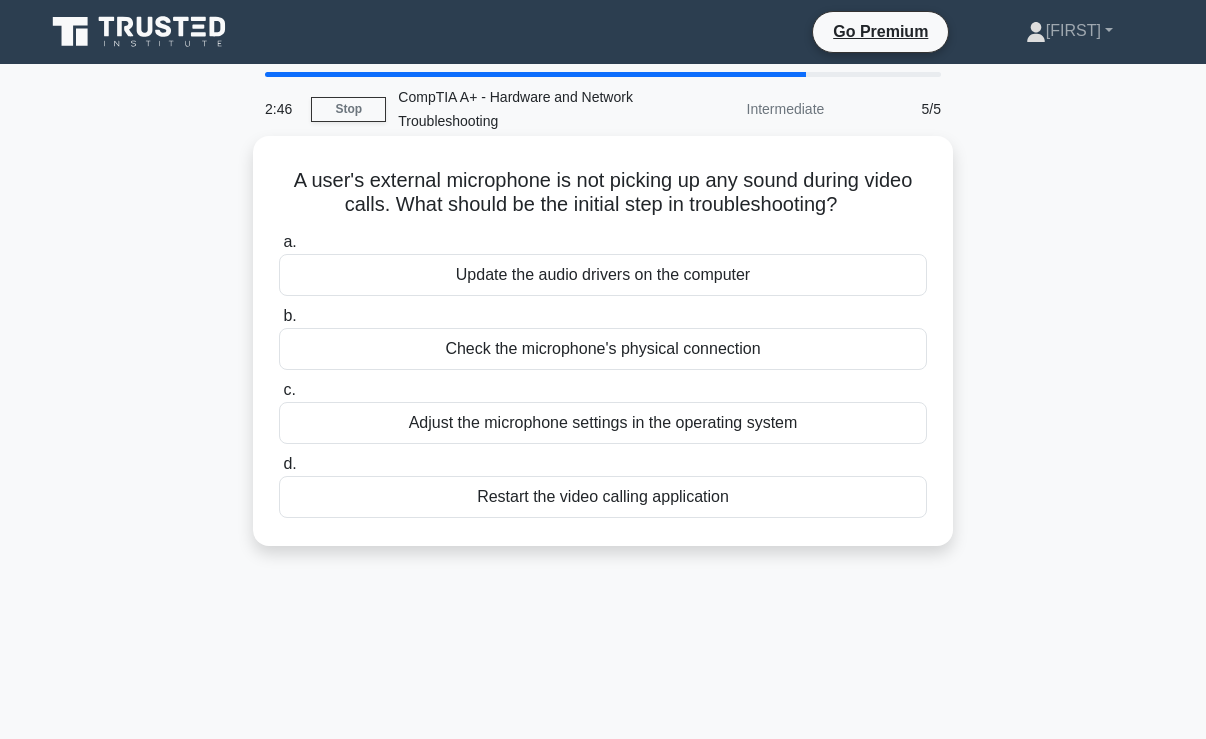 click on "Adjust the microphone settings in the operating system" at bounding box center (603, 423) 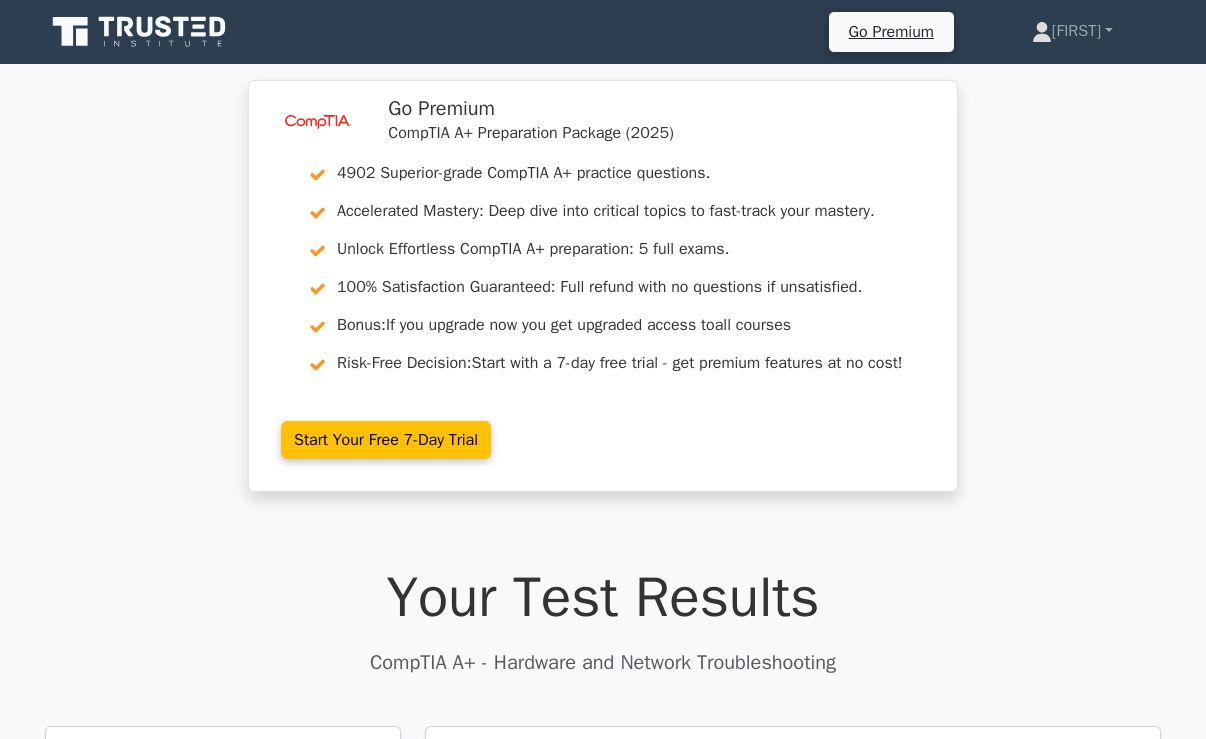 scroll, scrollTop: 0, scrollLeft: 0, axis: both 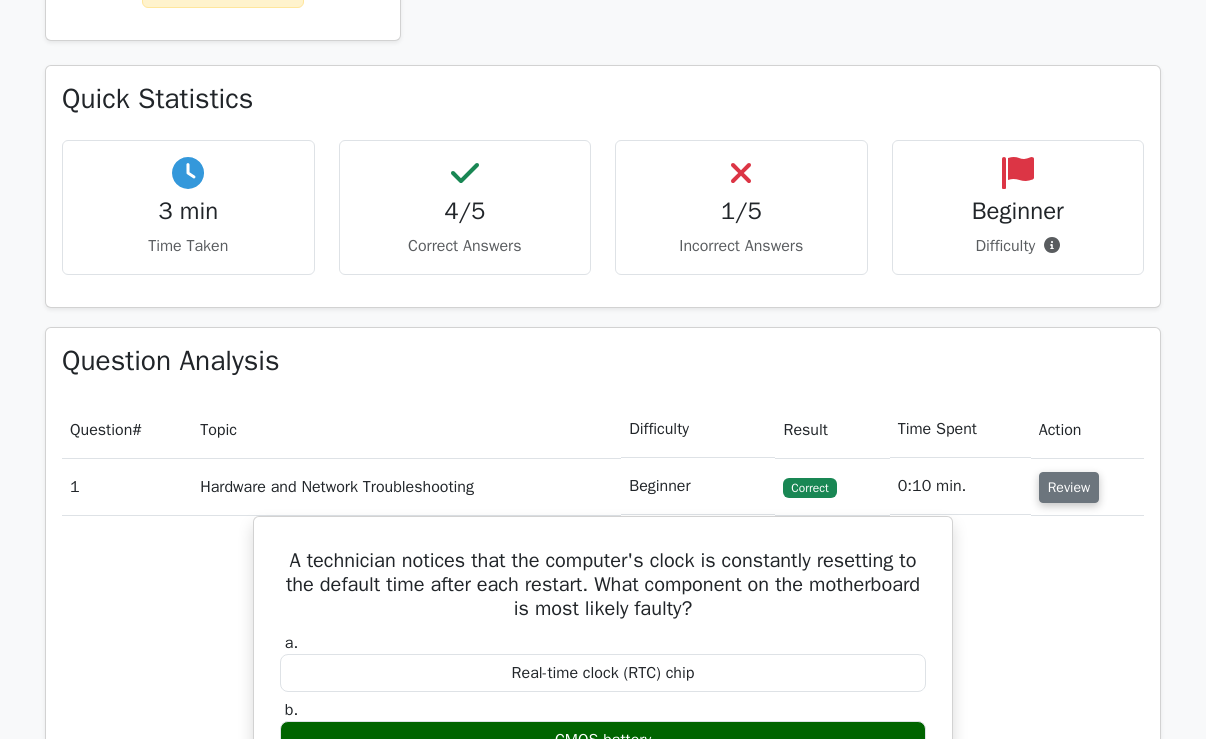 click on "Review" at bounding box center (1069, 487) 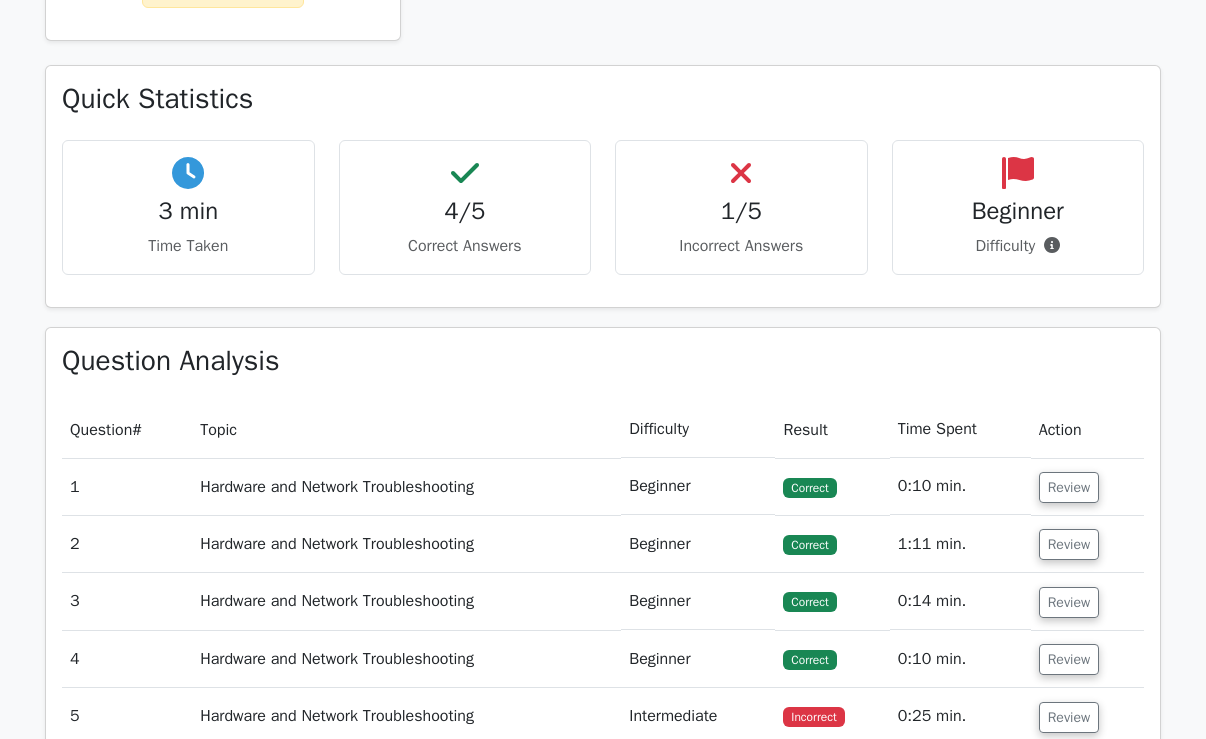 scroll, scrollTop: 1200, scrollLeft: 0, axis: vertical 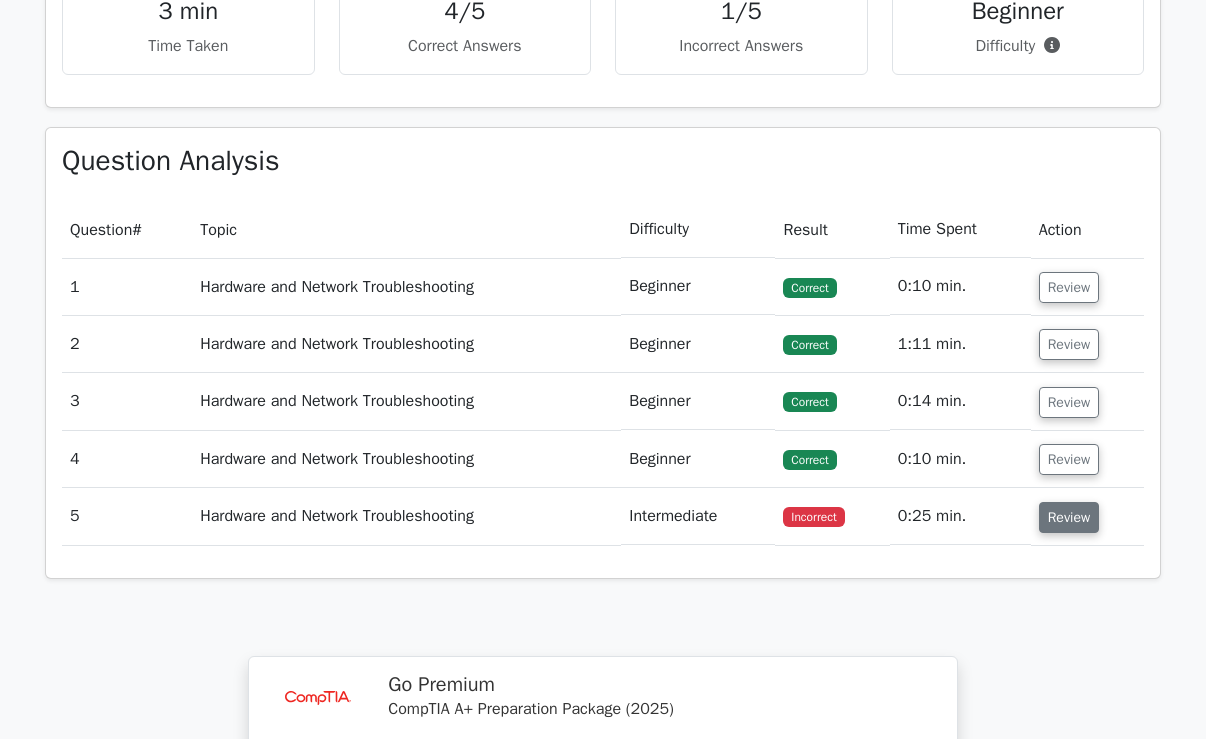 click on "Review" at bounding box center (1069, 517) 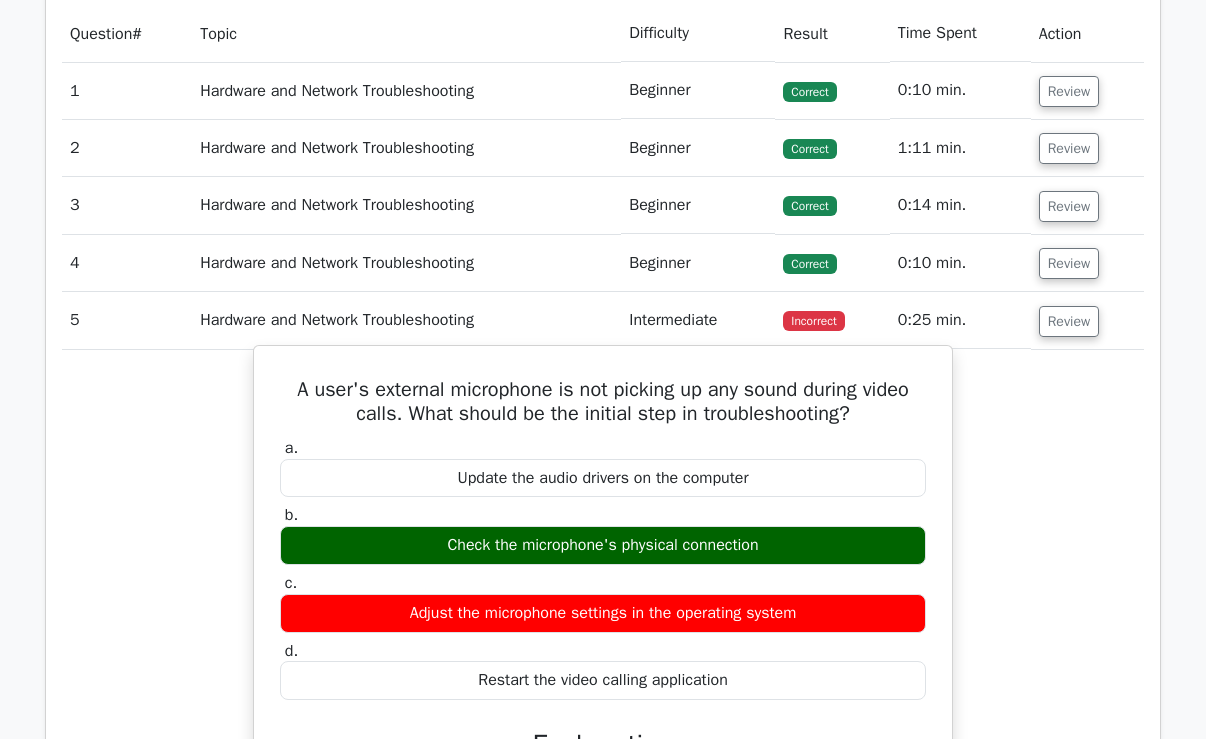 scroll, scrollTop: 1400, scrollLeft: 0, axis: vertical 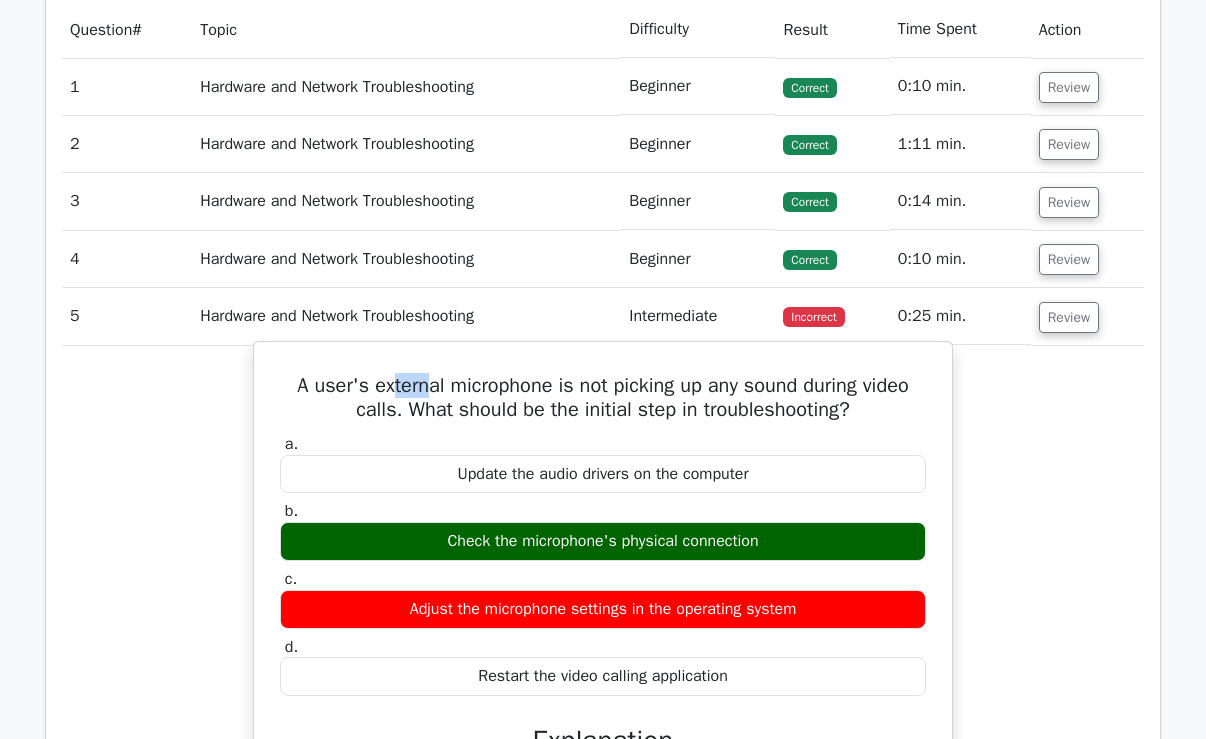 drag, startPoint x: 418, startPoint y: 403, endPoint x: 416, endPoint y: 391, distance: 12.165525 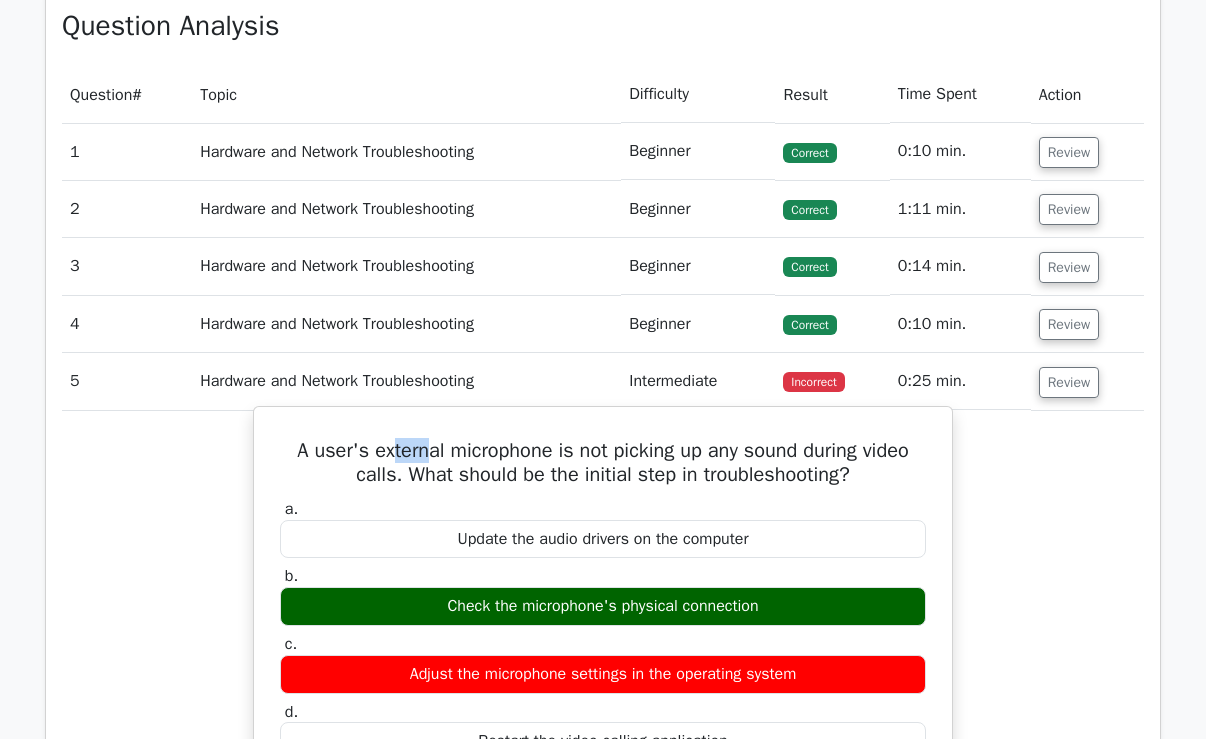 scroll, scrollTop: 1300, scrollLeft: 0, axis: vertical 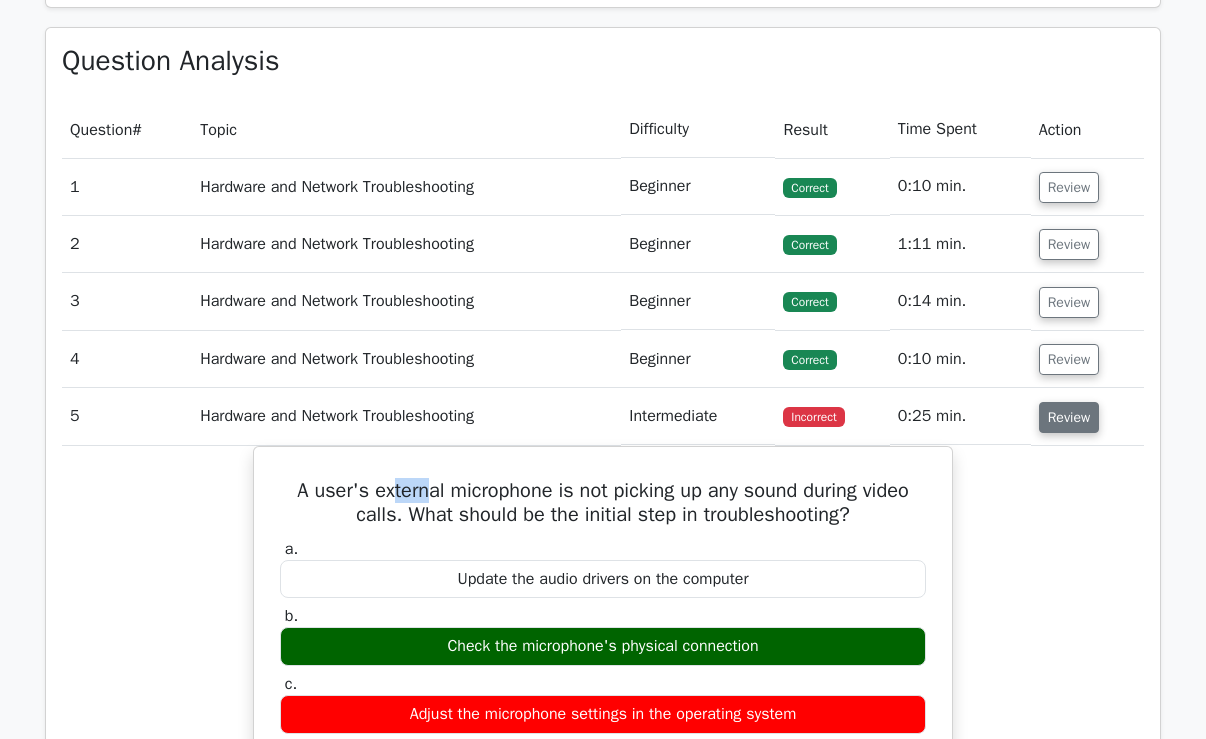 click on "Review" at bounding box center (1069, 417) 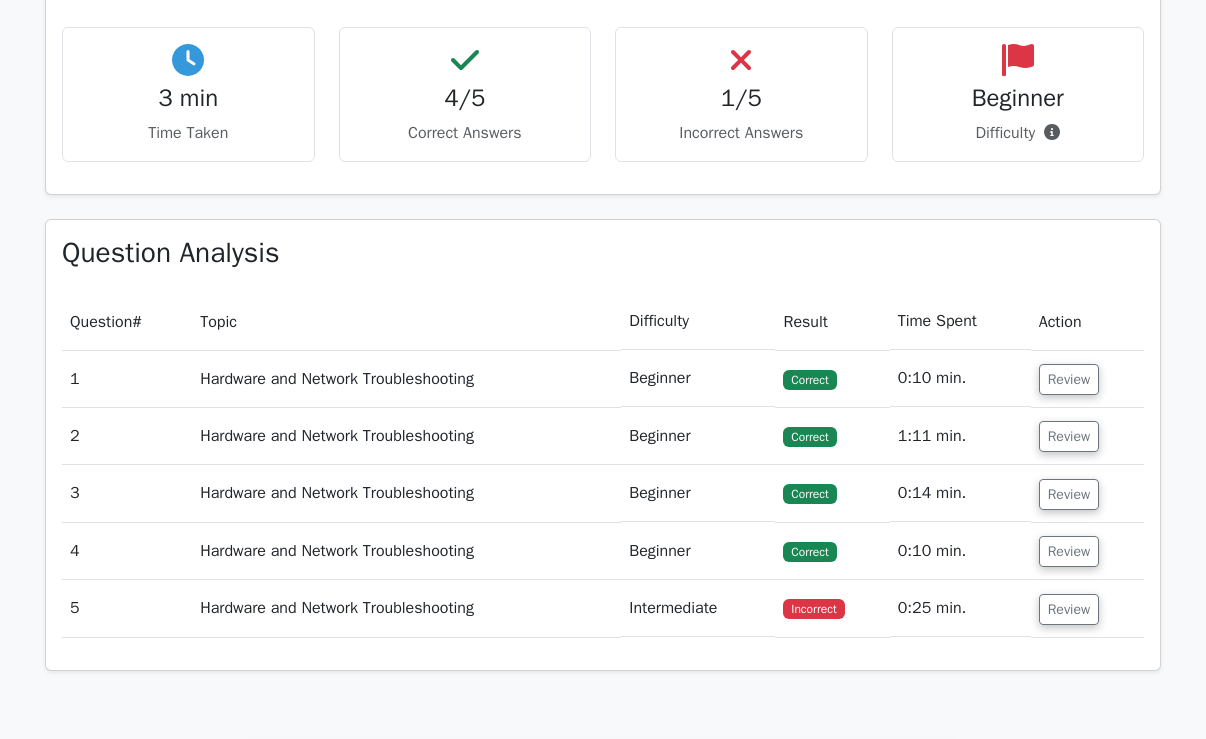 scroll, scrollTop: 800, scrollLeft: 0, axis: vertical 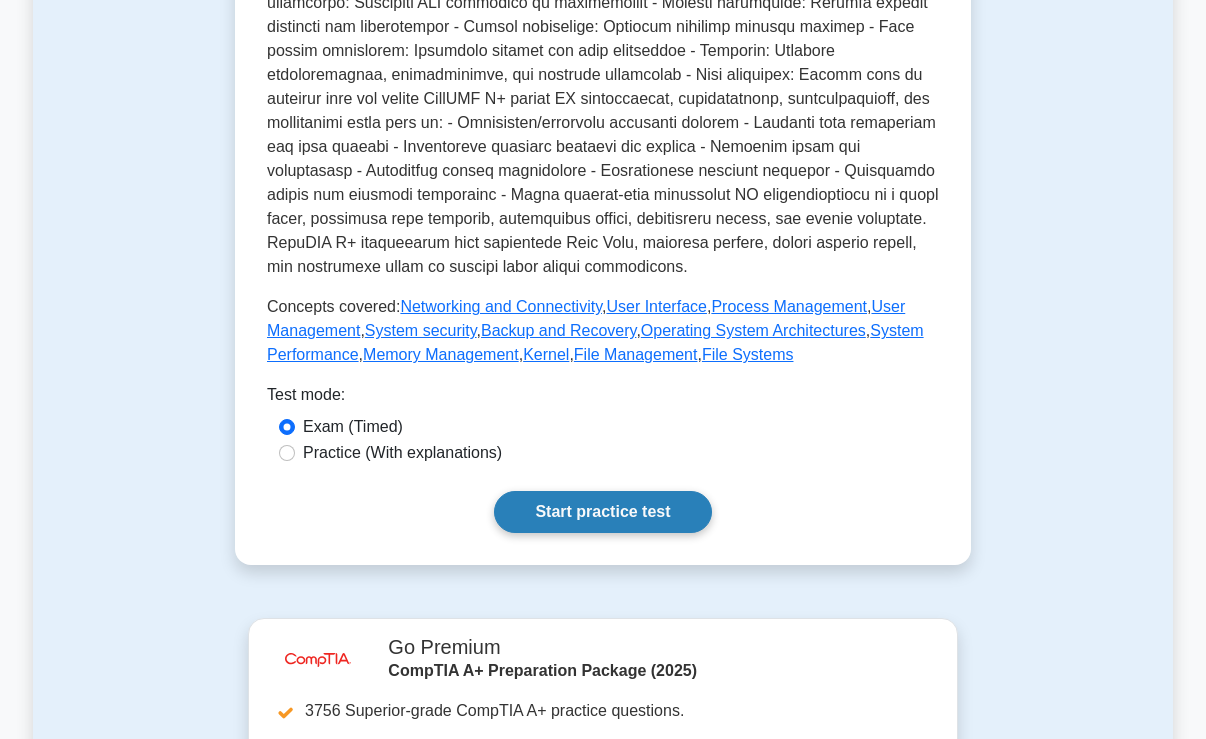 drag, startPoint x: 594, startPoint y: 512, endPoint x: 600, endPoint y: 497, distance: 16.155495 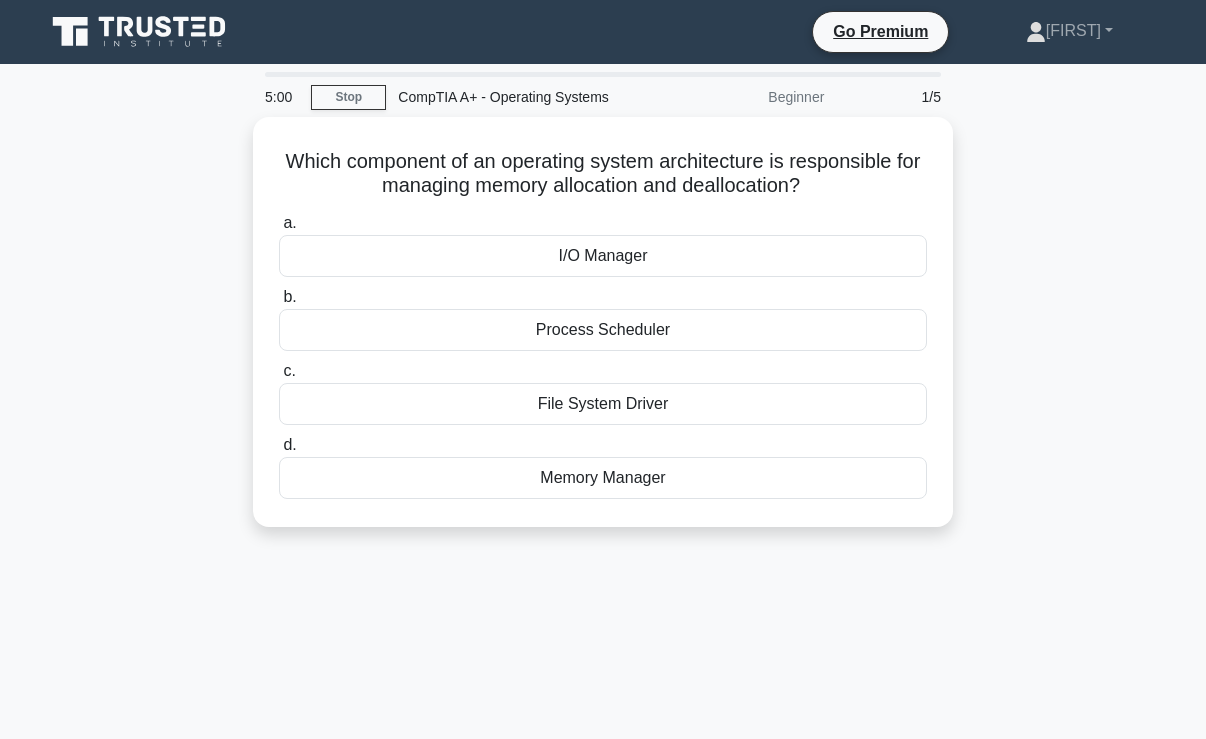 scroll, scrollTop: 0, scrollLeft: 0, axis: both 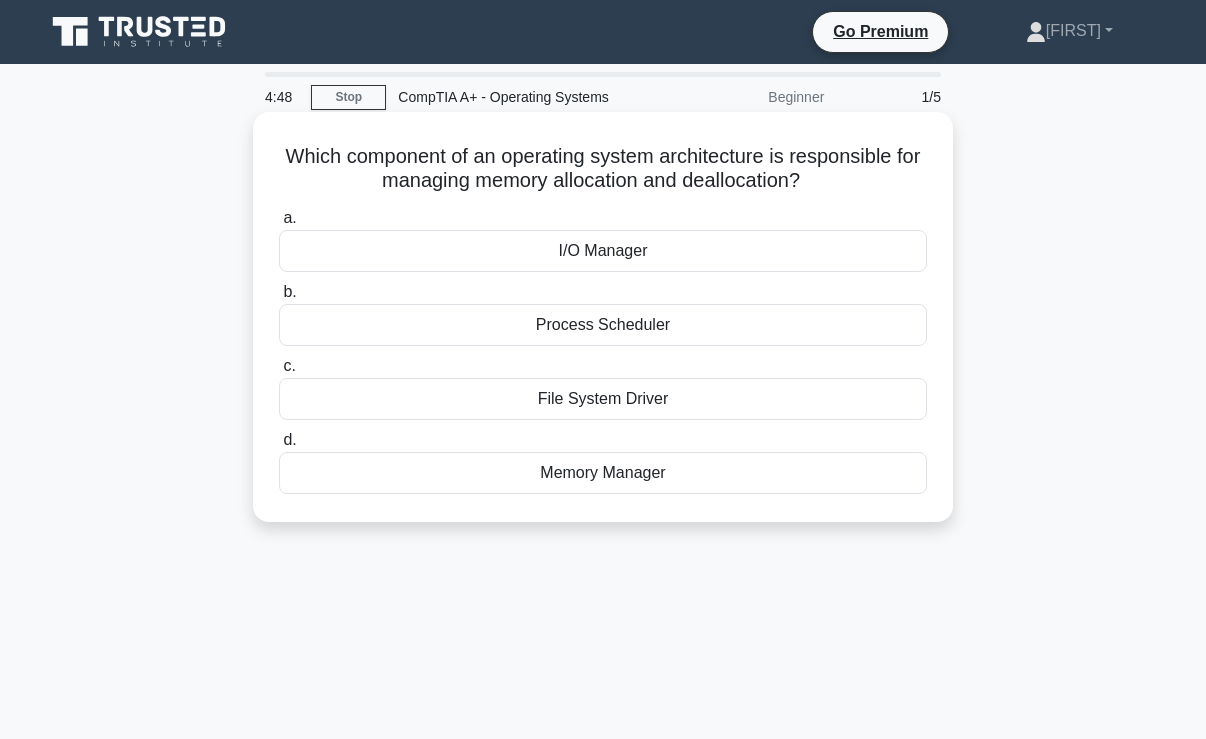 click on "Memory Manager" at bounding box center (603, 473) 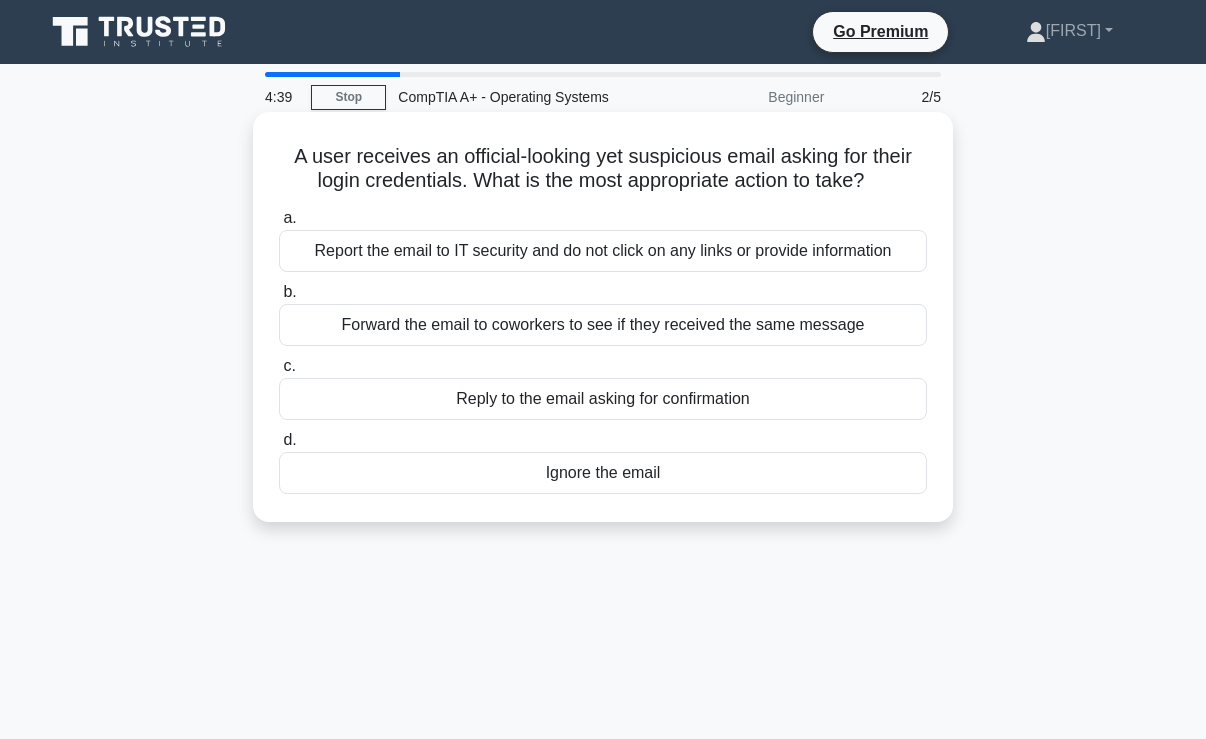 click on "Report the email to IT security and do not click on any links or provide information" at bounding box center [603, 251] 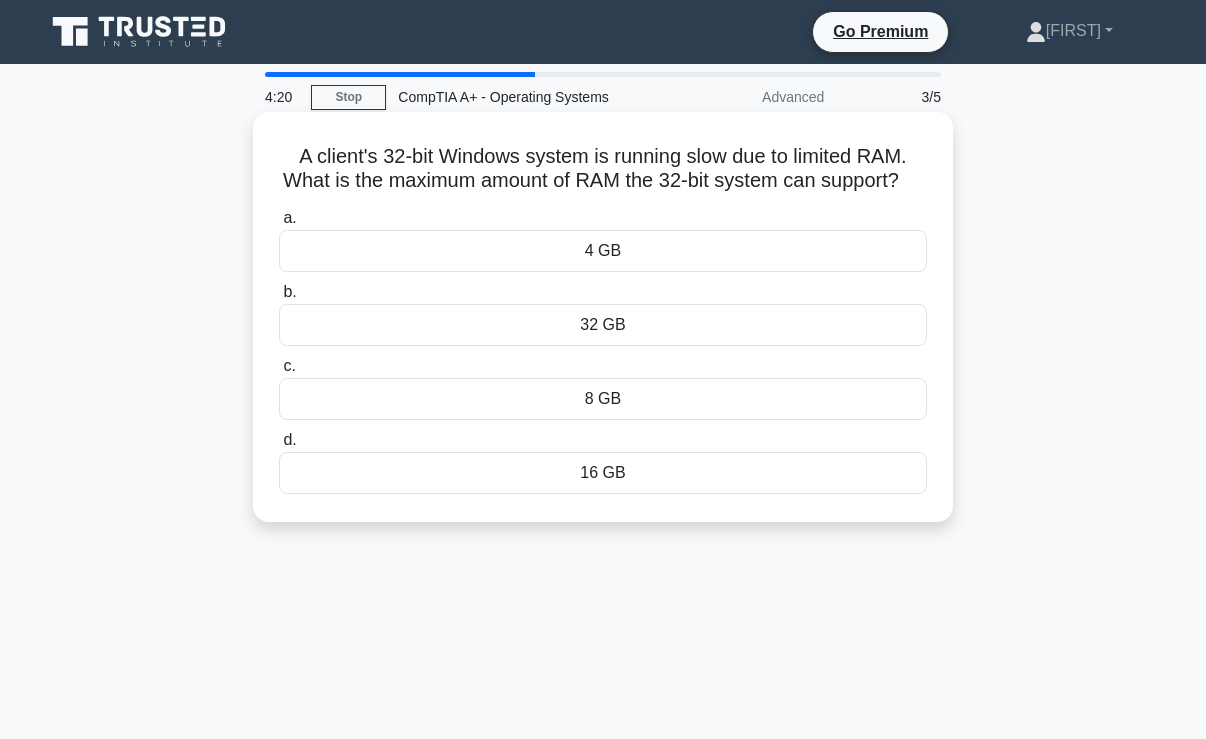 click on "8 GB" at bounding box center [603, 399] 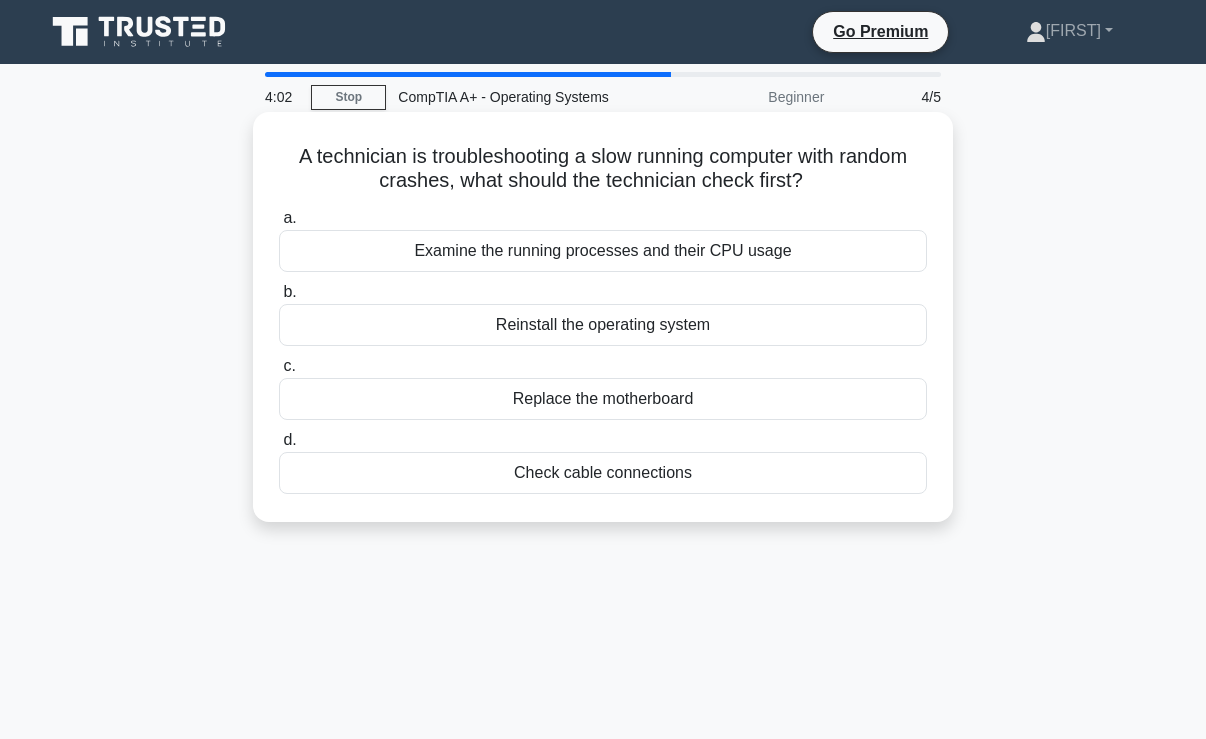 click on "Examine the running processes and their CPU usage" at bounding box center [603, 251] 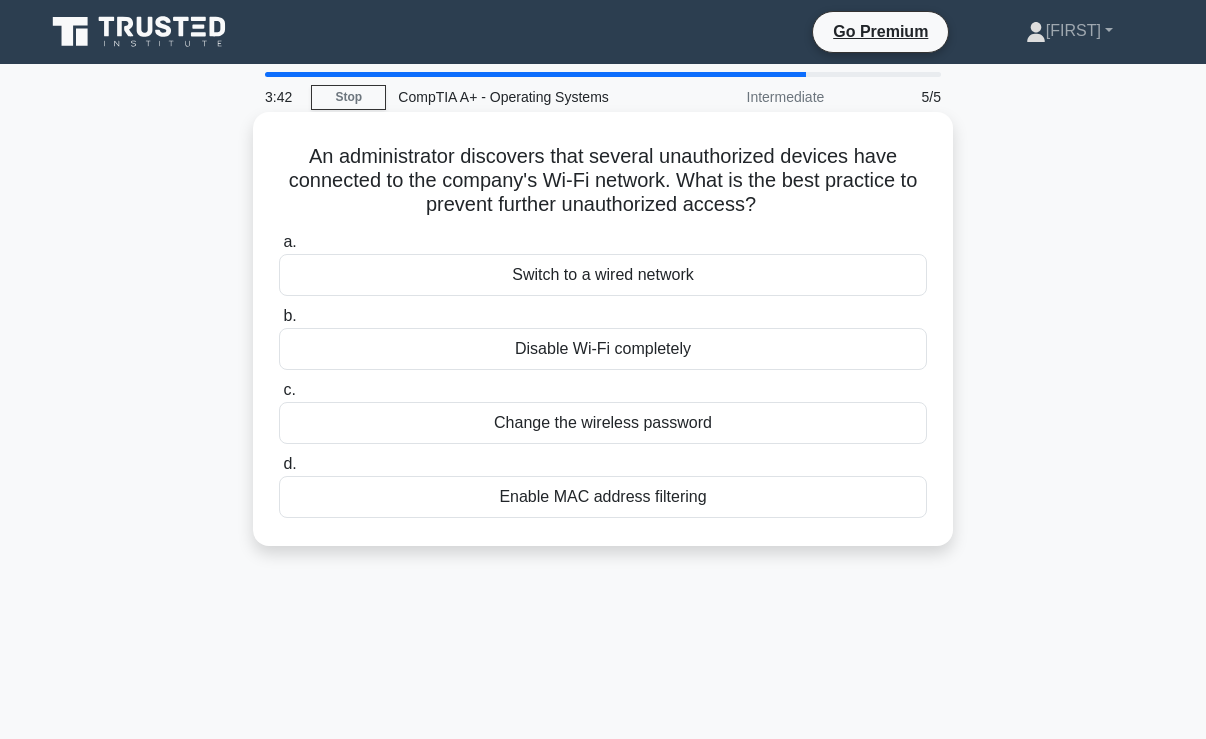 click on "Change the wireless password" at bounding box center (603, 423) 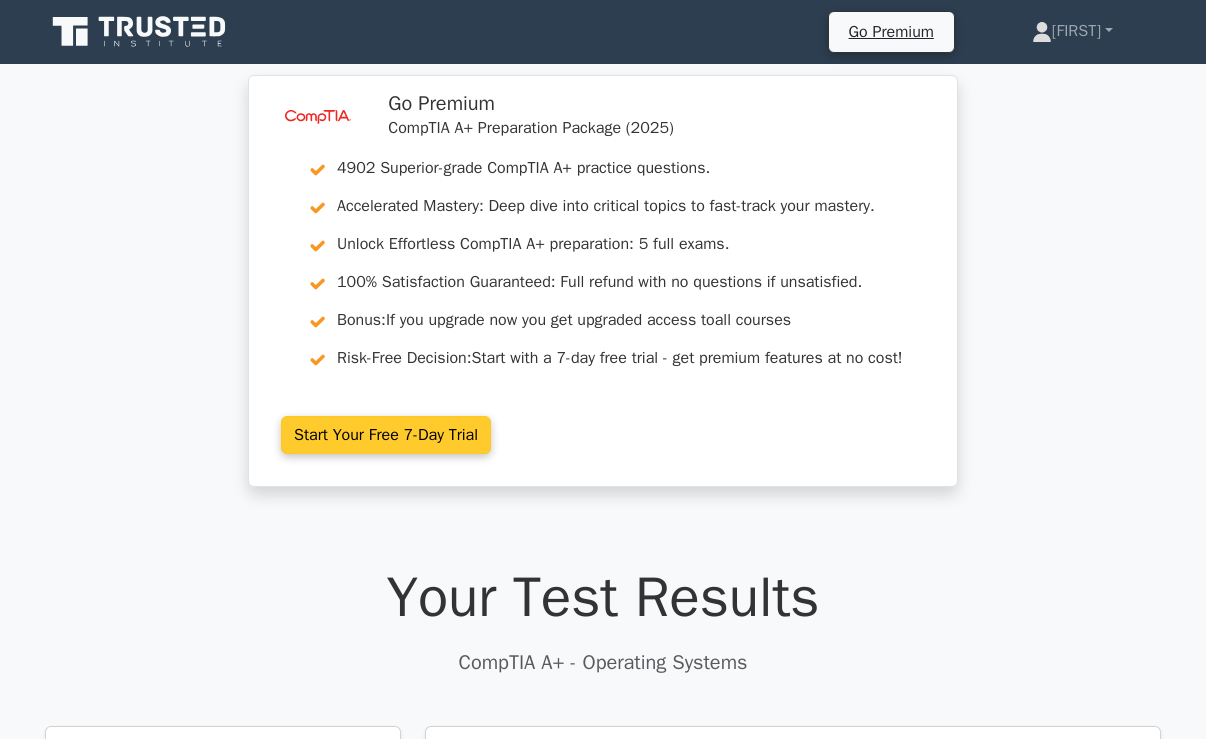 scroll, scrollTop: 0, scrollLeft: 0, axis: both 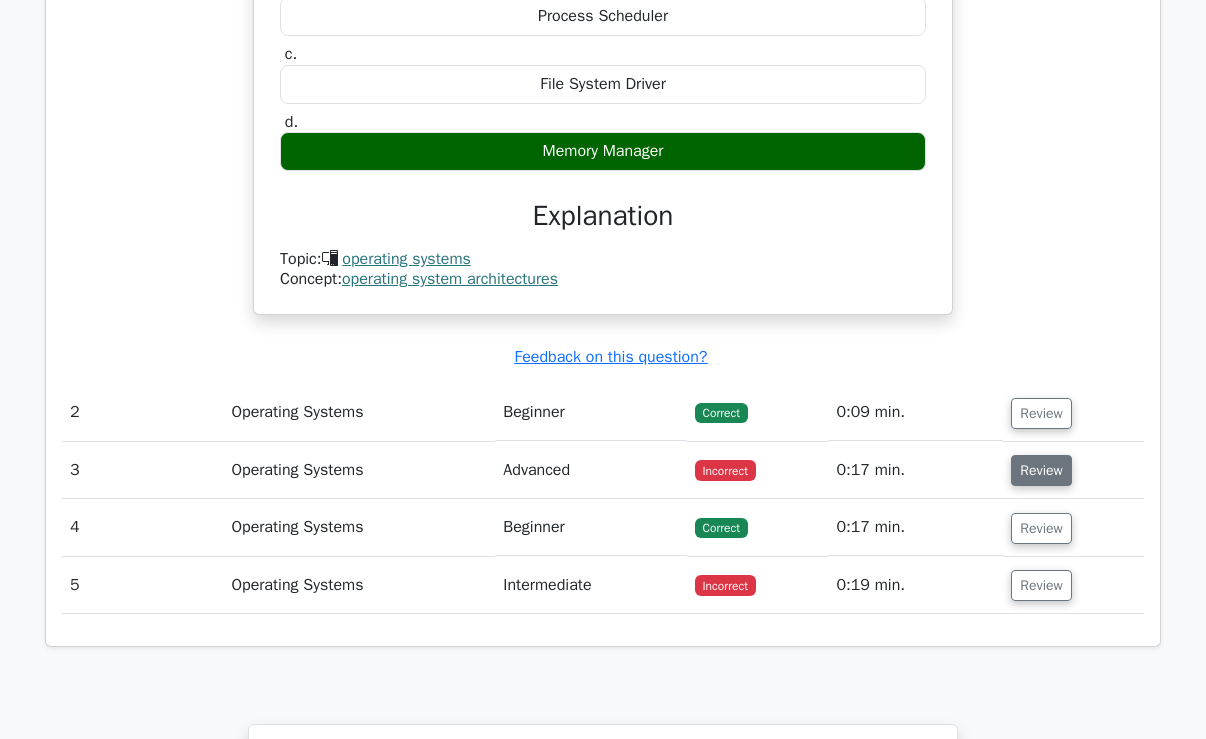 click on "Review" at bounding box center (1041, 470) 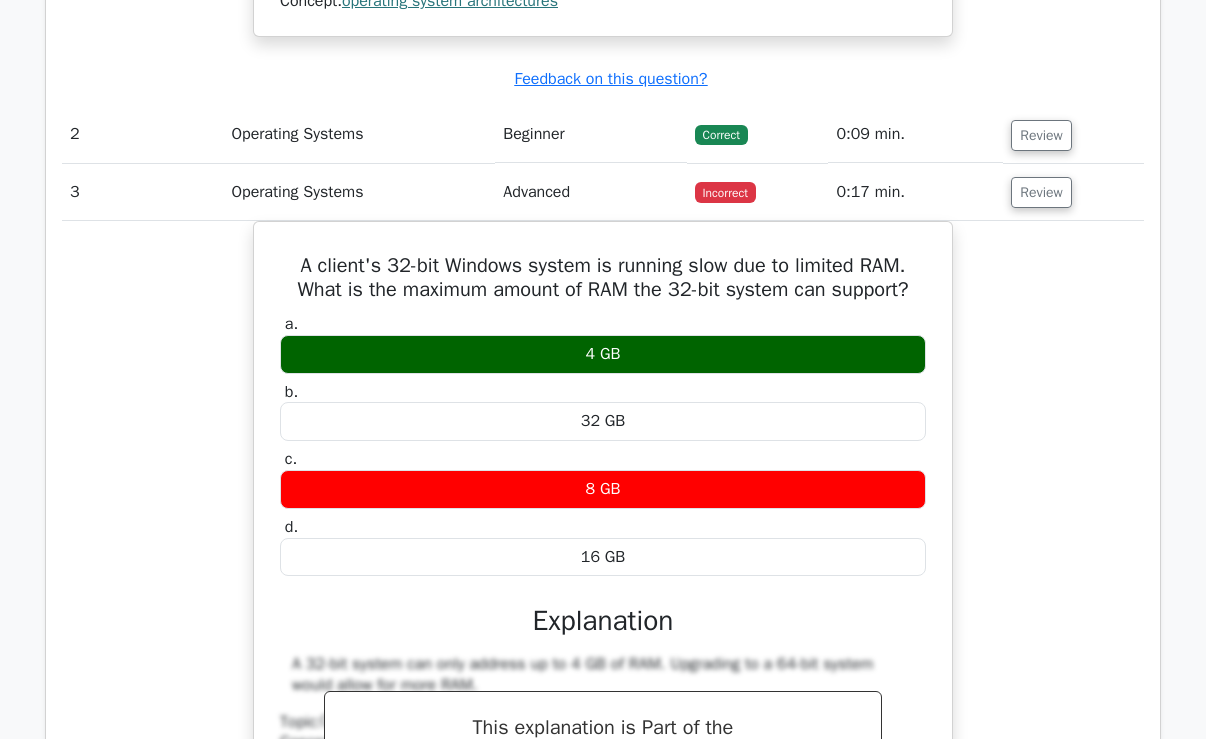 scroll, scrollTop: 2000, scrollLeft: 0, axis: vertical 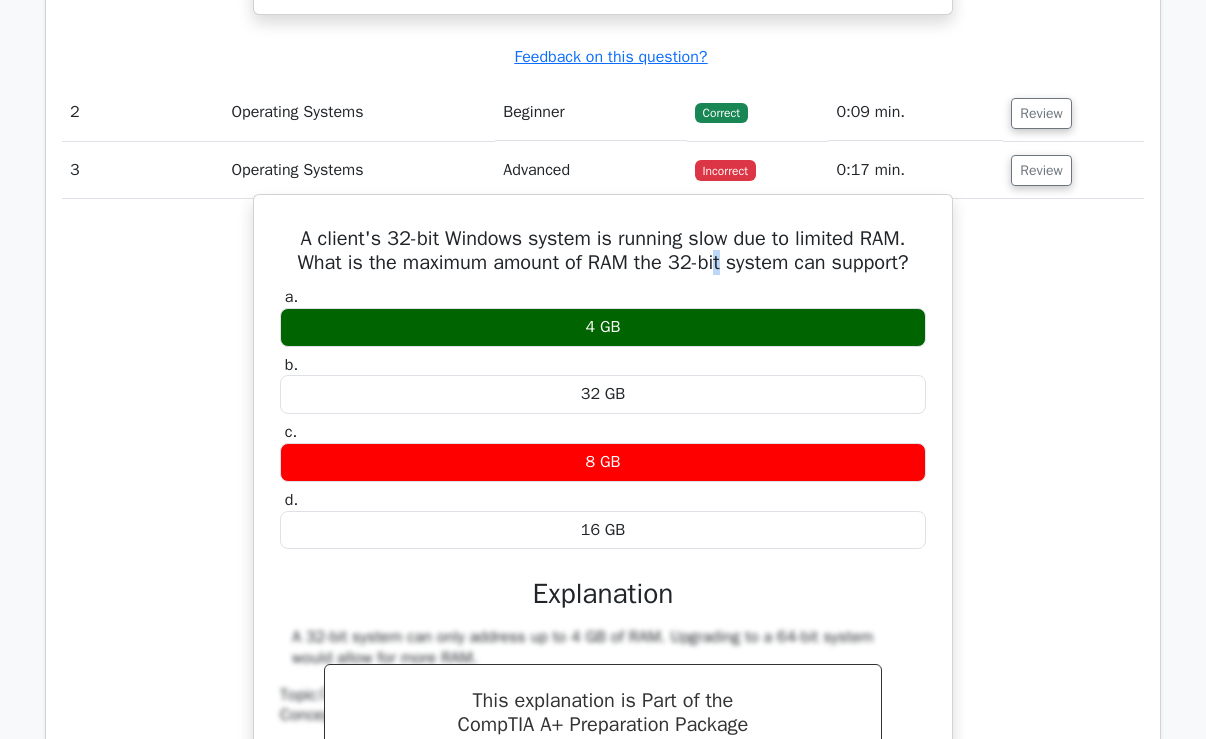 click on "A client's 32-bit Windows system is running slow due to limited RAM. What is the maximum amount of RAM the 32-bit system can support?" at bounding box center [603, 251] 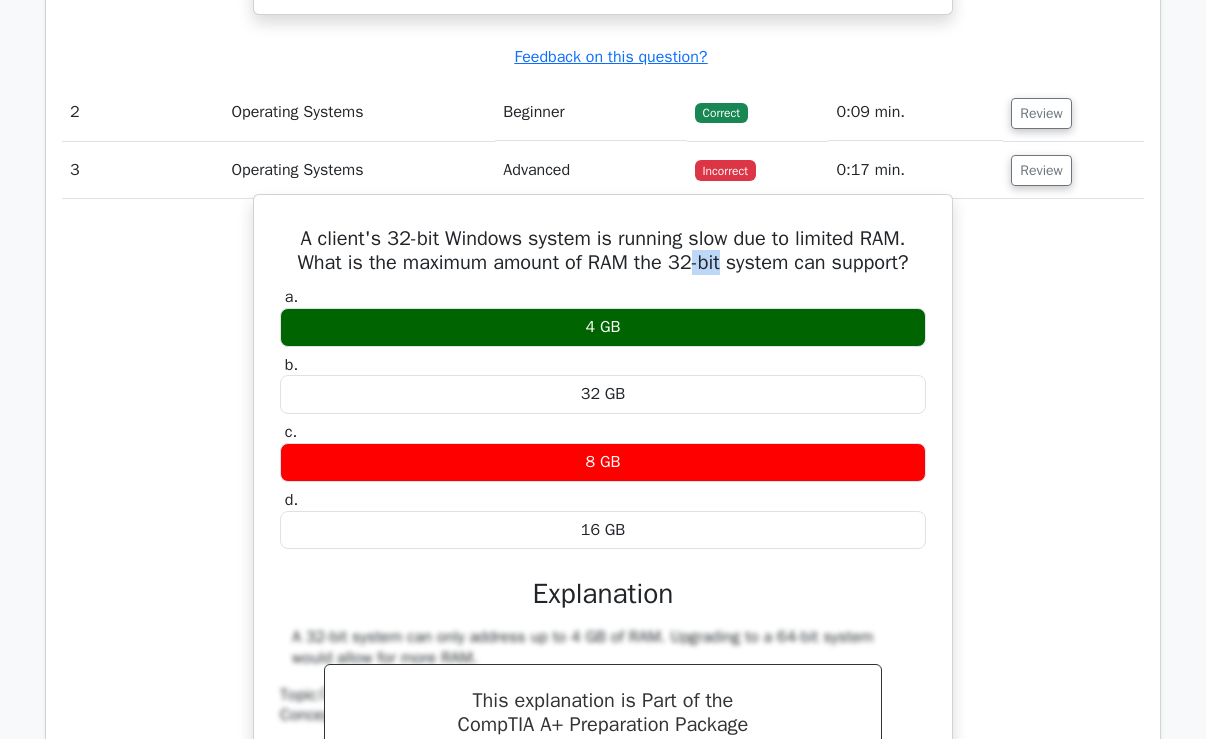 click on "A client's 32-bit Windows system is running slow due to limited RAM. What is the maximum amount of RAM the 32-bit system can support?" at bounding box center [603, 251] 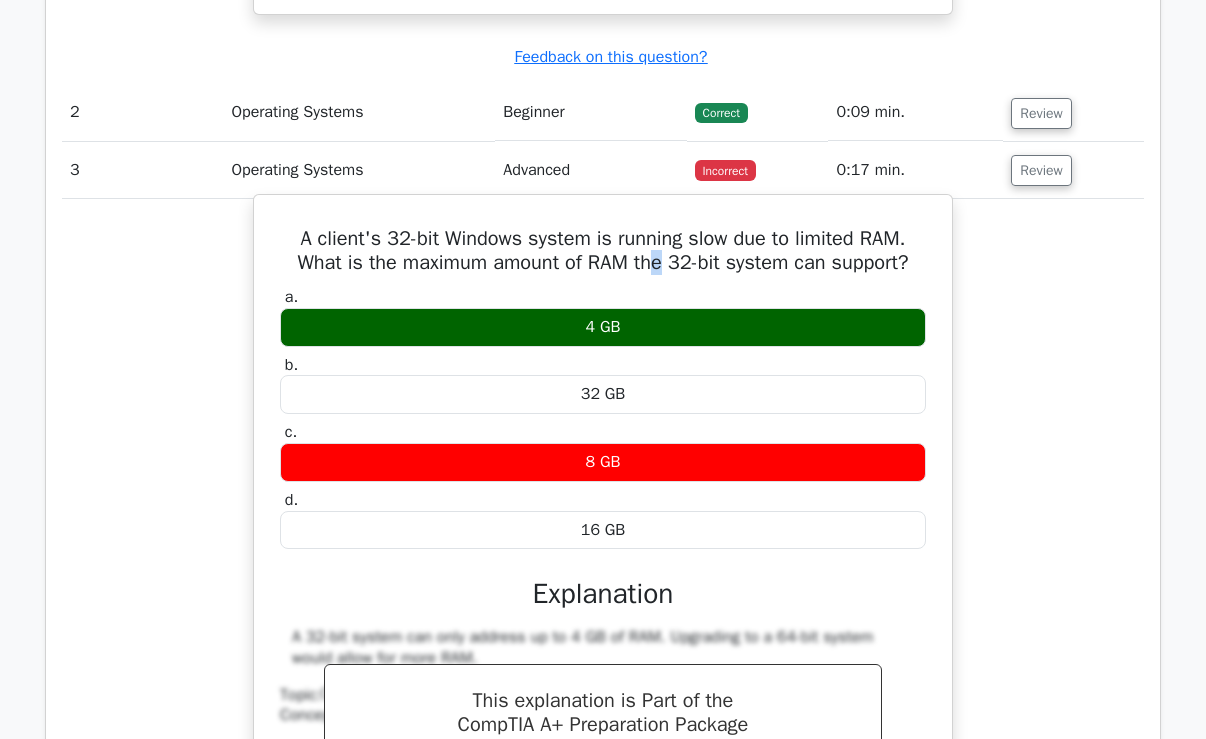 click on "A client's 32-bit Windows system is running slow due to limited RAM. What is the maximum amount of RAM the 32-bit system can support?" at bounding box center [603, 251] 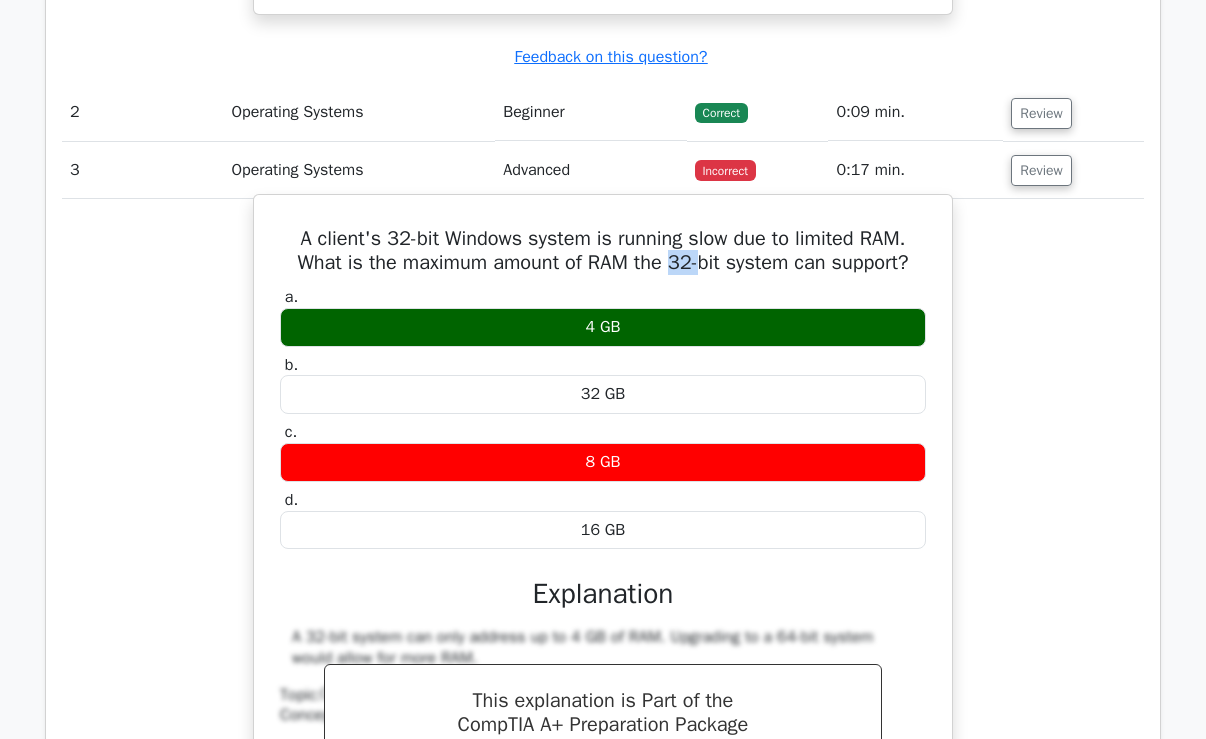 click on "A client's 32-bit Windows system is running slow due to limited RAM. What is the maximum amount of RAM the 32-bit system can support?" at bounding box center [603, 251] 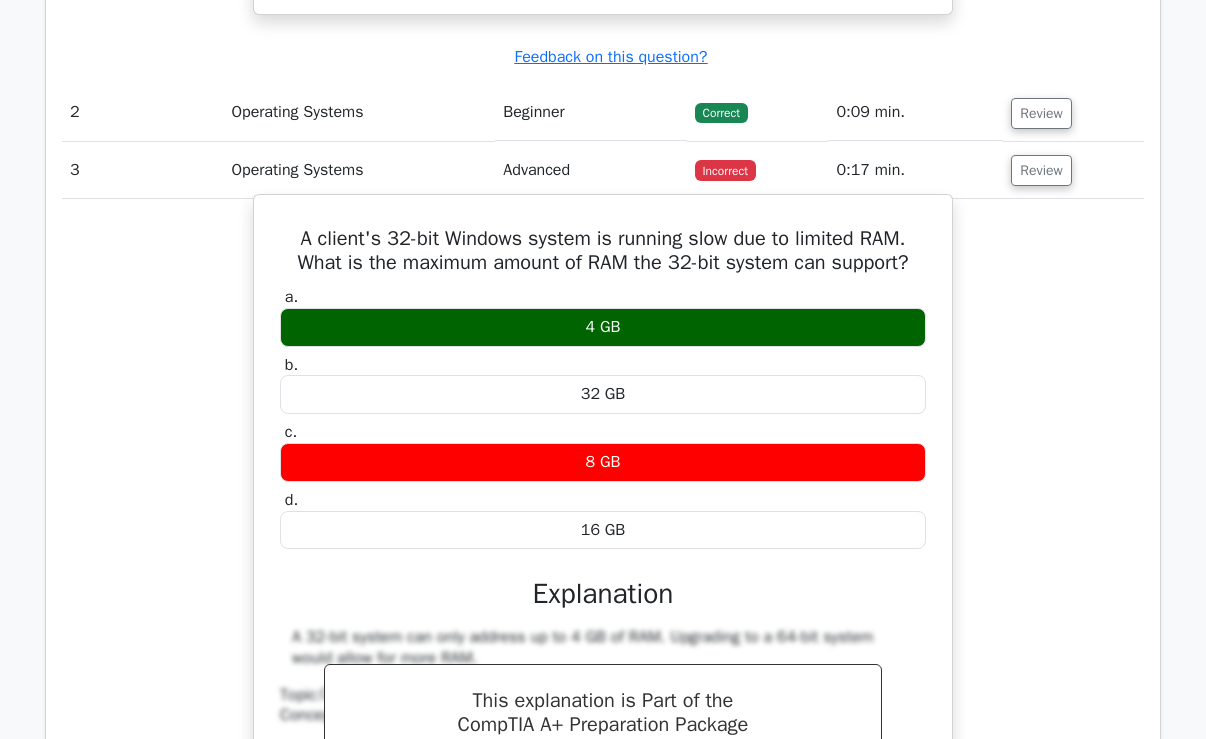 drag, startPoint x: 661, startPoint y: 373, endPoint x: 678, endPoint y: 345, distance: 32.75668 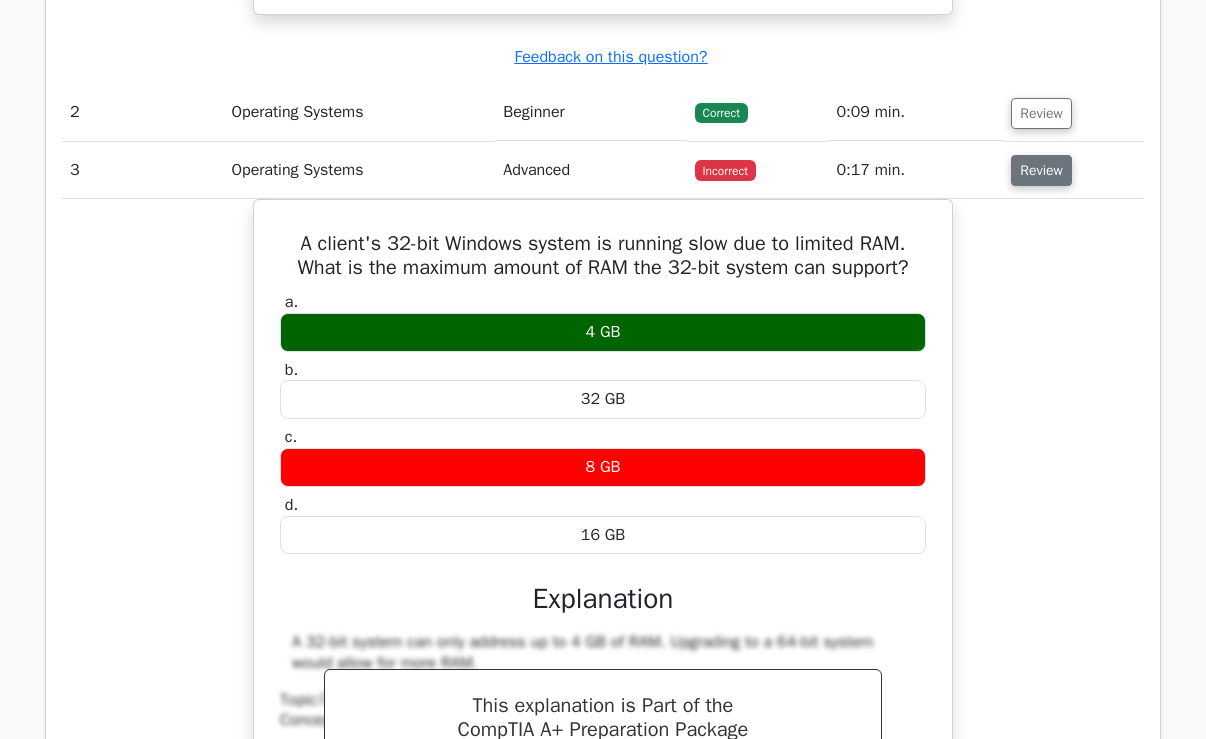 click on "Review" at bounding box center [1041, 170] 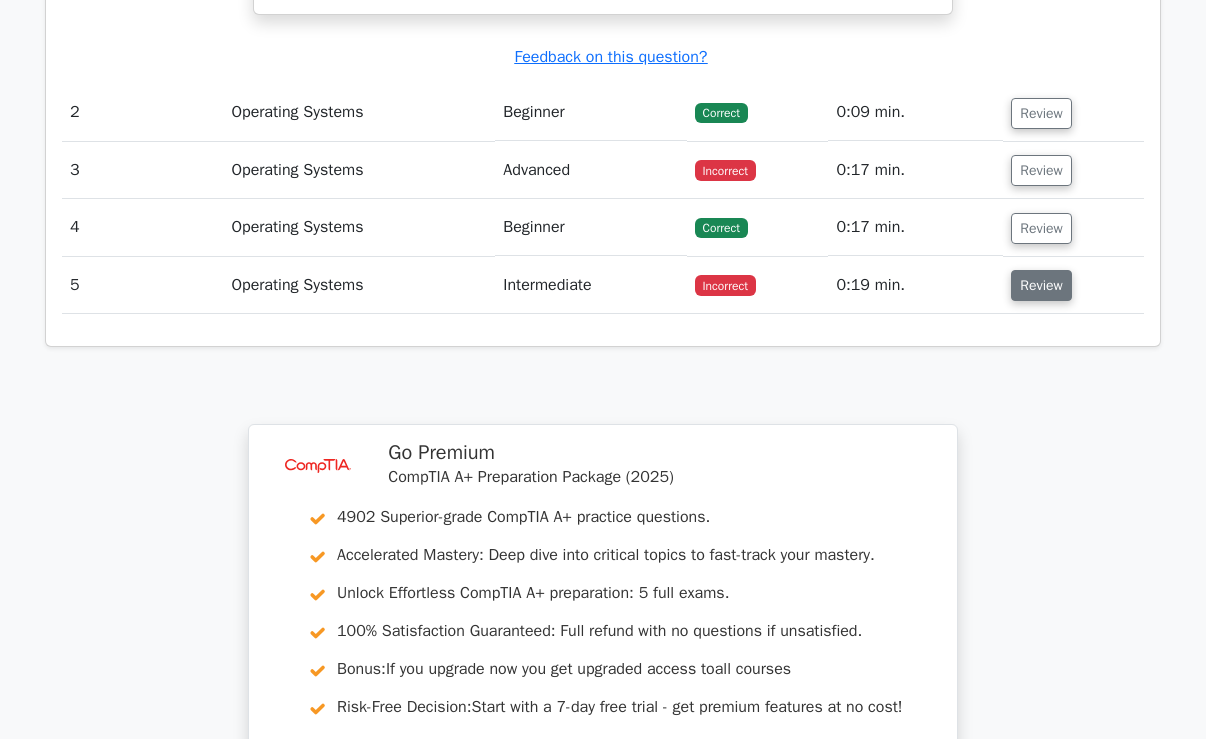 click on "Review" at bounding box center [1041, 285] 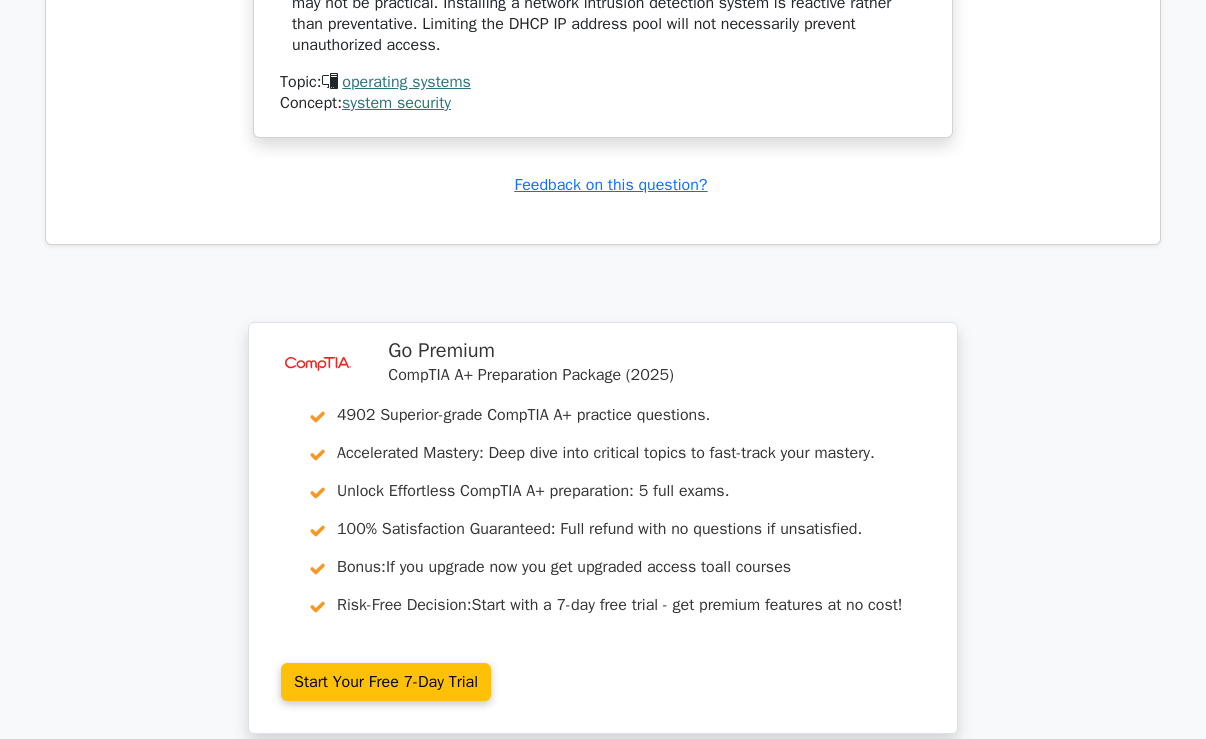 scroll, scrollTop: 3100, scrollLeft: 0, axis: vertical 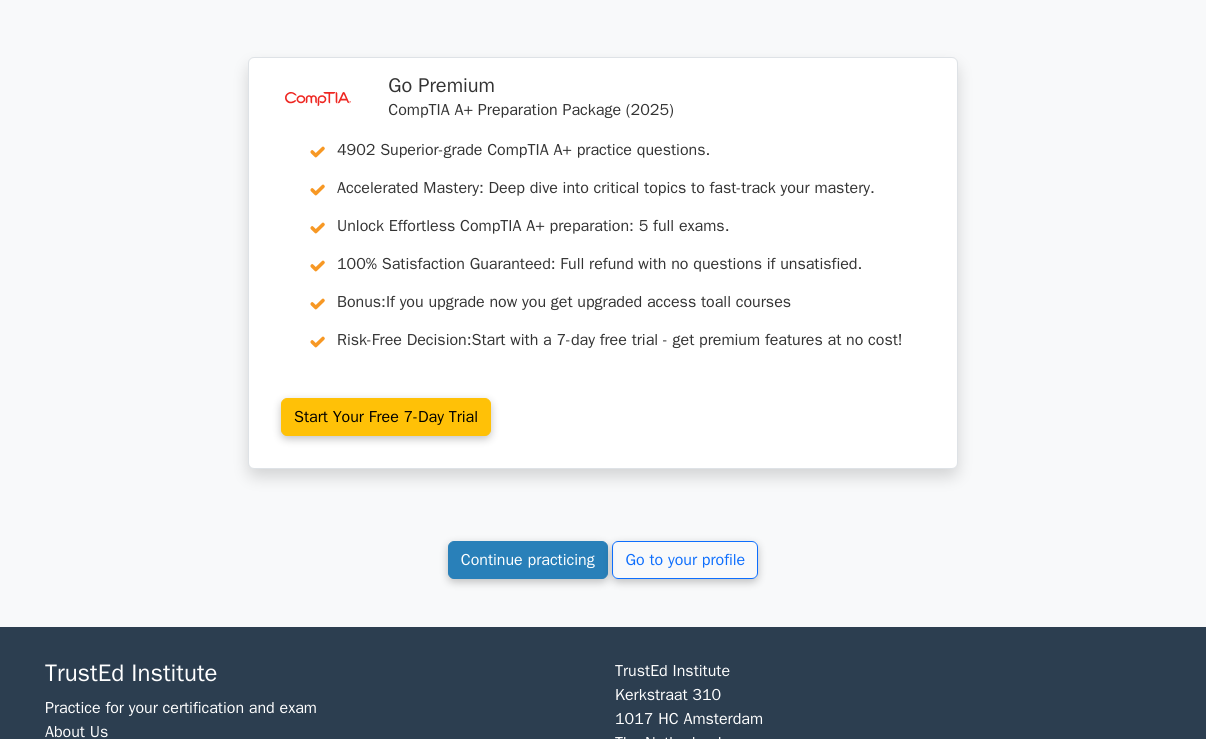 click on "Continue practicing" at bounding box center [528, 560] 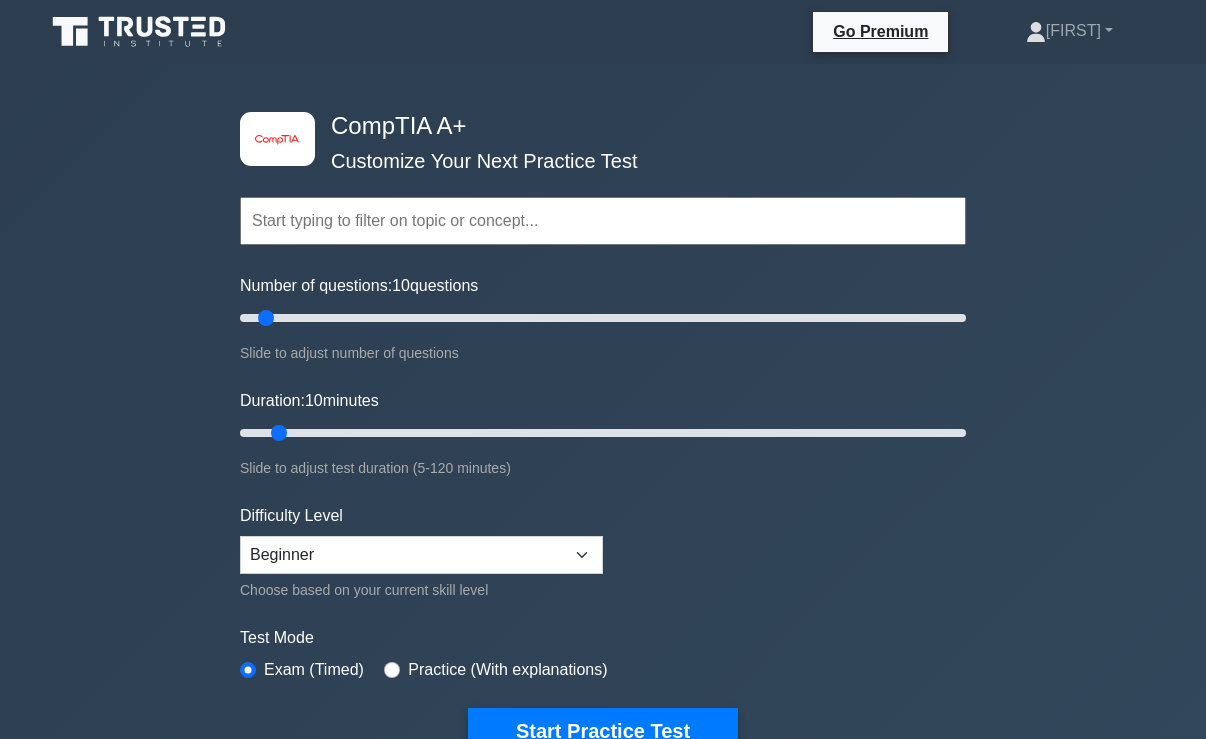 scroll, scrollTop: 0, scrollLeft: 0, axis: both 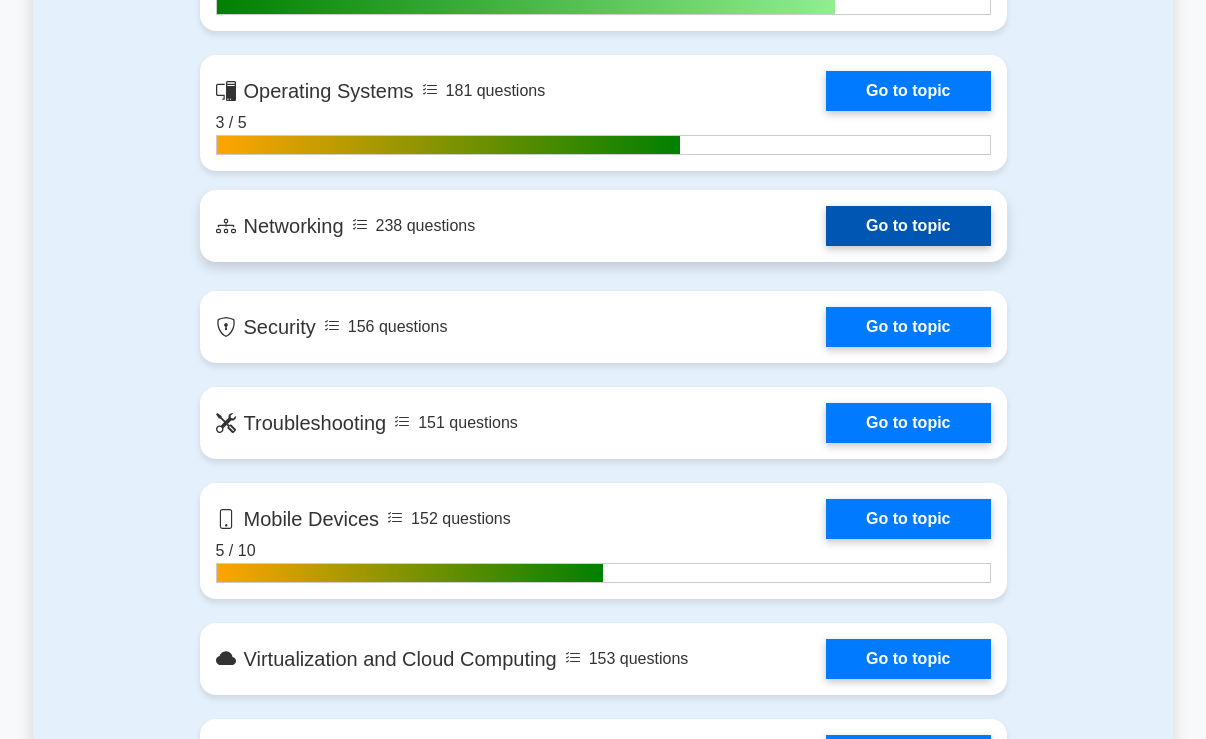 click on "Go to topic" at bounding box center [908, 226] 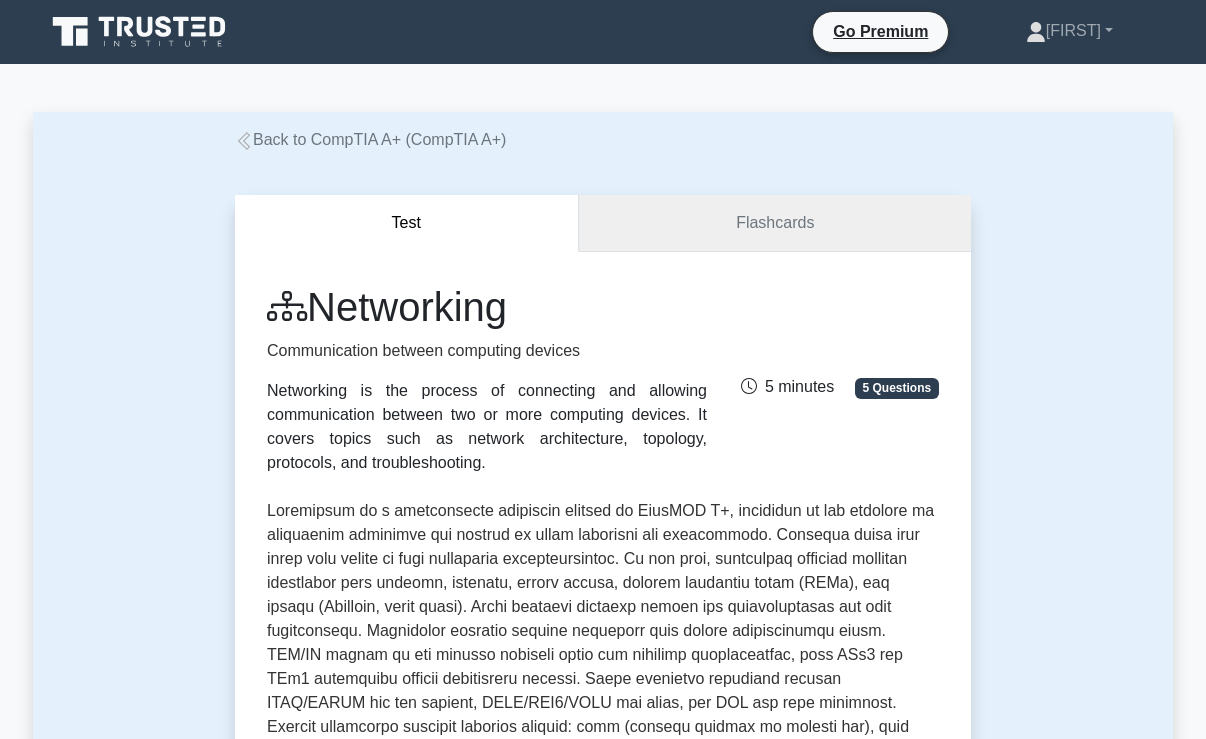 scroll, scrollTop: 0, scrollLeft: 0, axis: both 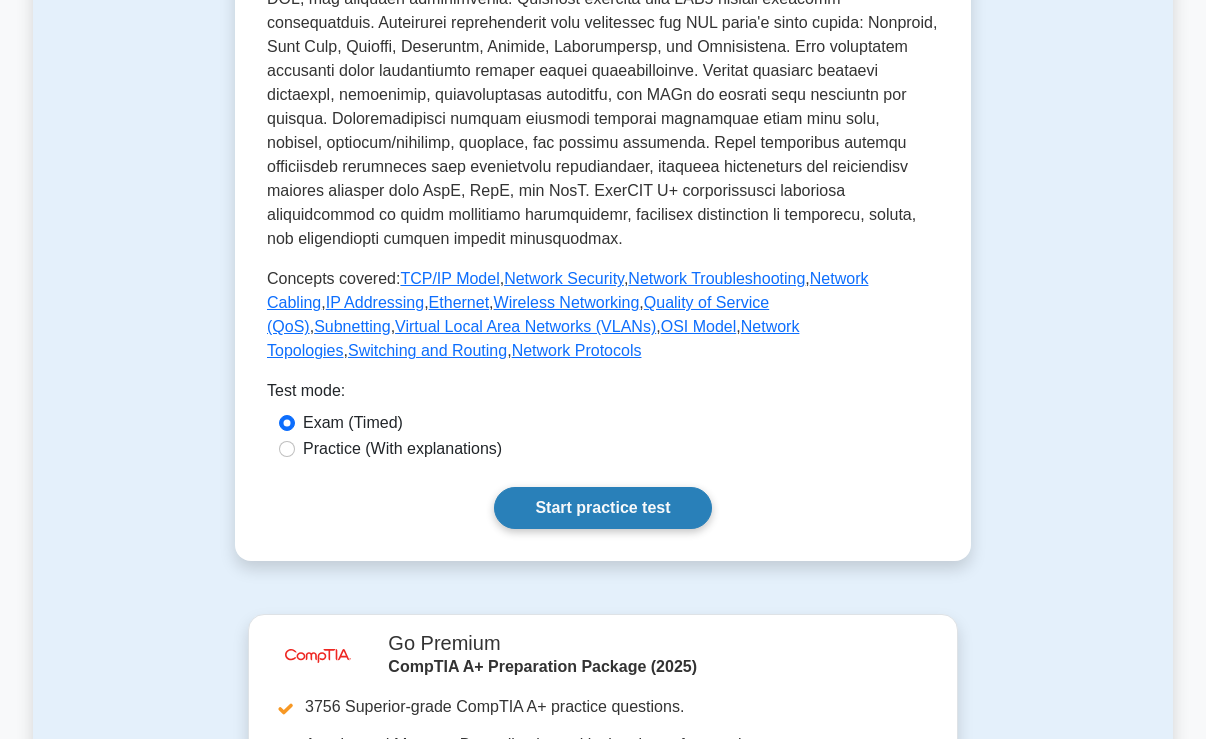 click on "Start practice test" at bounding box center (602, 508) 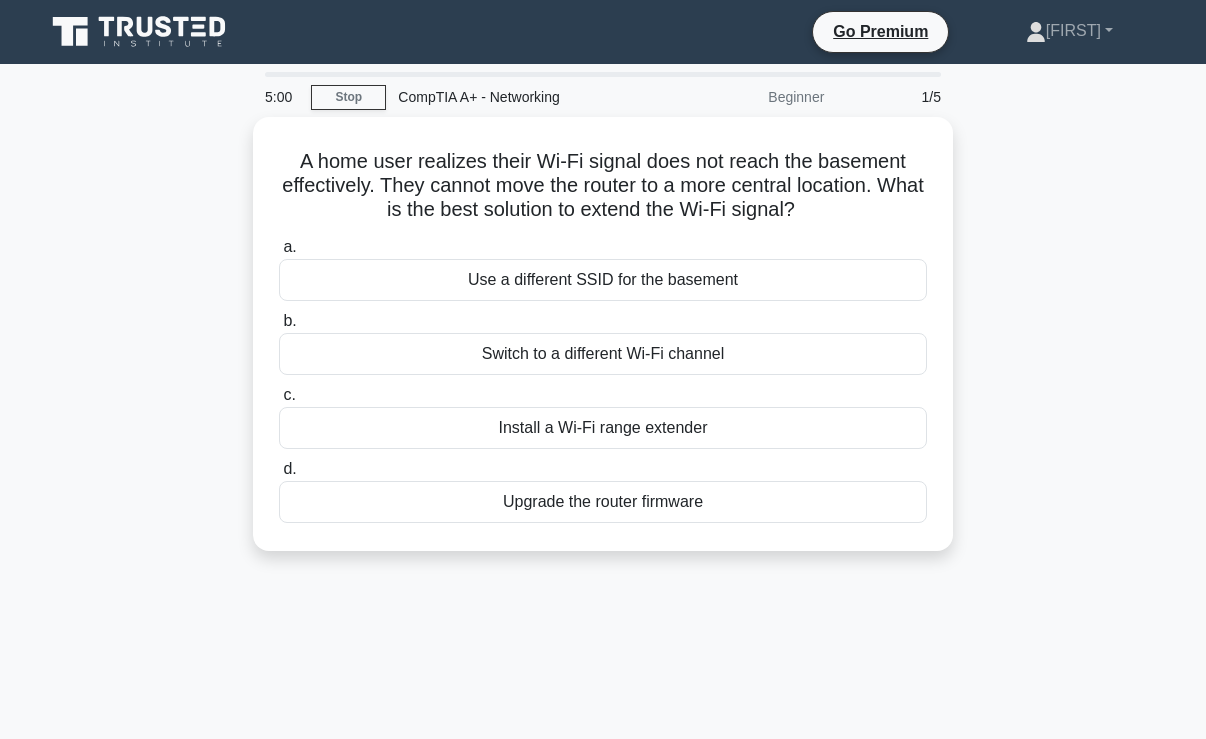 scroll, scrollTop: 0, scrollLeft: 0, axis: both 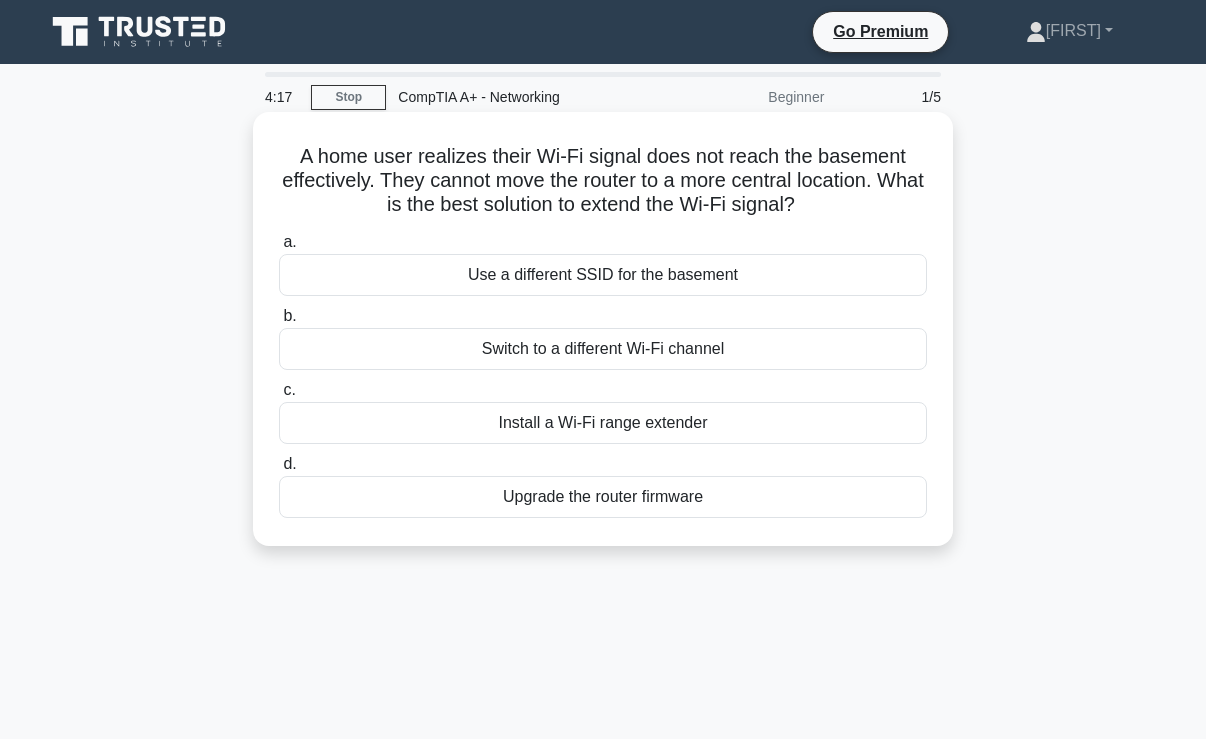 click on "Use a different SSID for the basement" at bounding box center [603, 275] 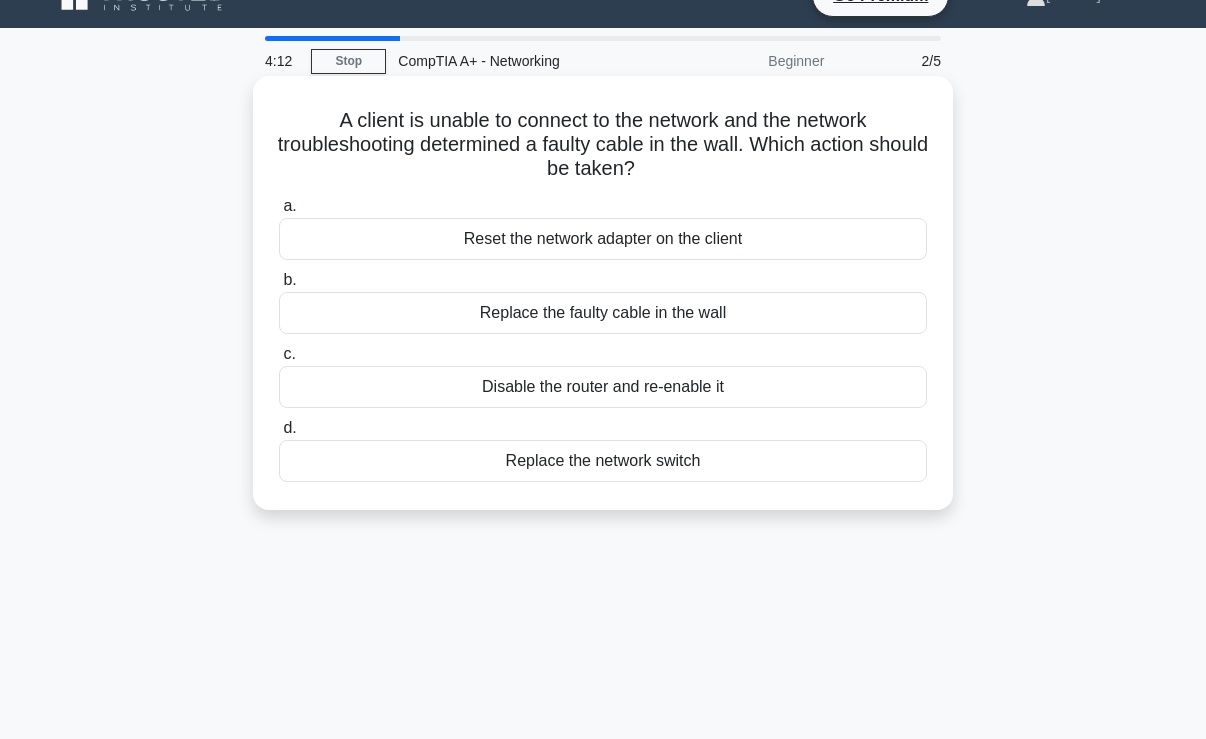 scroll, scrollTop: 0, scrollLeft: 0, axis: both 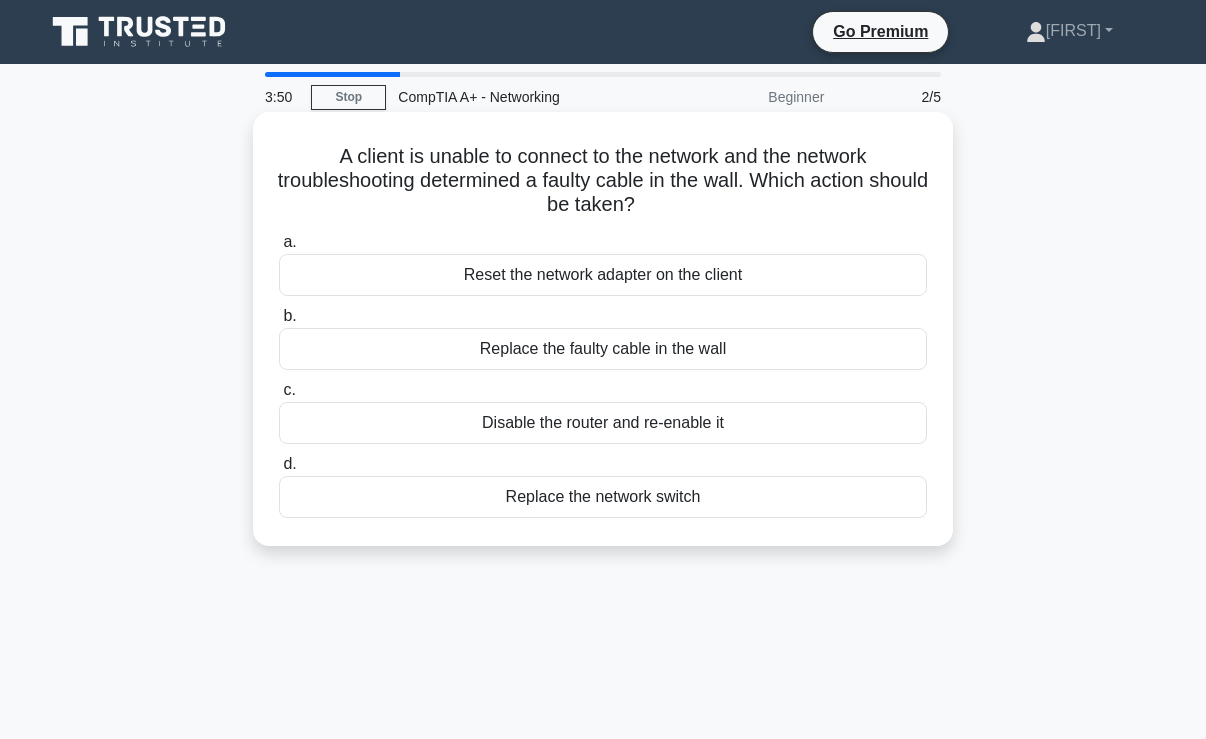 click on "Replace the faulty cable in the wall" at bounding box center (603, 349) 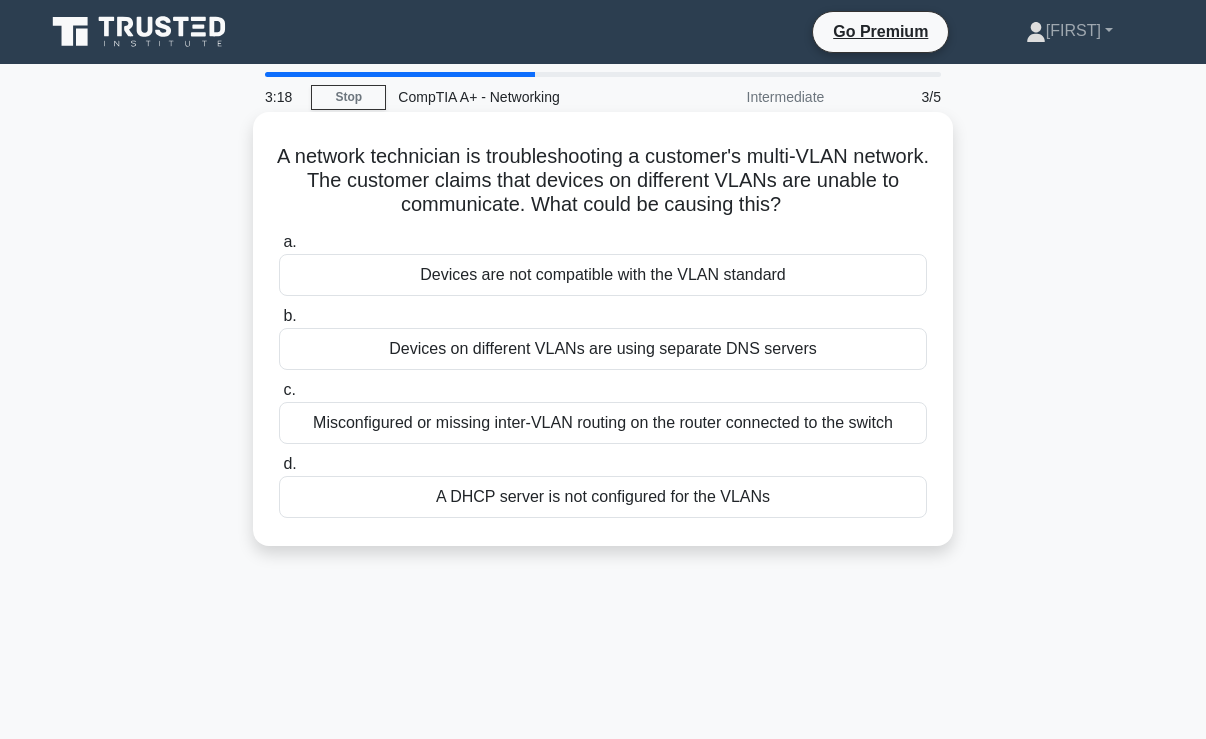 click on "Devices on different VLANs are using separate DNS servers" at bounding box center (603, 349) 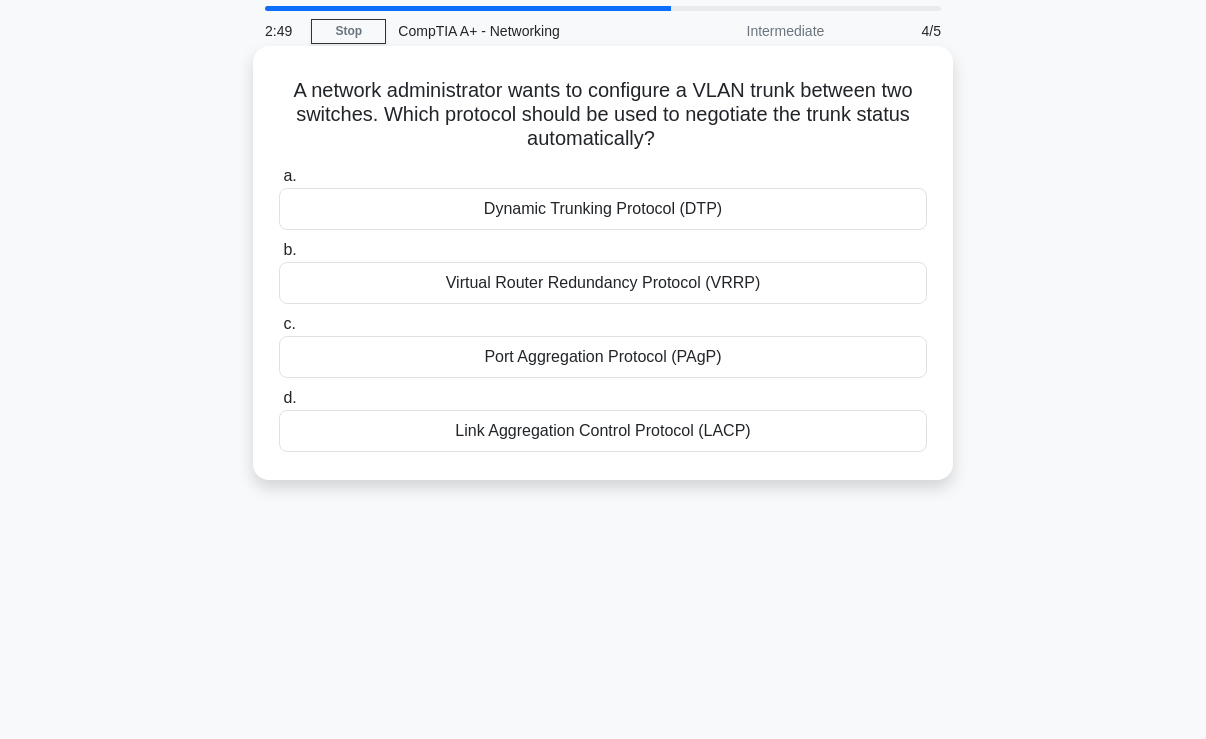 scroll, scrollTop: 100, scrollLeft: 0, axis: vertical 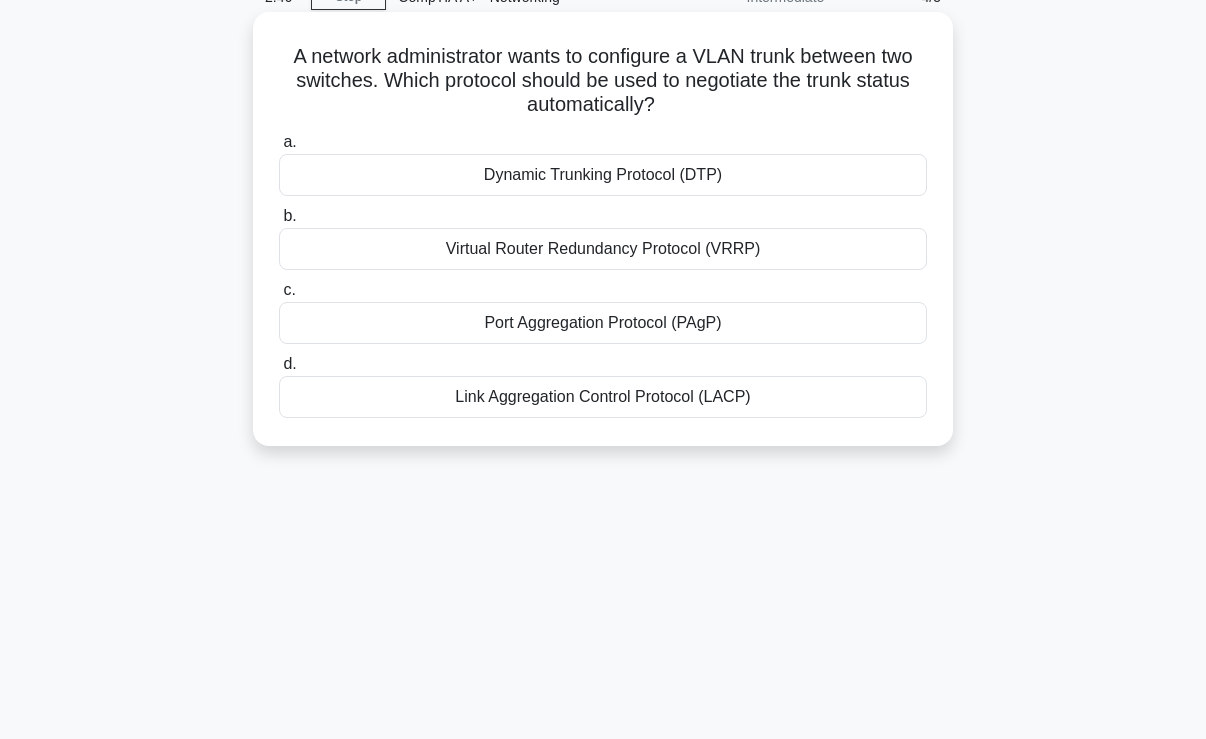 click on "Virtual Router Redundancy Protocol (VRRP)" at bounding box center [603, 249] 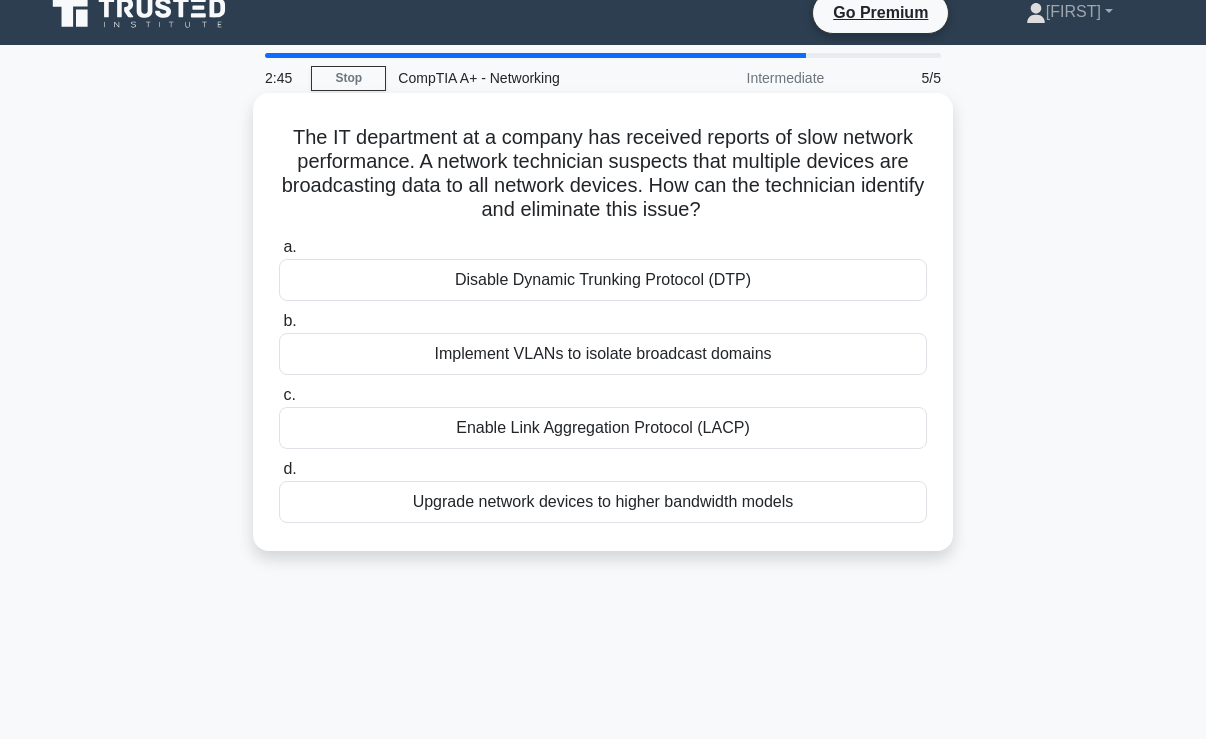 scroll, scrollTop: 0, scrollLeft: 0, axis: both 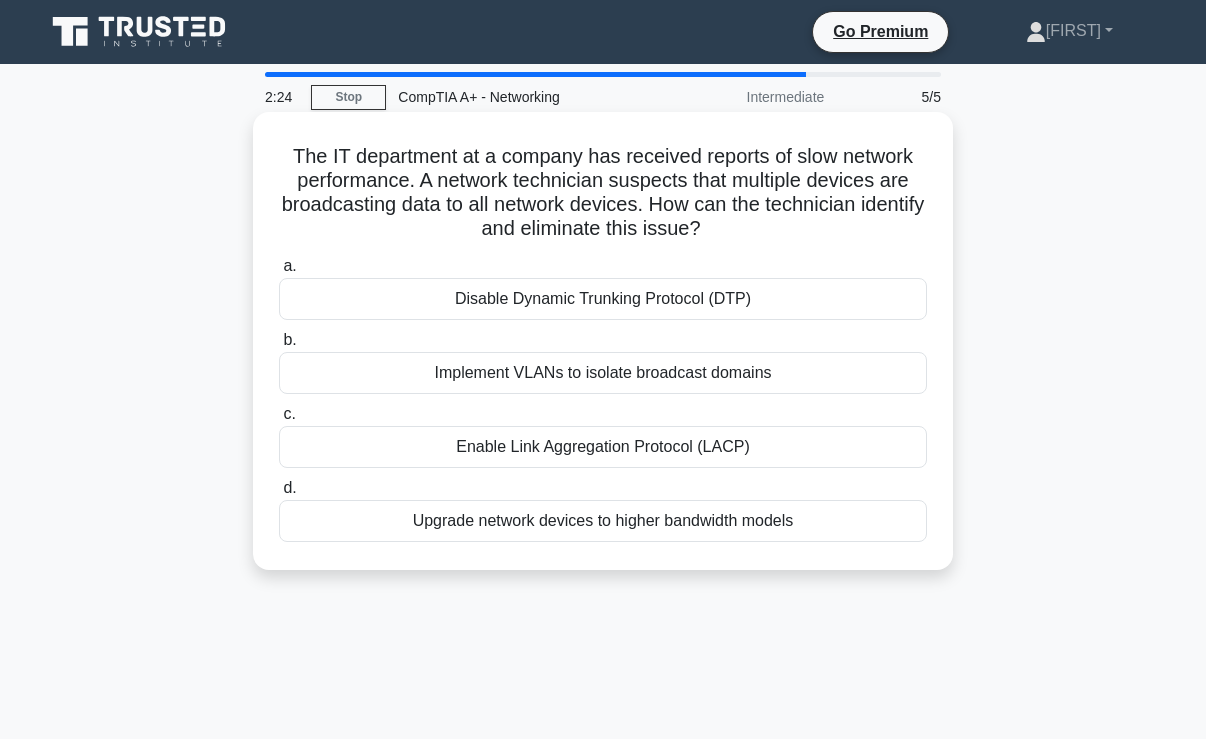 click on "Implement VLANs to isolate broadcast domains" at bounding box center (603, 373) 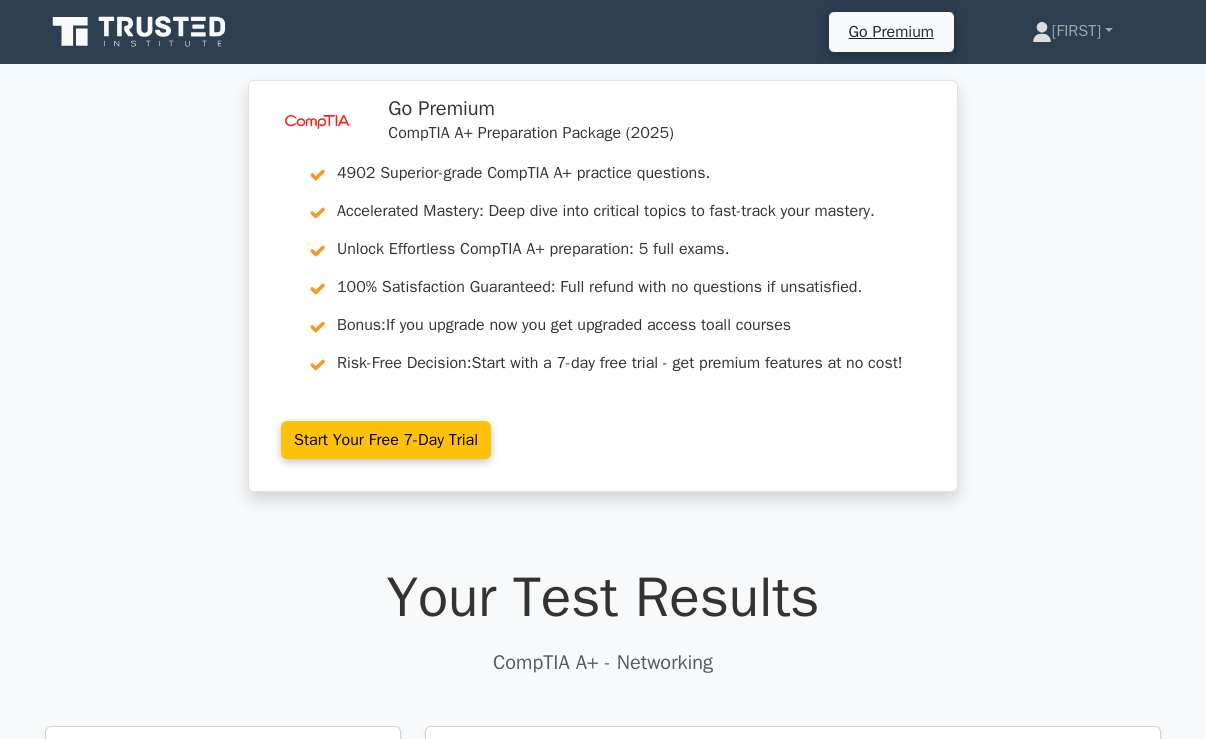 scroll, scrollTop: 0, scrollLeft: 0, axis: both 